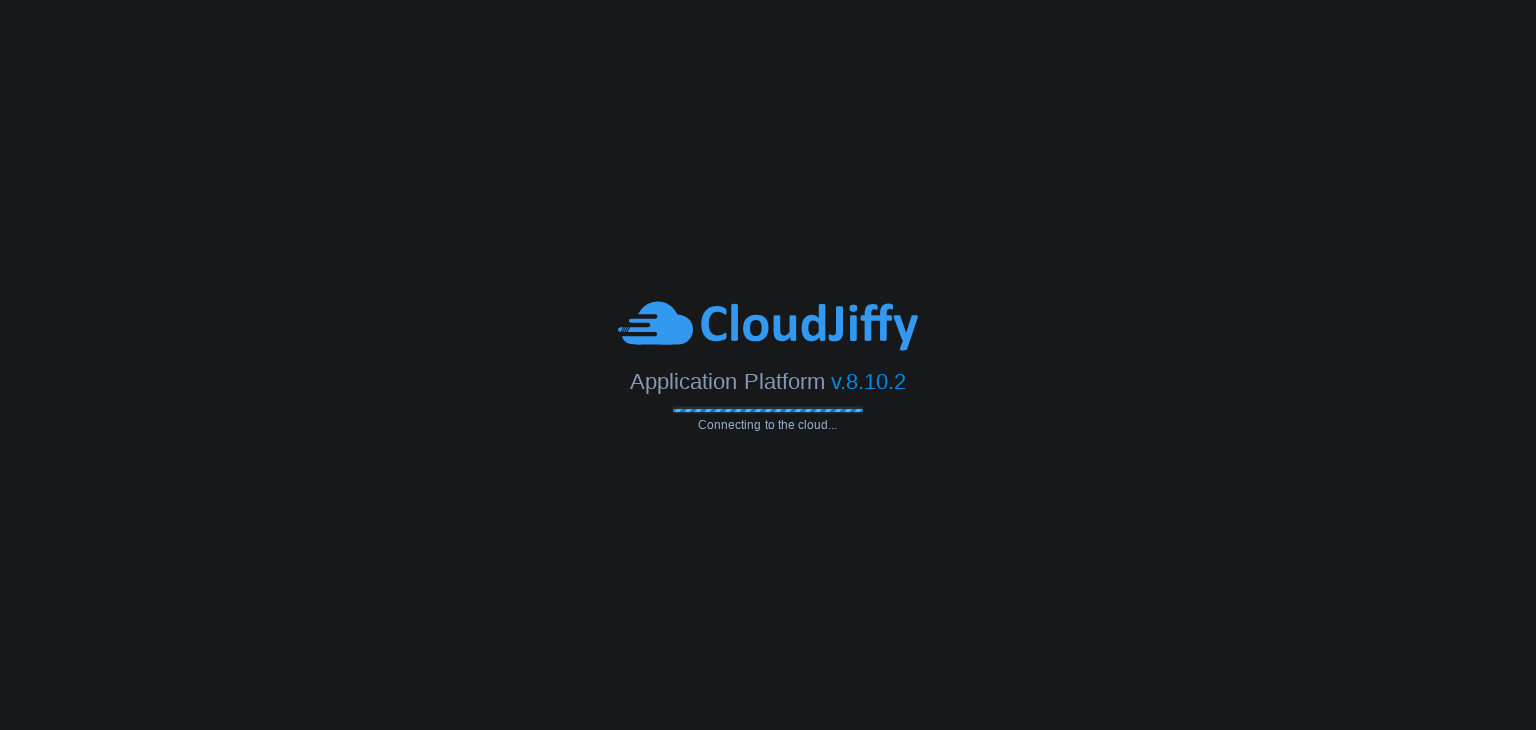scroll, scrollTop: 0, scrollLeft: 0, axis: both 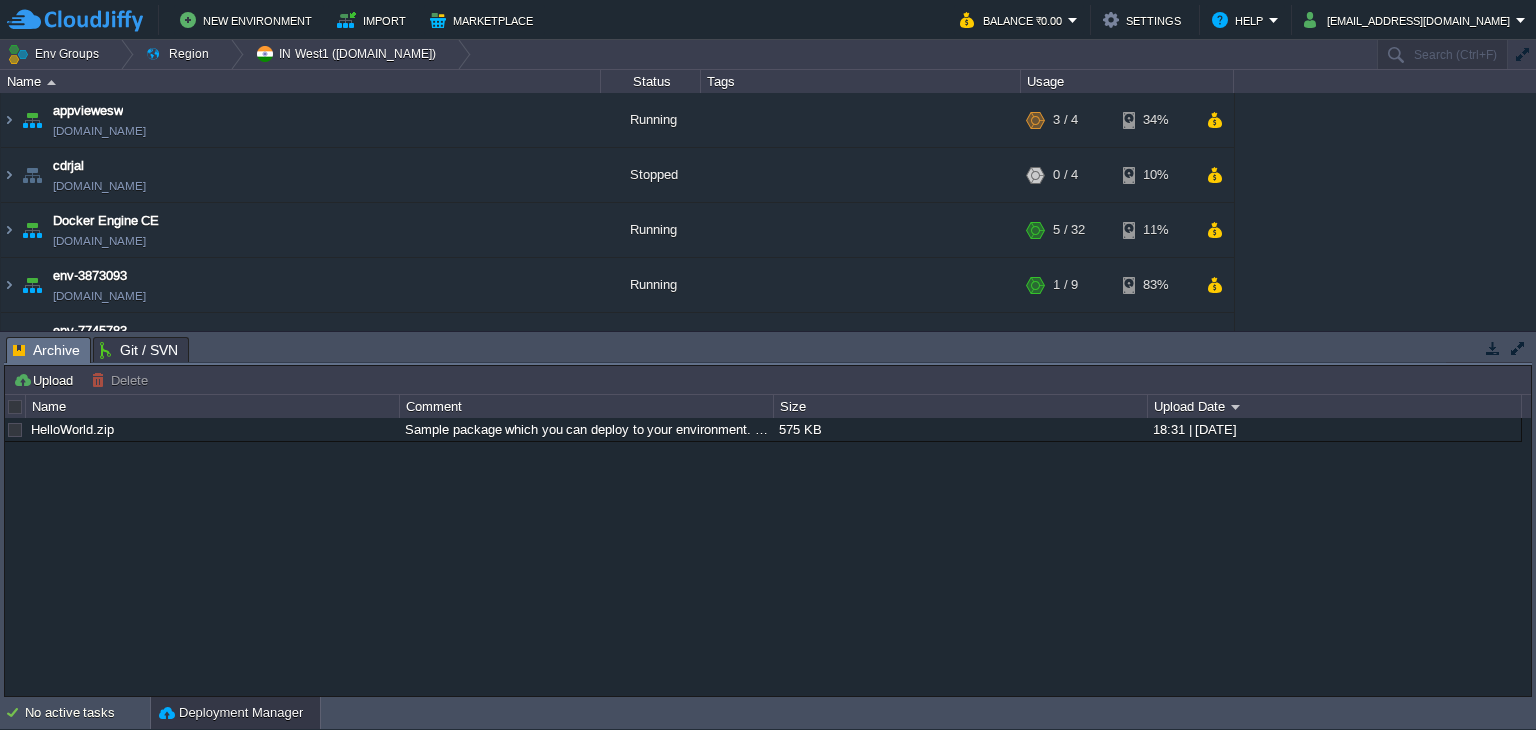 click at bounding box center (1493, 348) 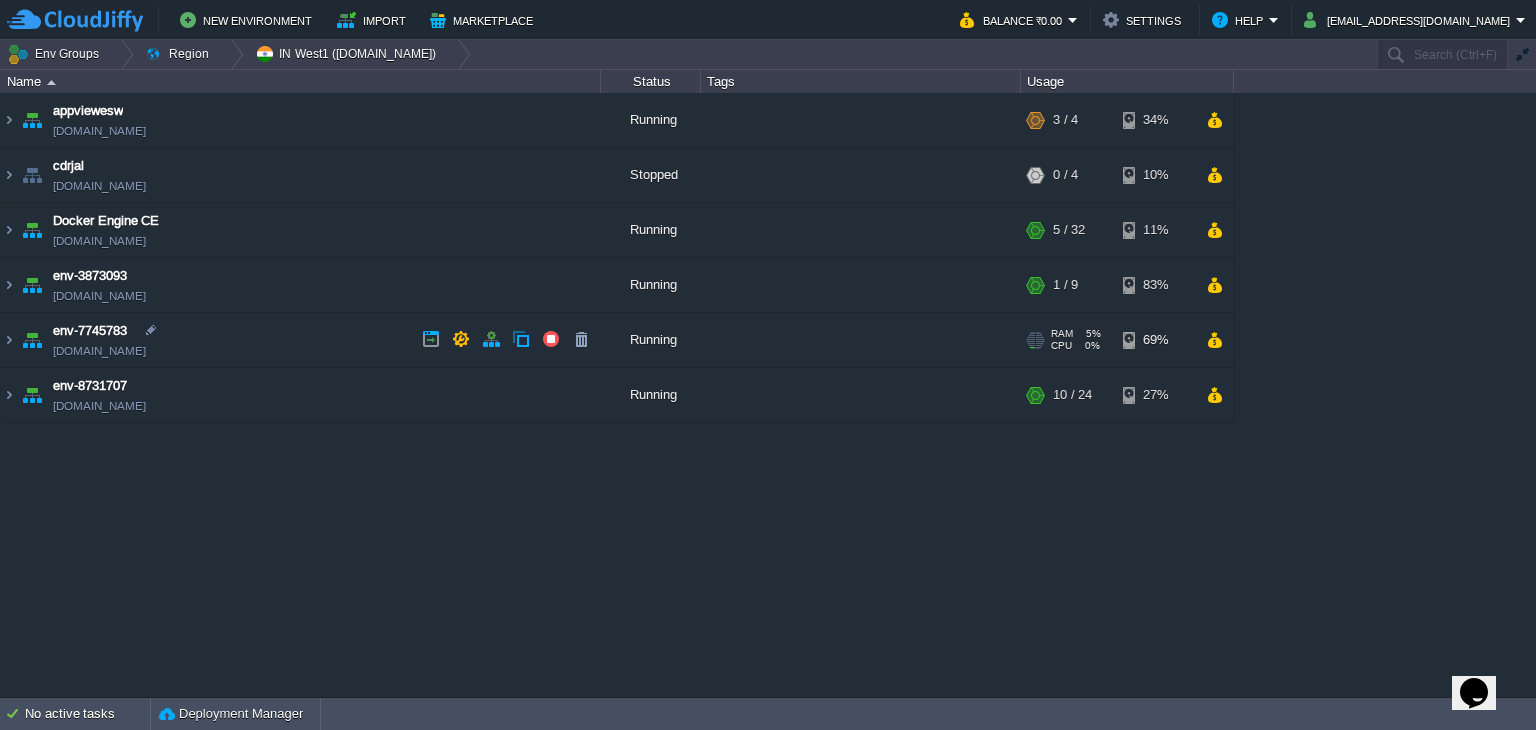 scroll, scrollTop: 0, scrollLeft: 0, axis: both 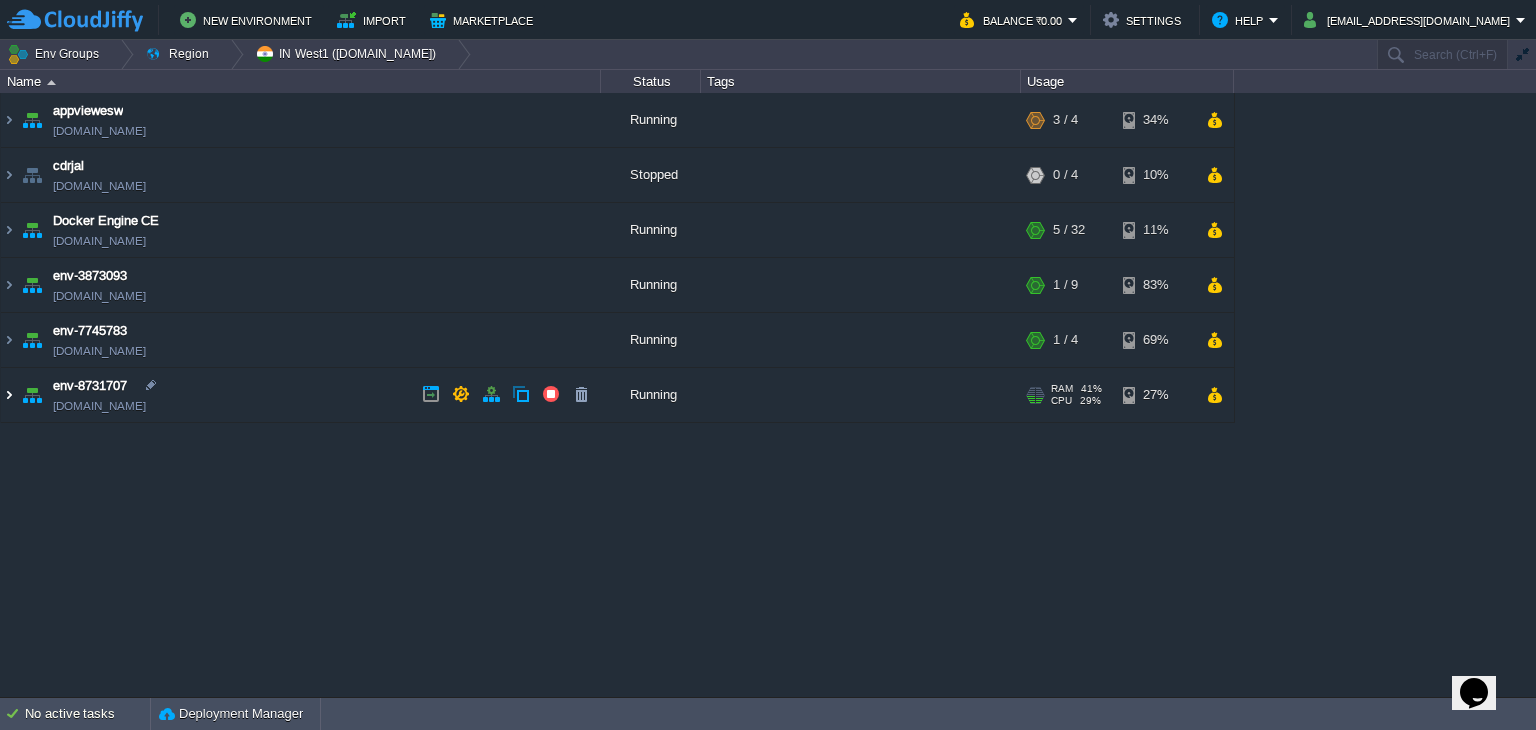 click at bounding box center (9, 395) 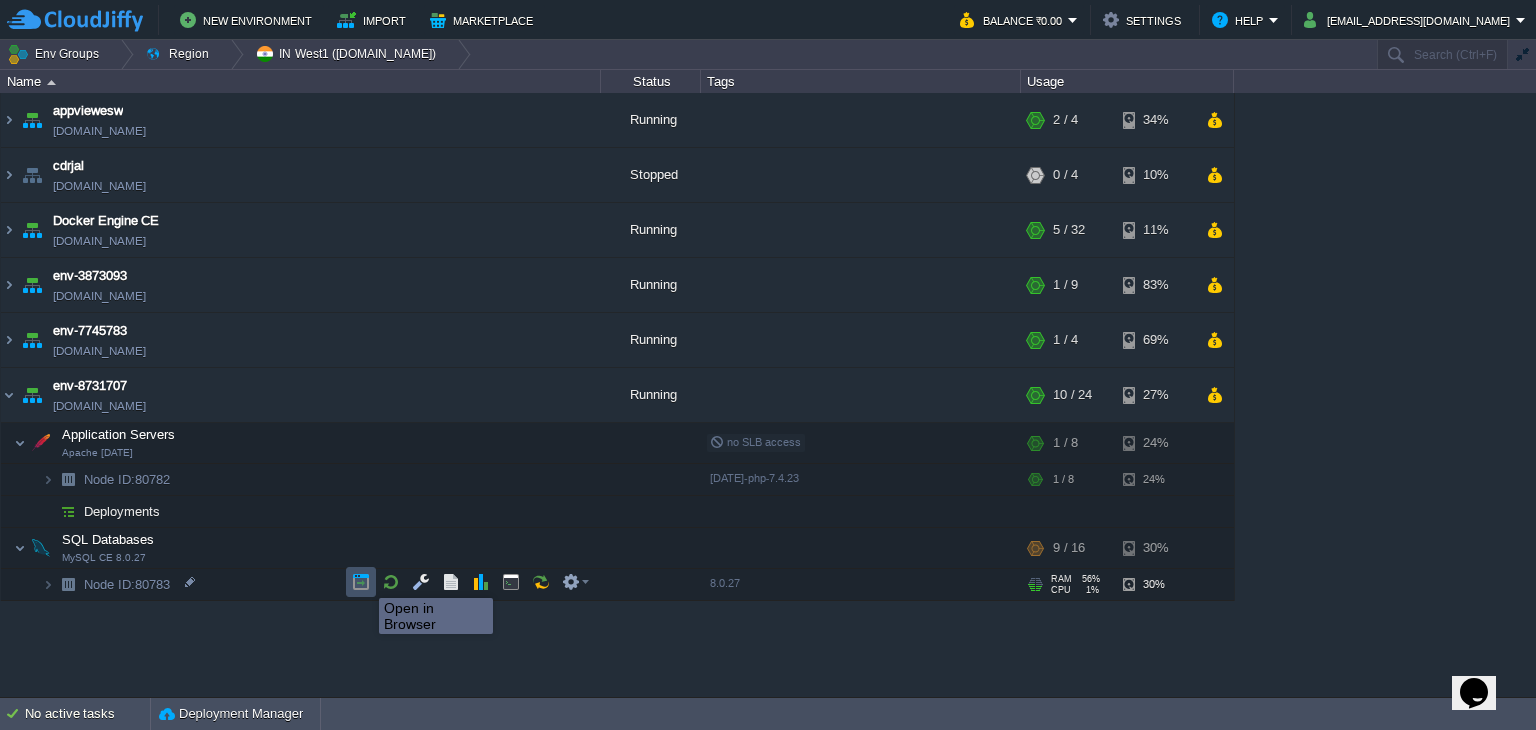 click at bounding box center [361, 582] 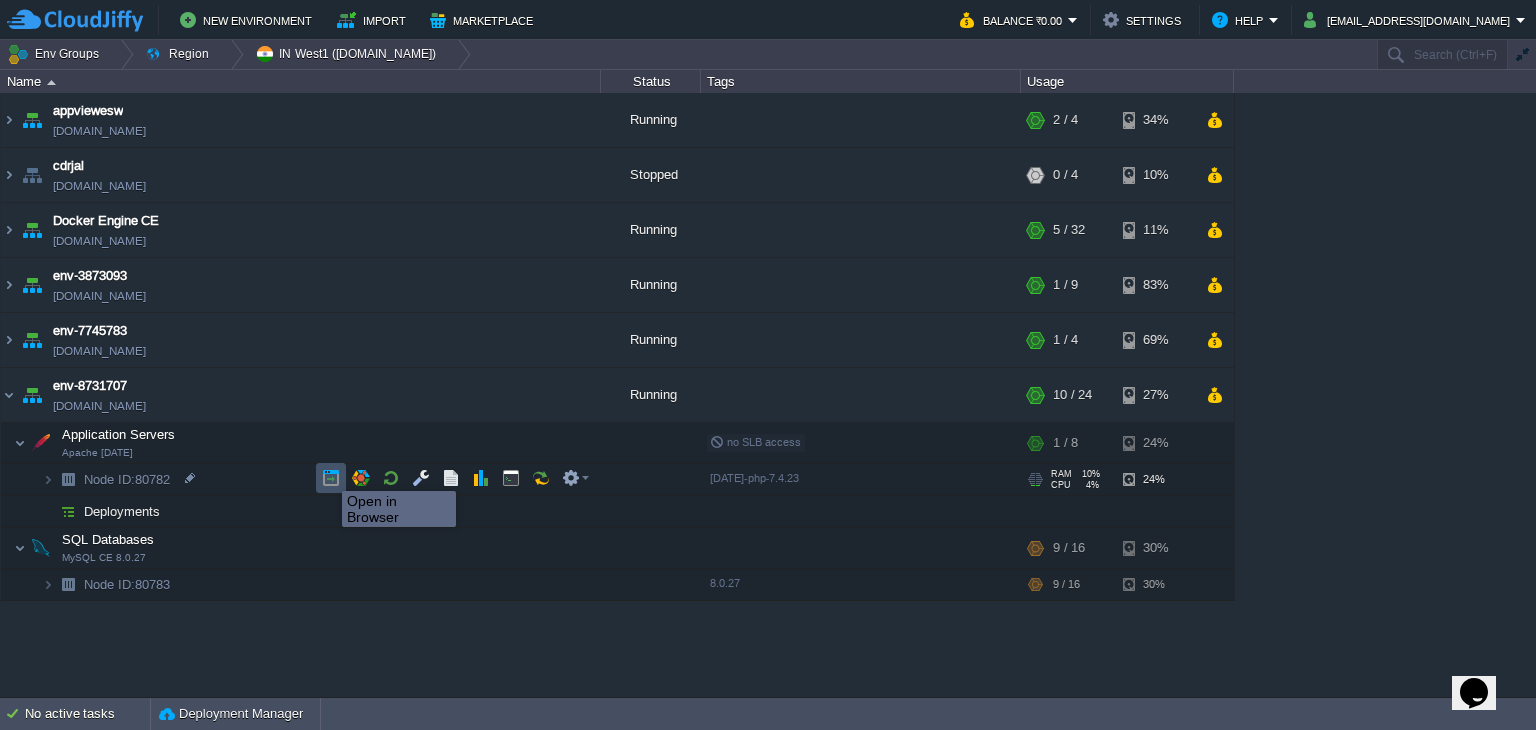 click at bounding box center [331, 478] 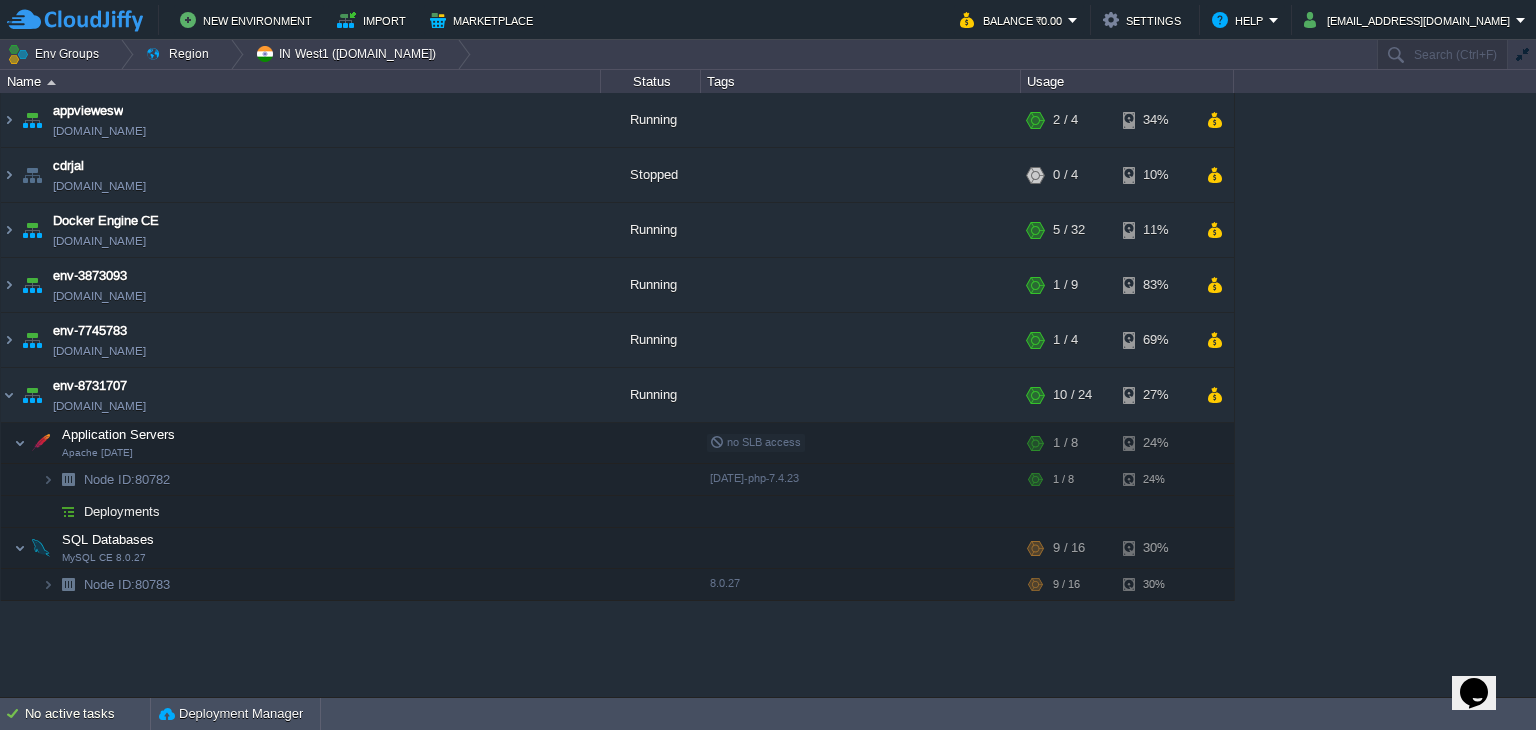 click 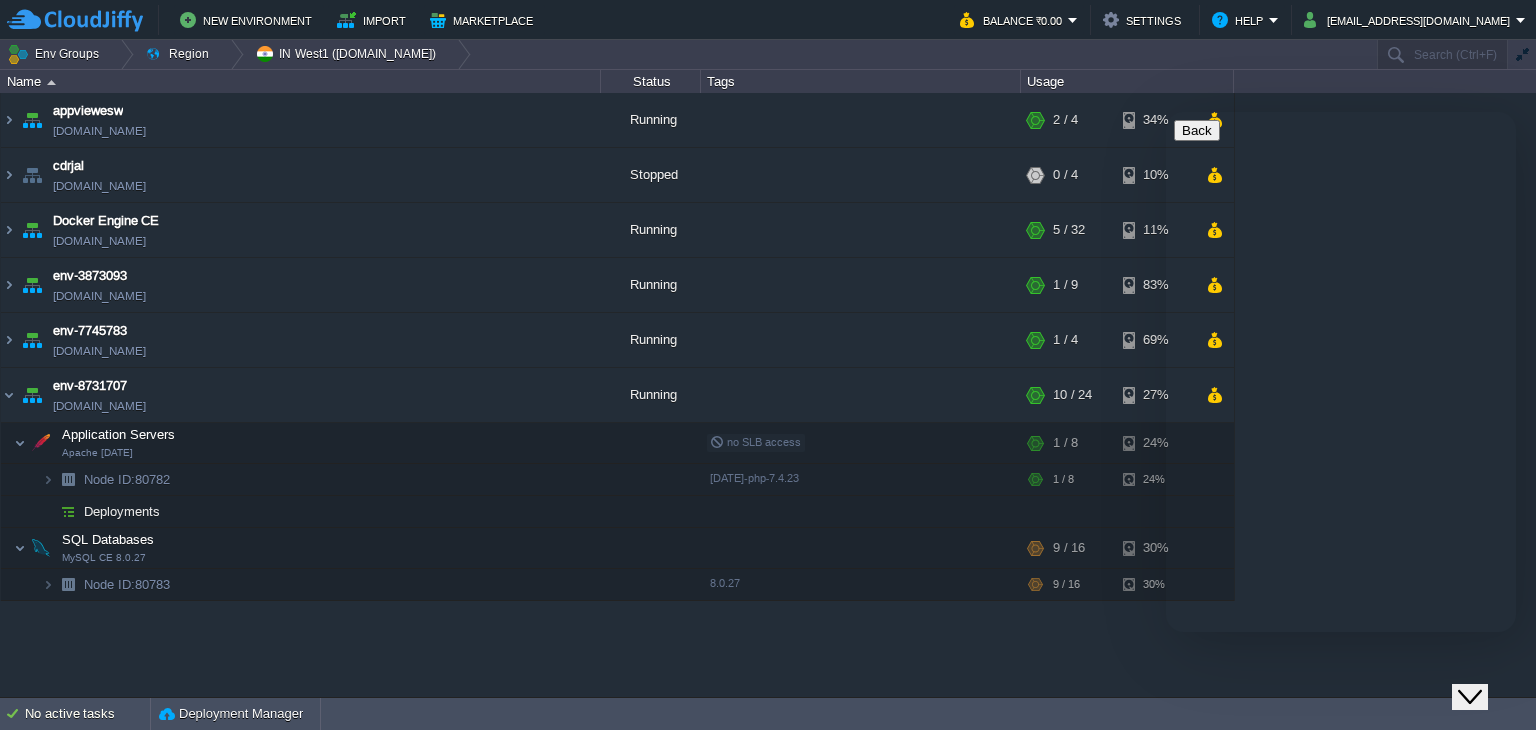 click on "We typically reply in a few minutes" at bounding box center (1341, 772) 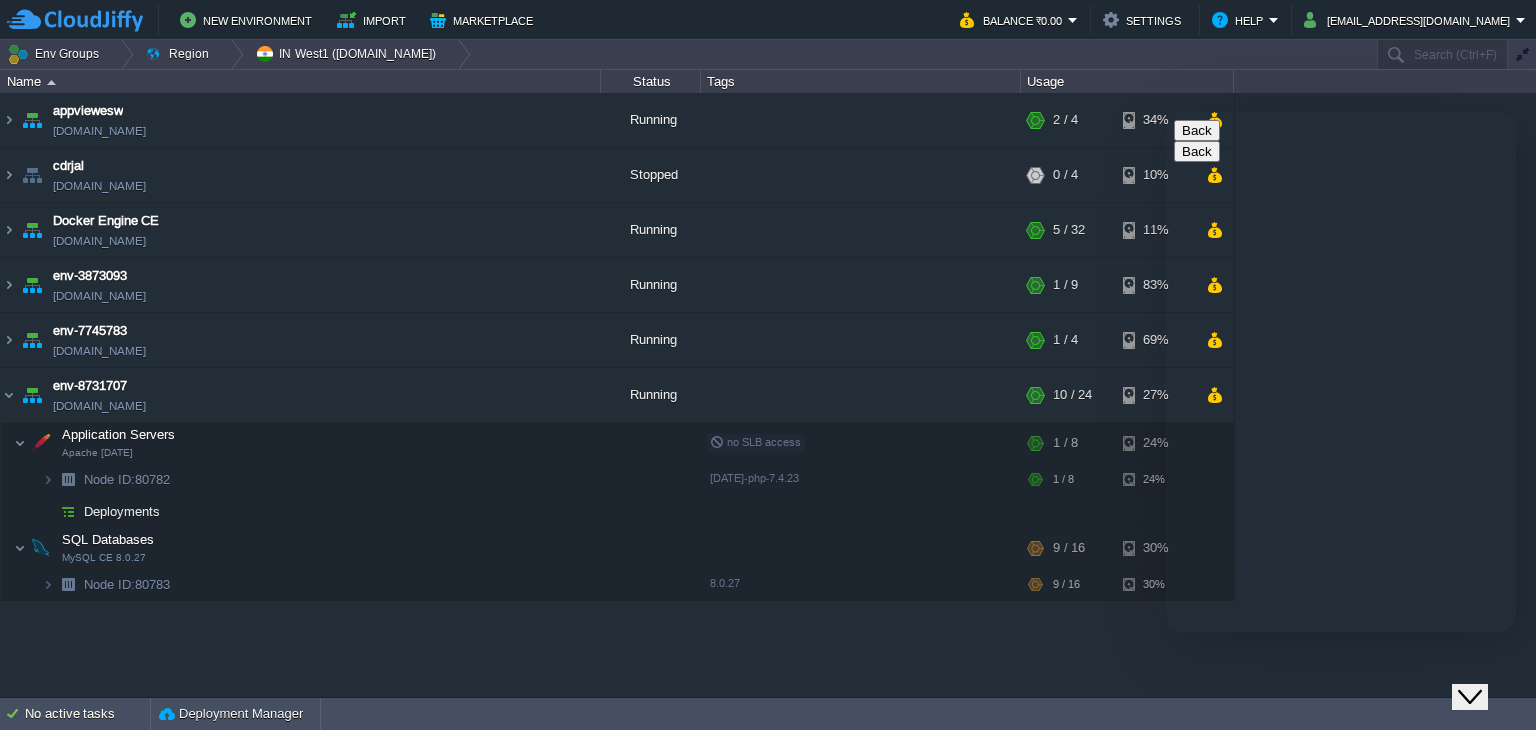 click on "91" at bounding box center (1278, 873) 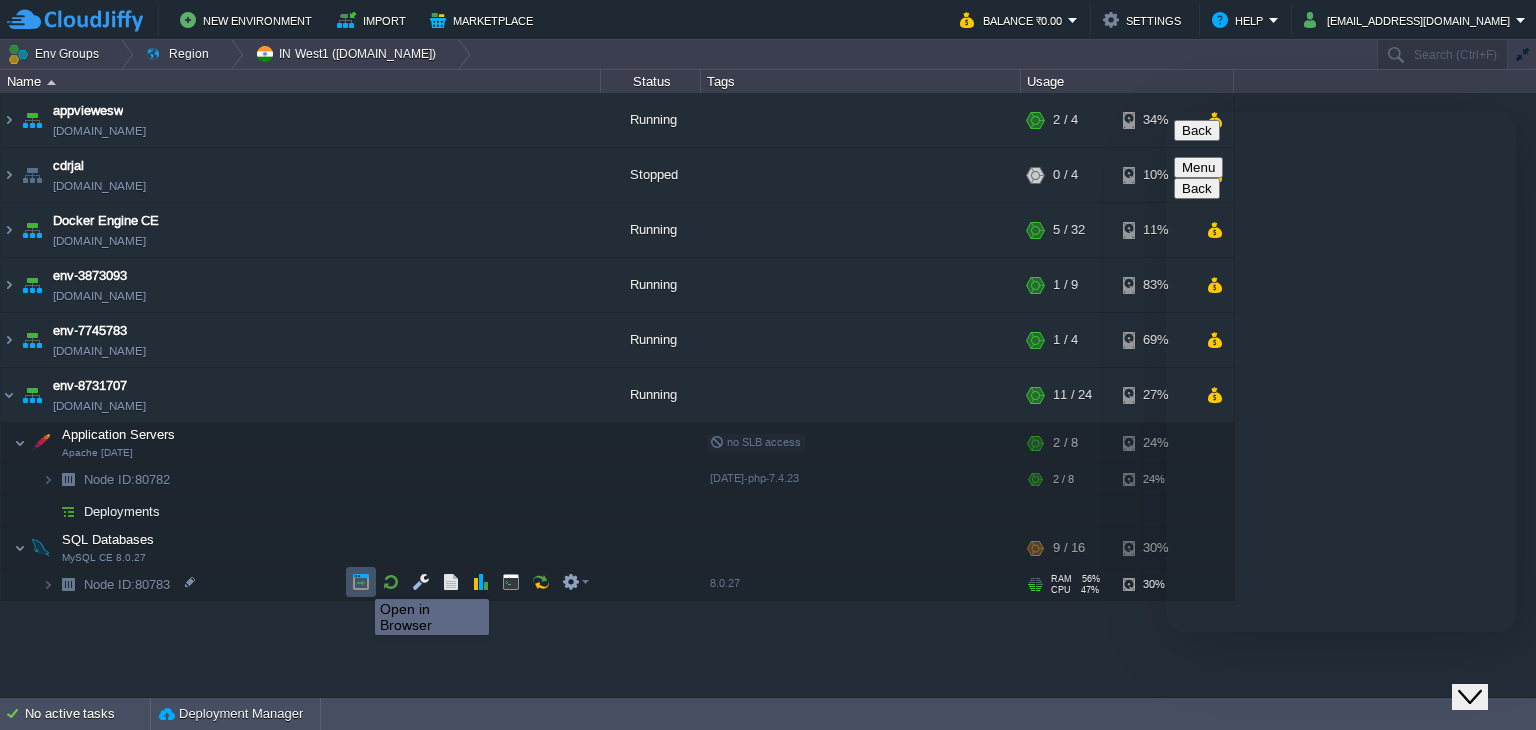 click at bounding box center (361, 582) 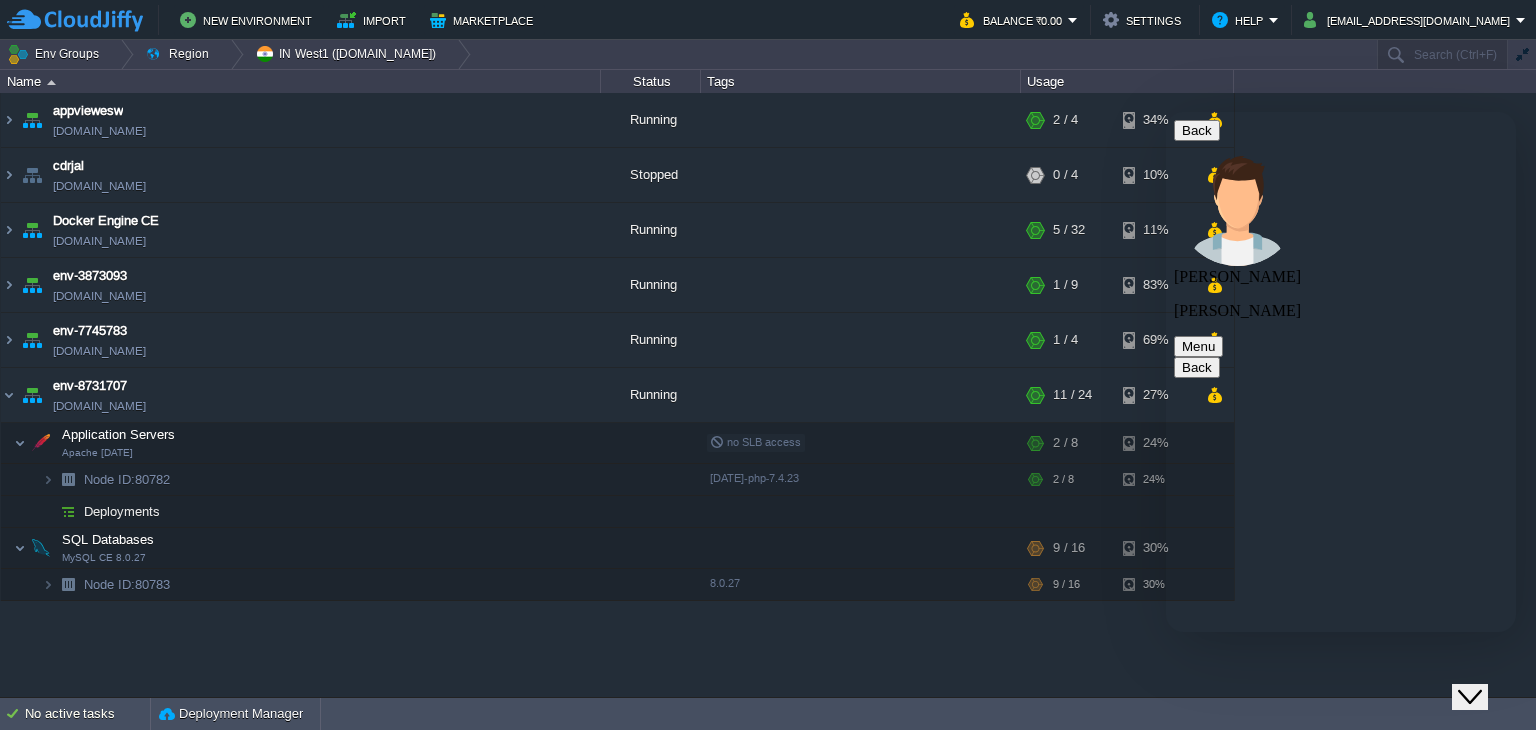 click at bounding box center (1166, 112) 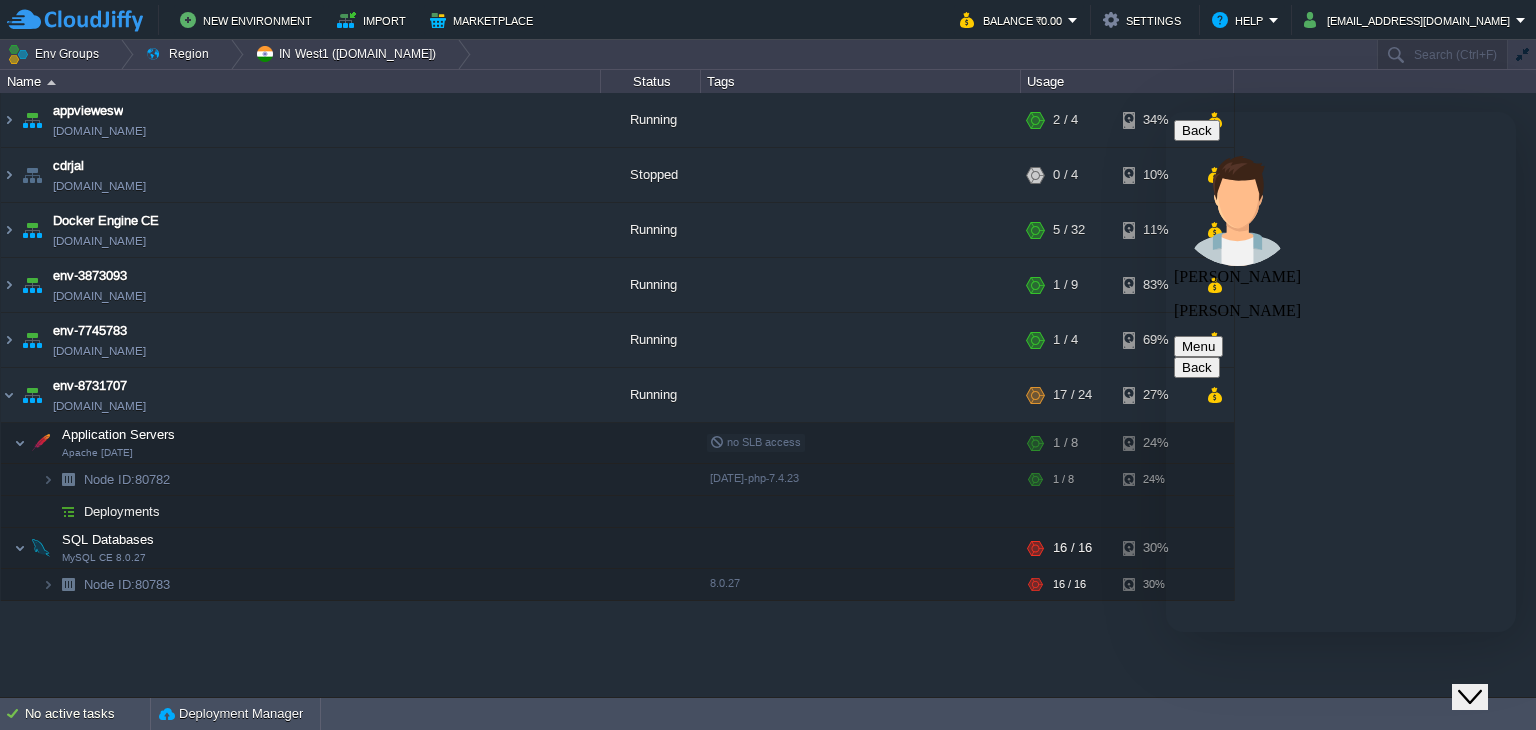 click at bounding box center [1166, 112] 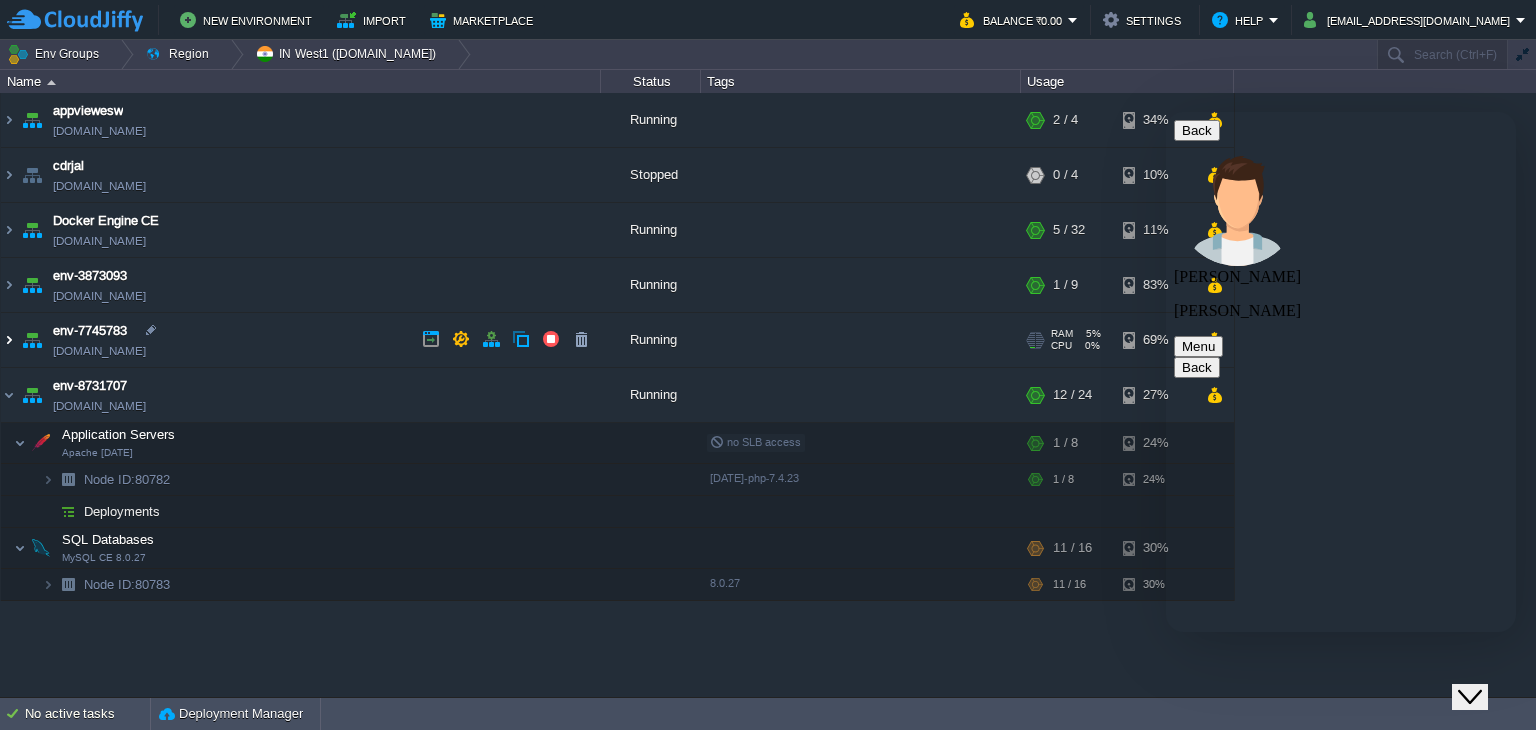 click at bounding box center (9, 340) 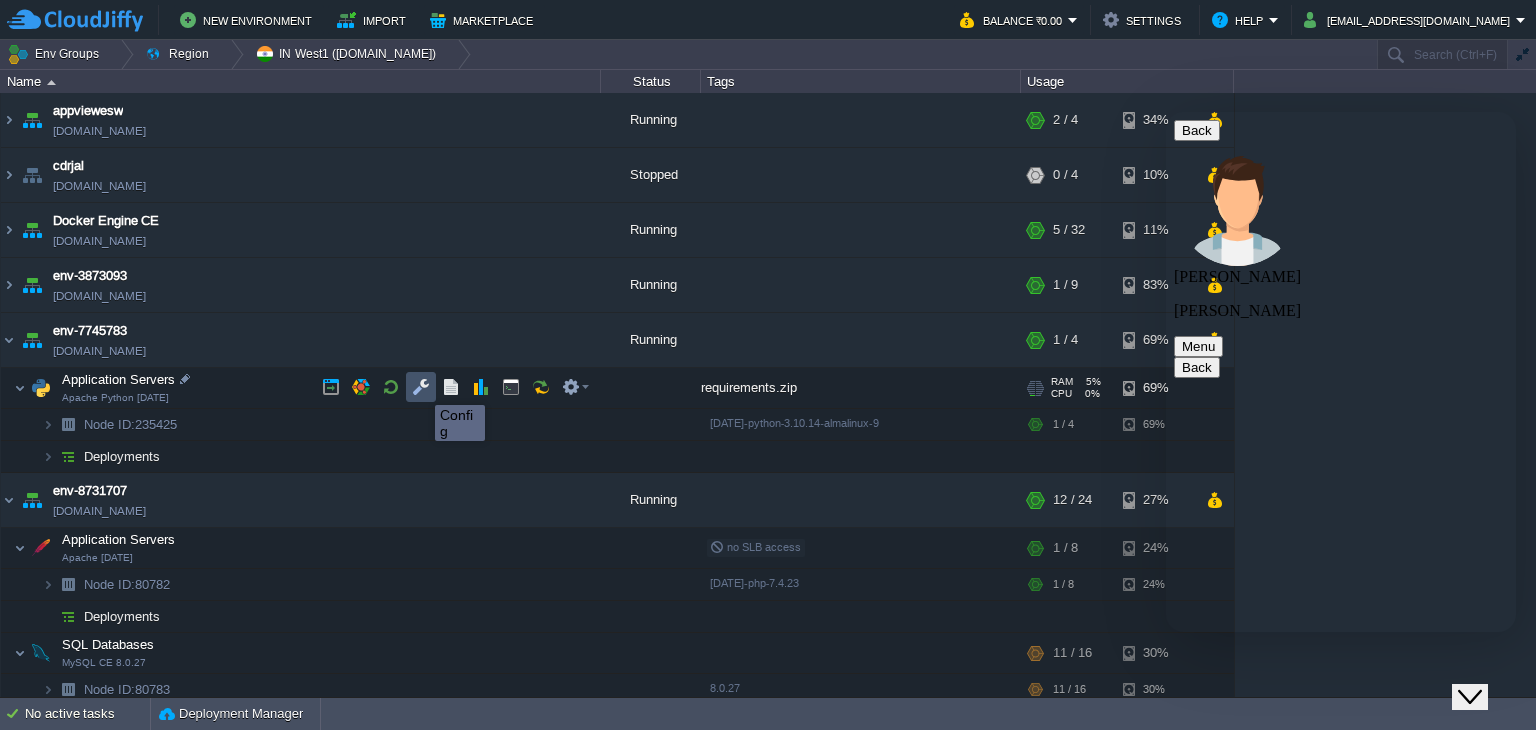 click at bounding box center (421, 387) 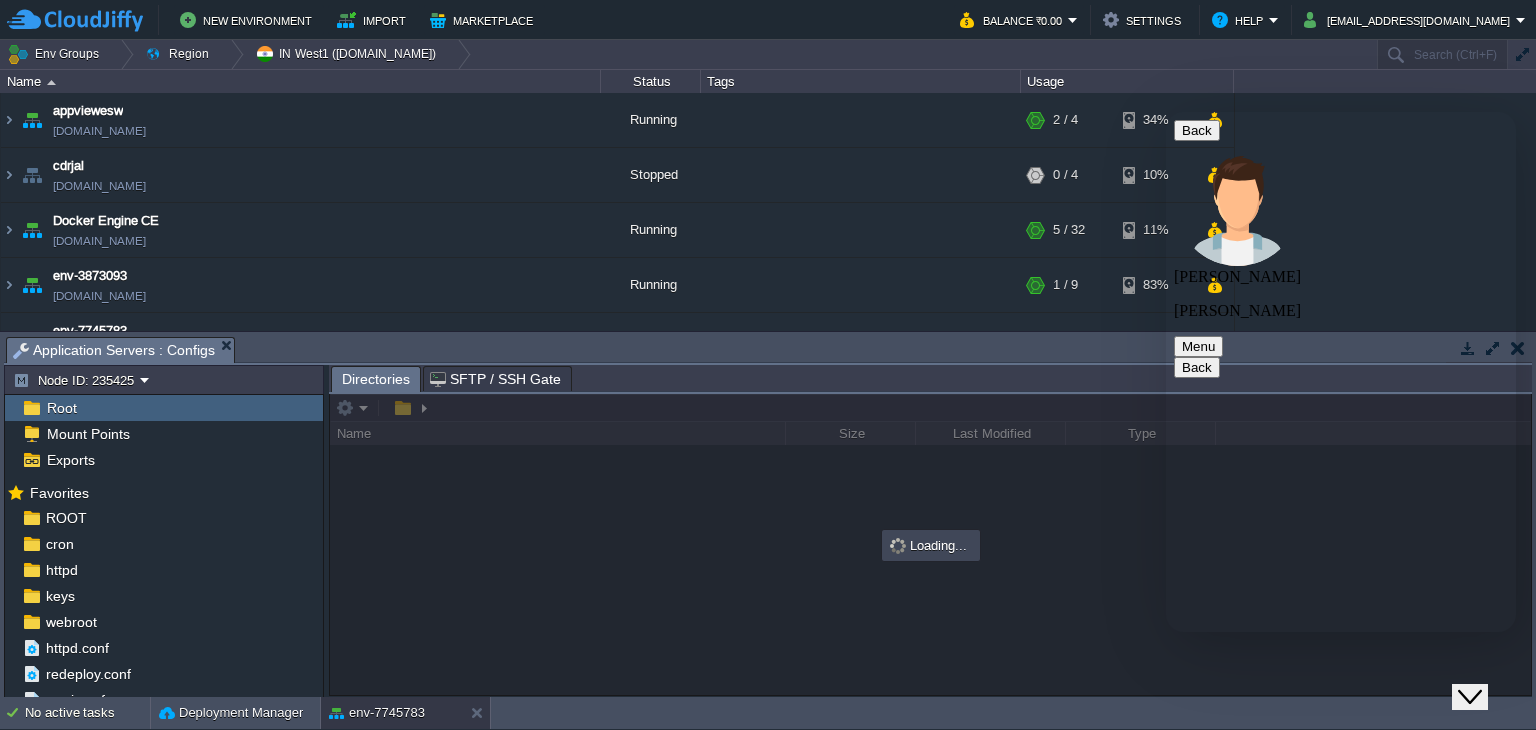 click on "Close Chat This icon closes the chat window." 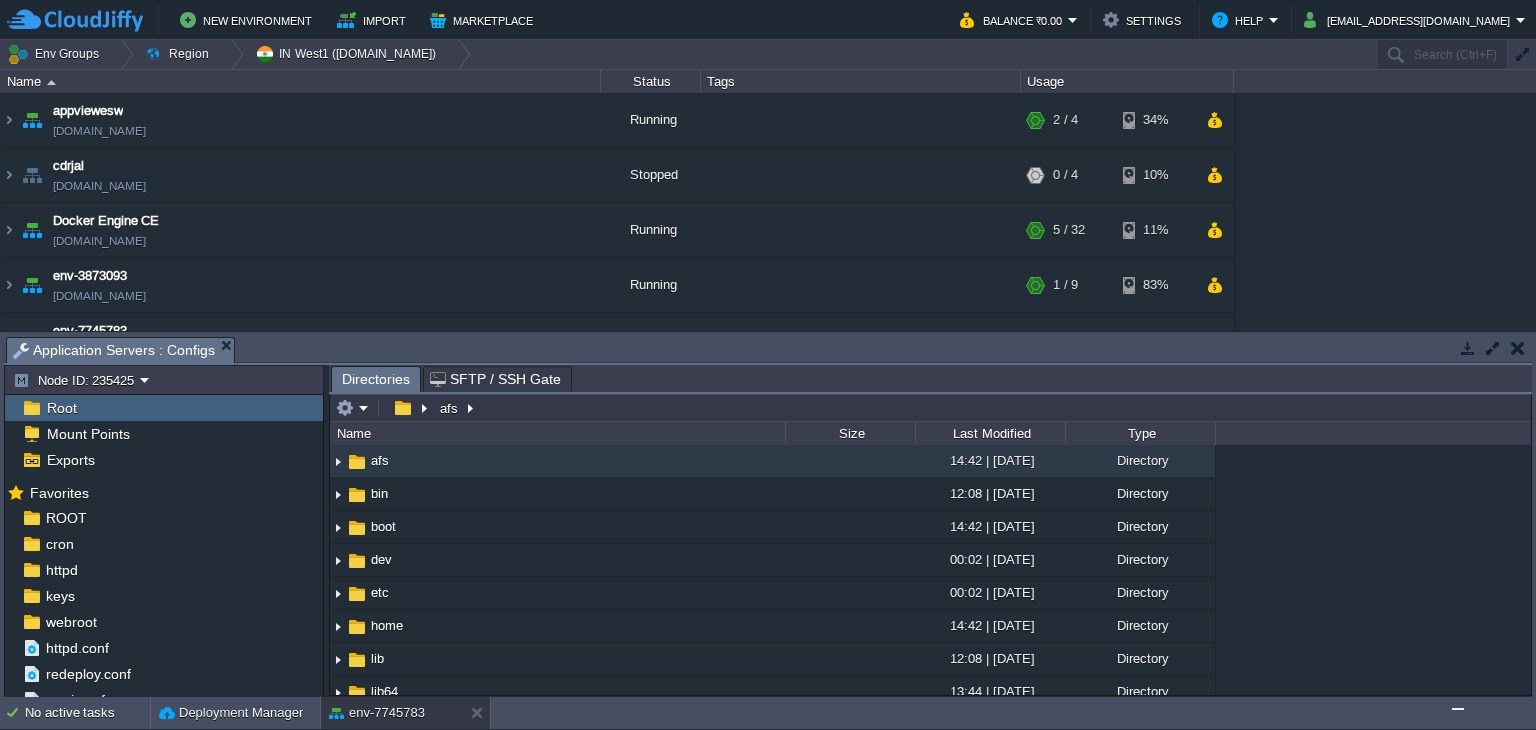 click at bounding box center [1493, 348] 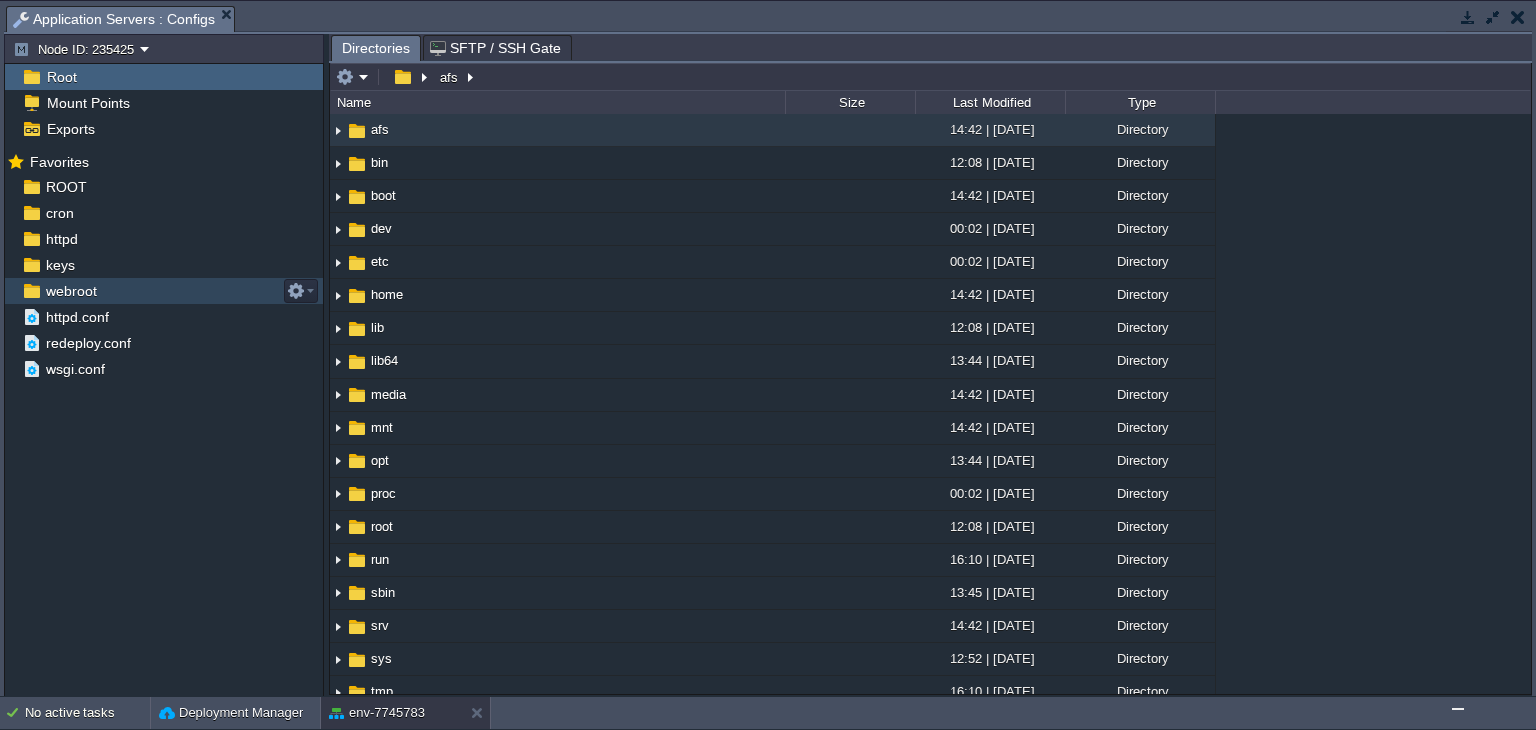 click on "webroot" at bounding box center (71, 291) 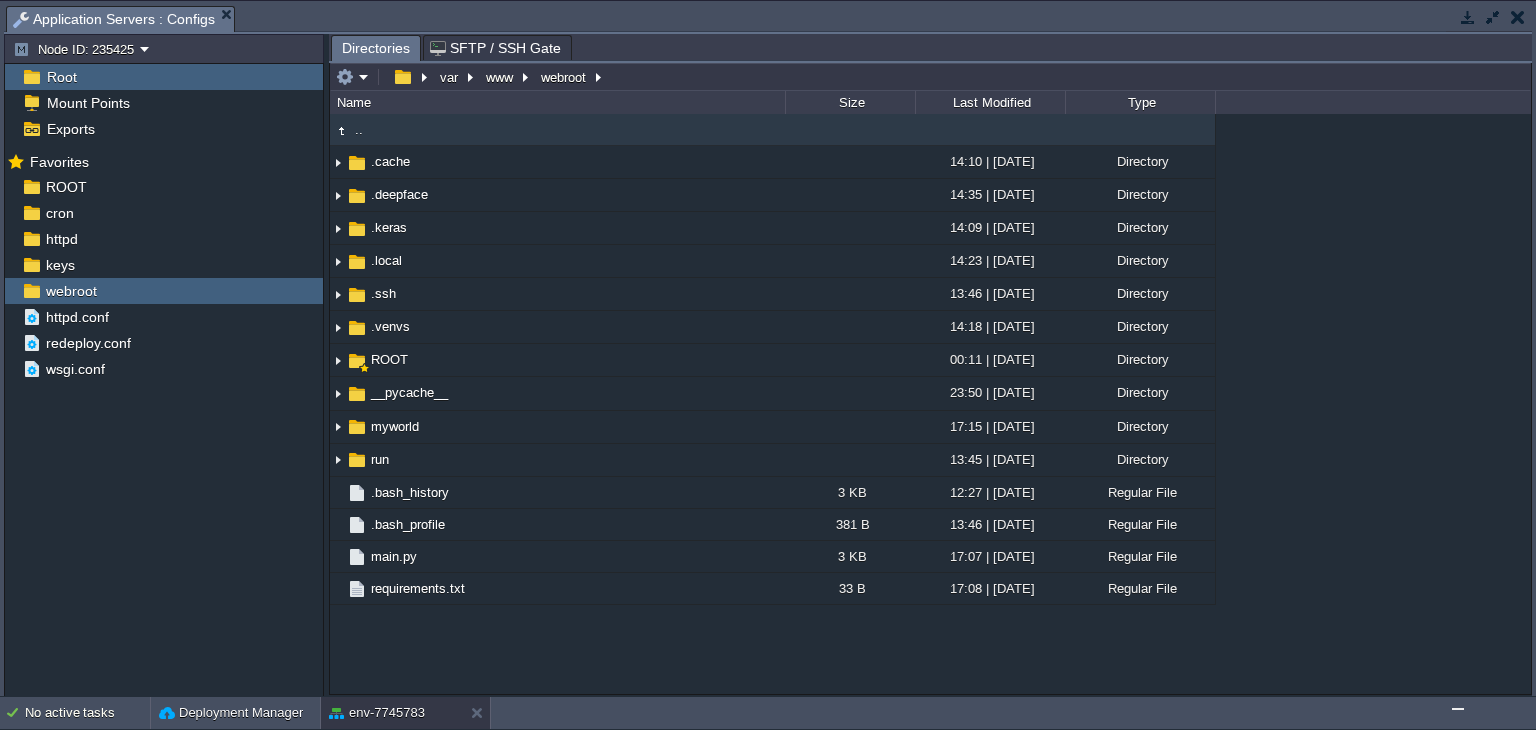 click at bounding box center [1518, 17] 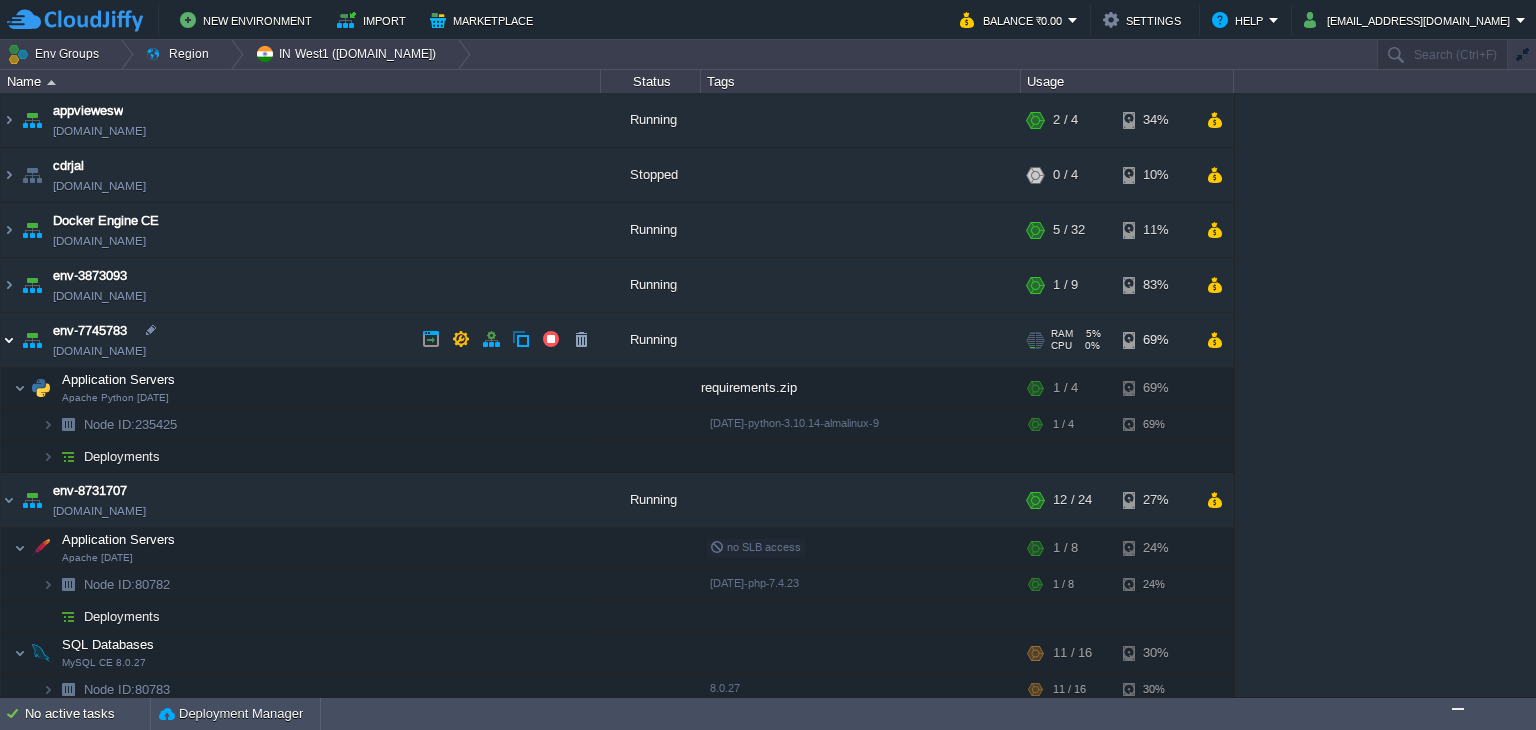 click at bounding box center (9, 340) 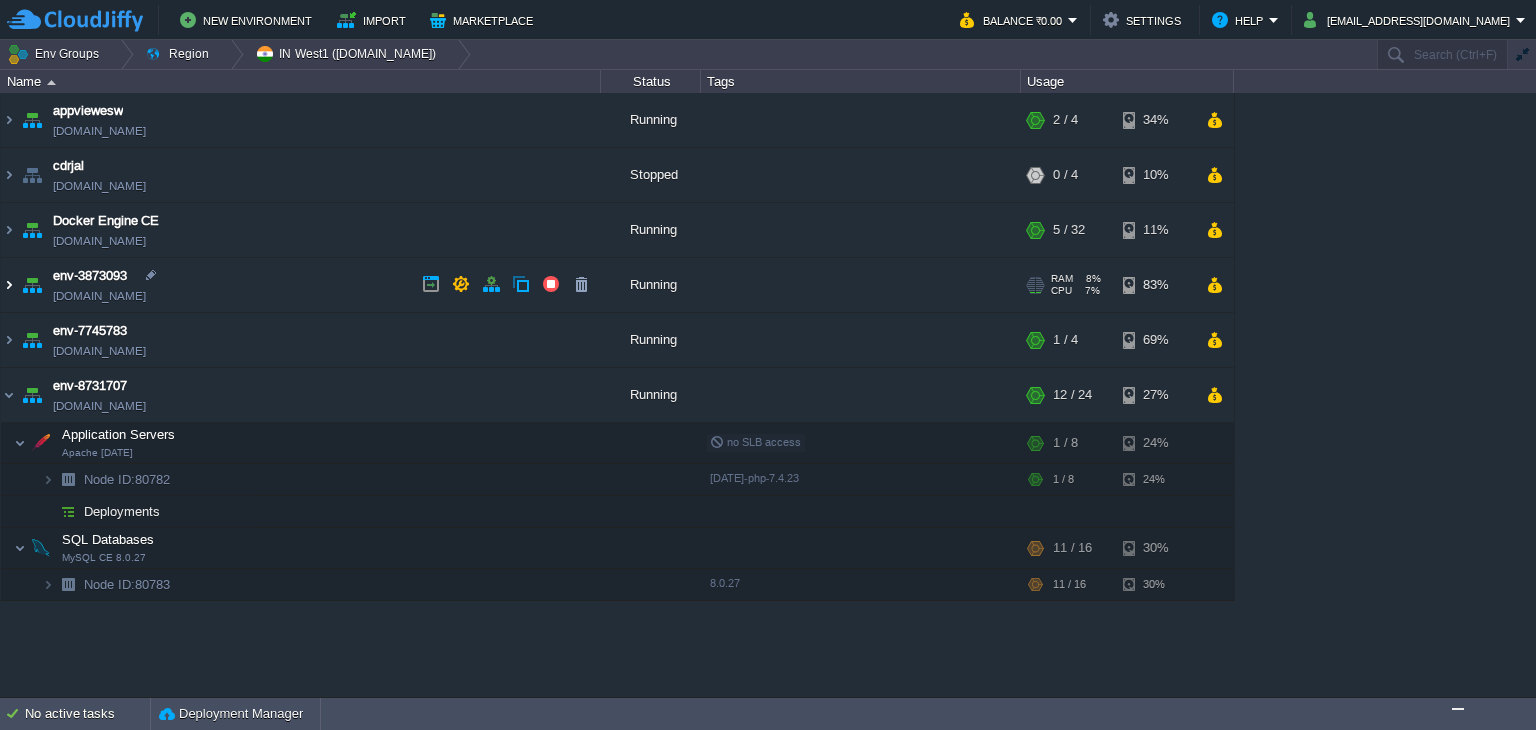click at bounding box center [9, 285] 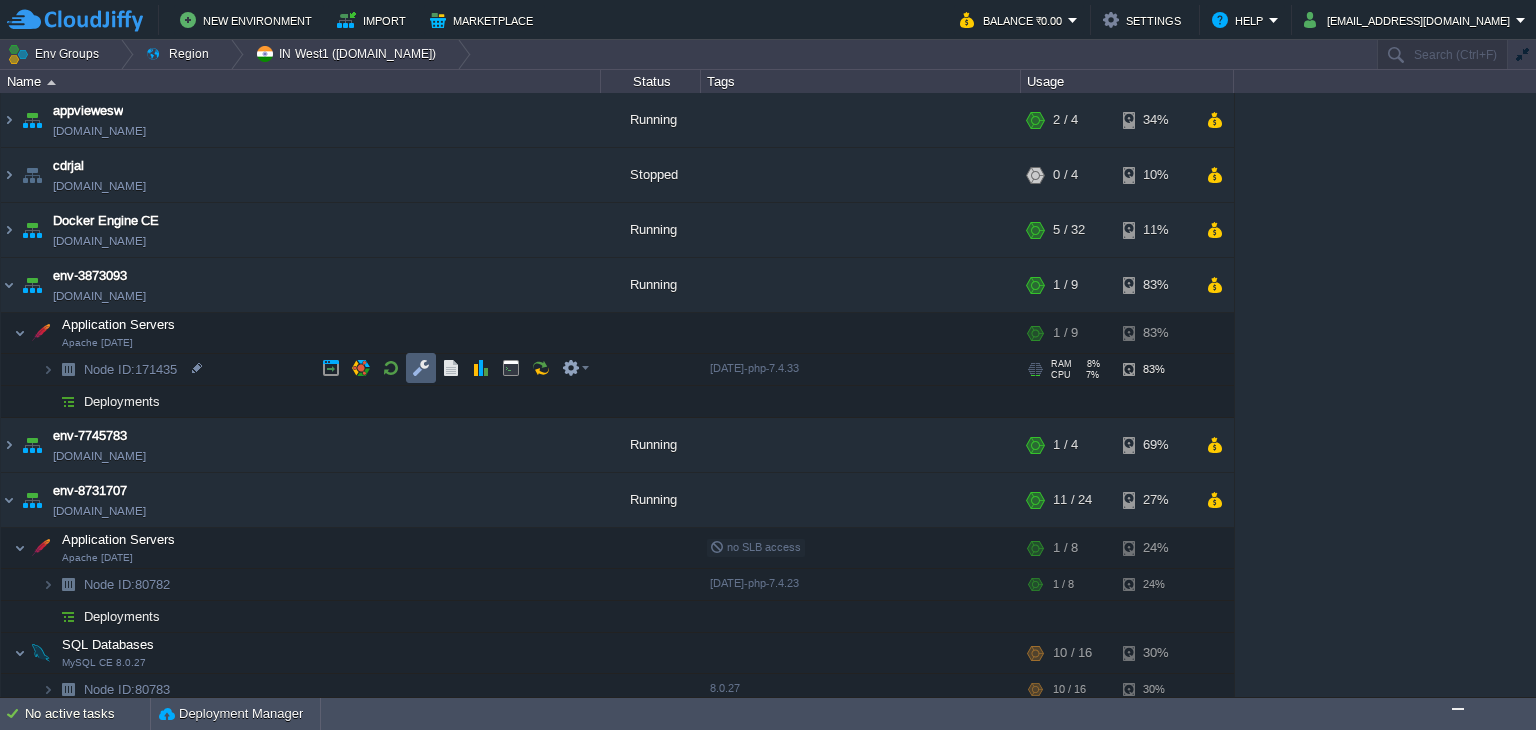 click at bounding box center [421, 368] 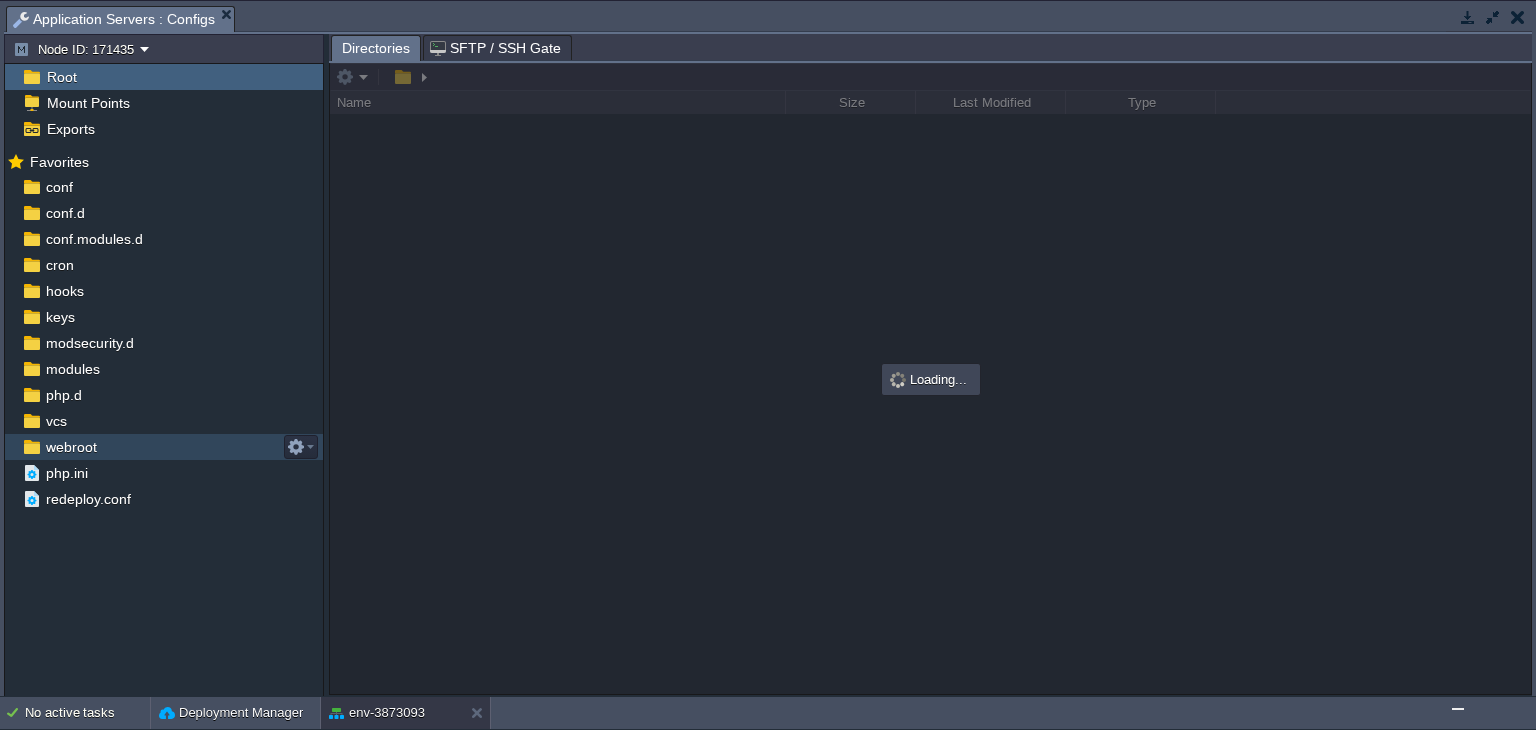 click on "webroot" at bounding box center (164, 447) 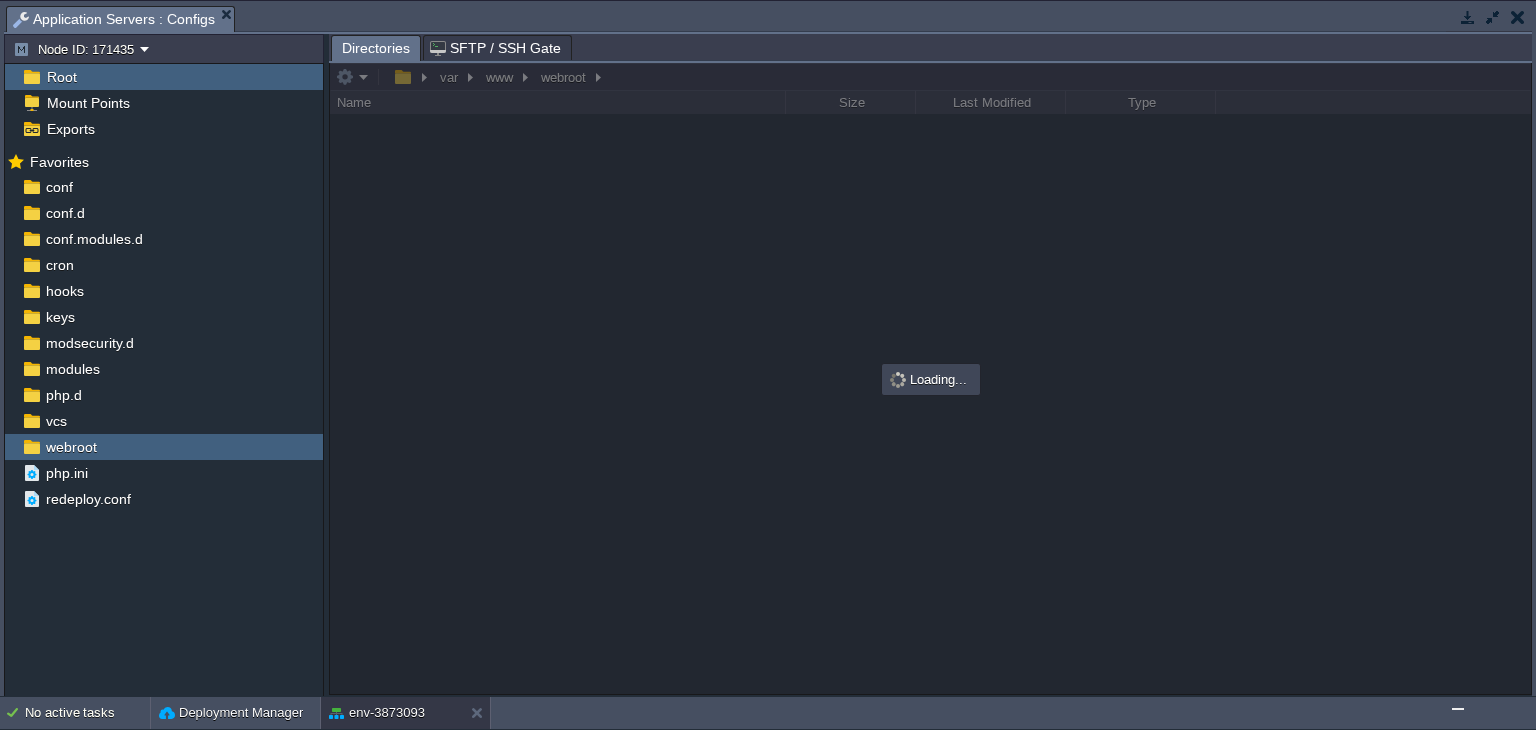 click at bounding box center [1468, 17] 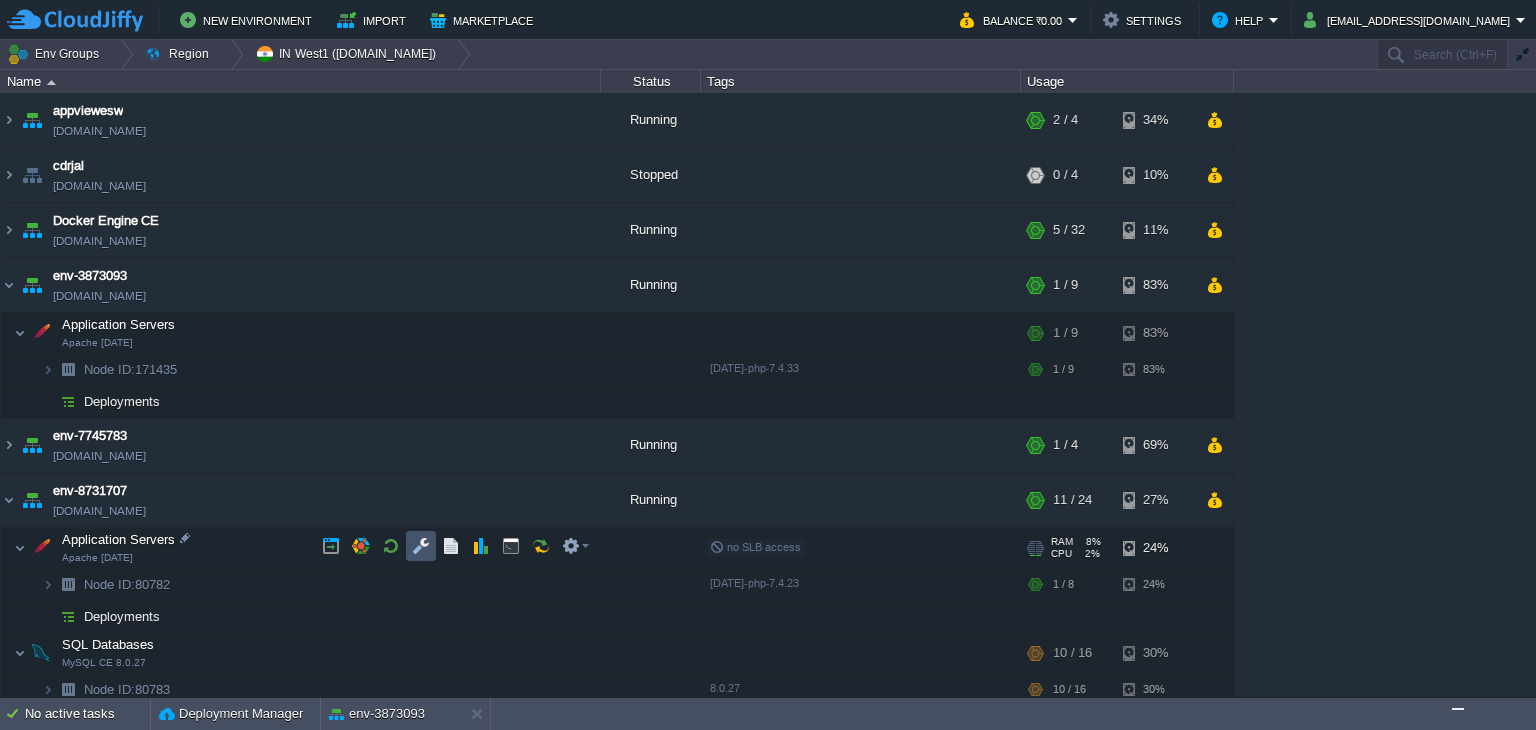 click at bounding box center (421, 546) 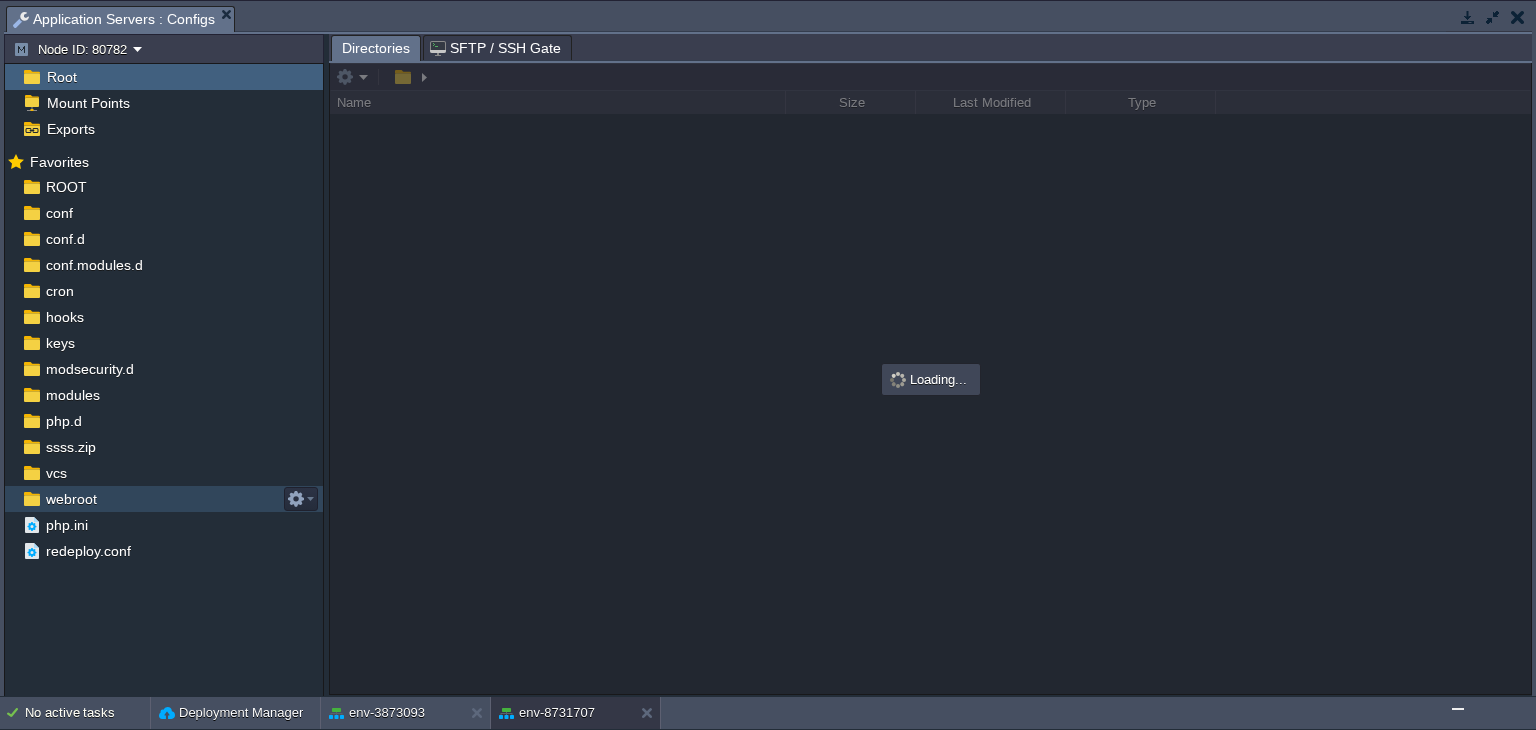 click on "webroot" at bounding box center [164, 499] 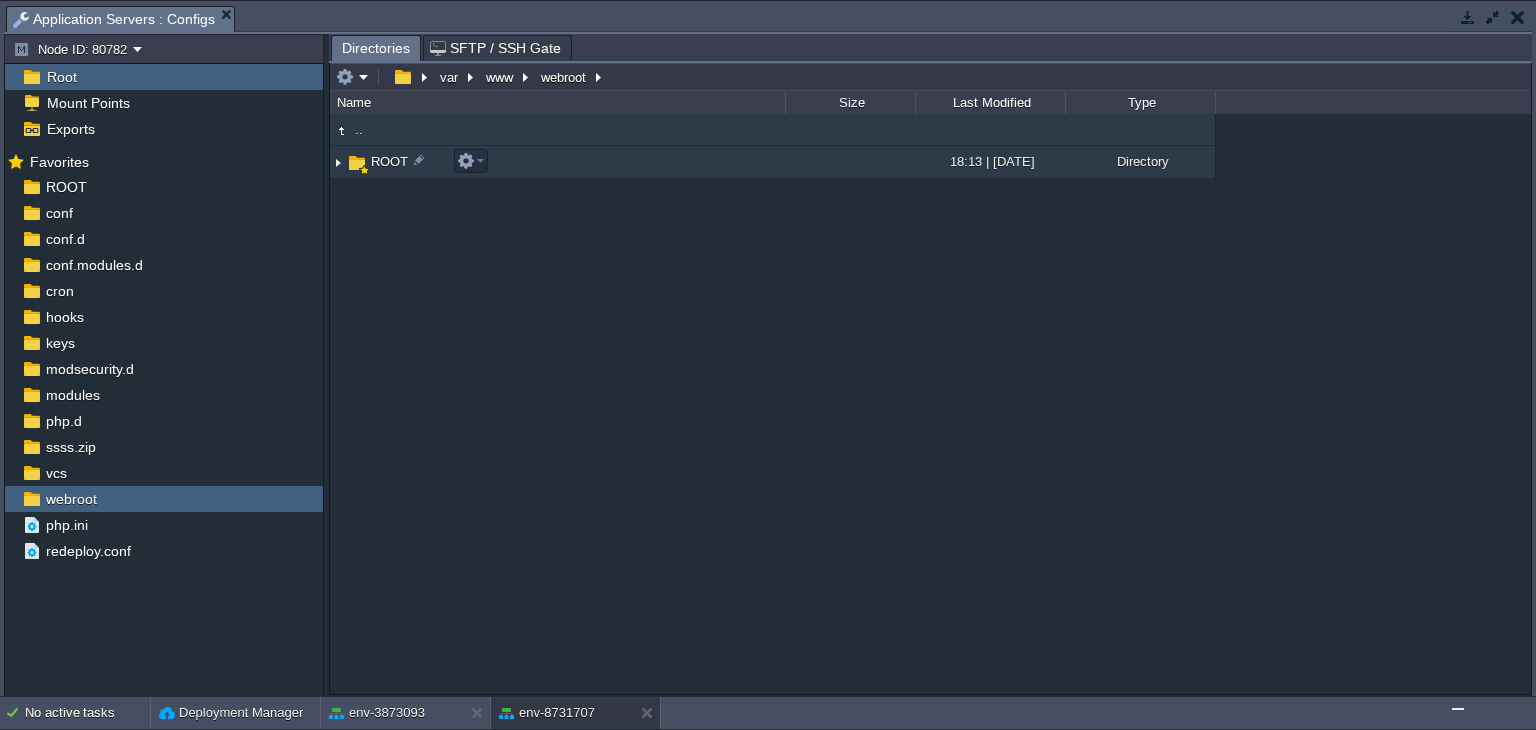 click on "ROOT" at bounding box center (557, 162) 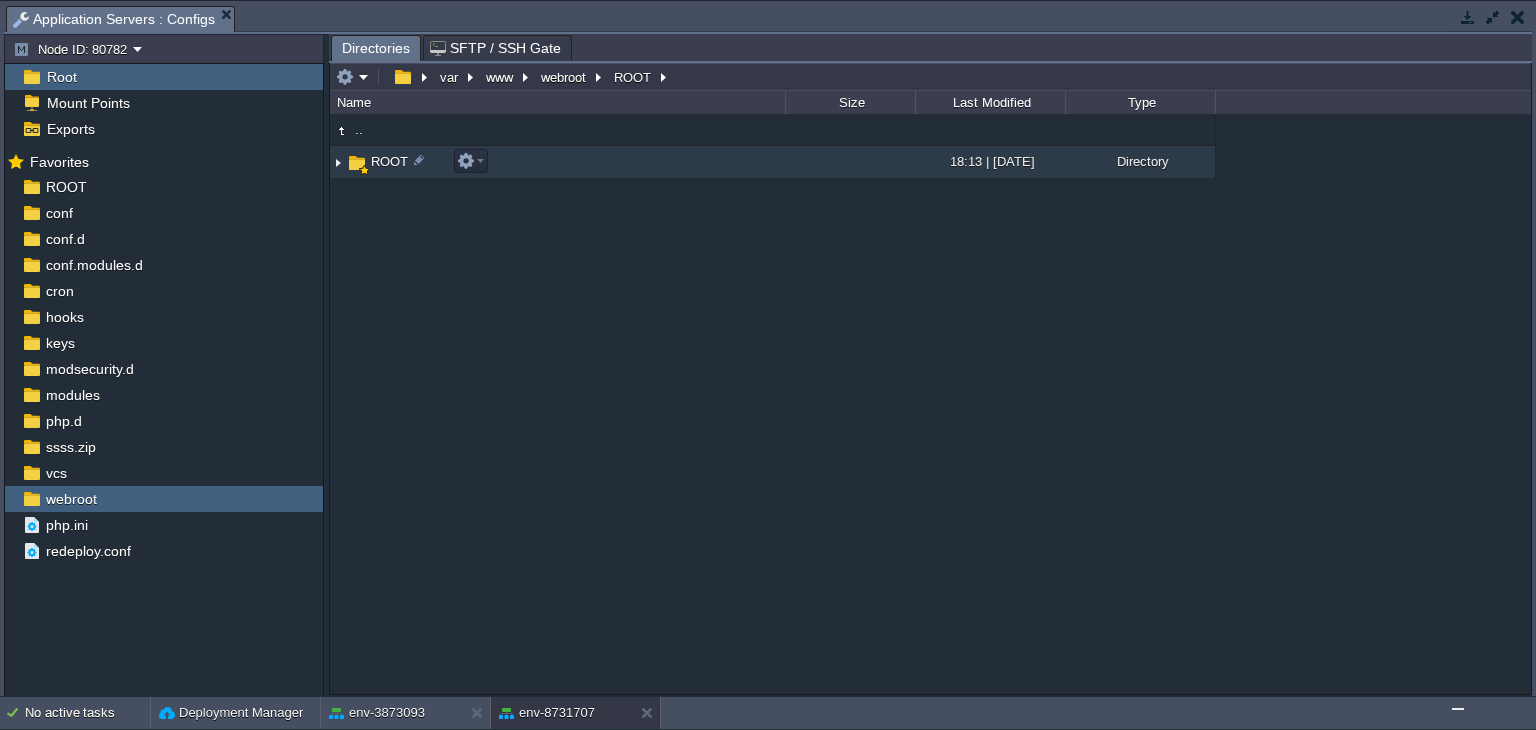 click on "ROOT" at bounding box center (557, 162) 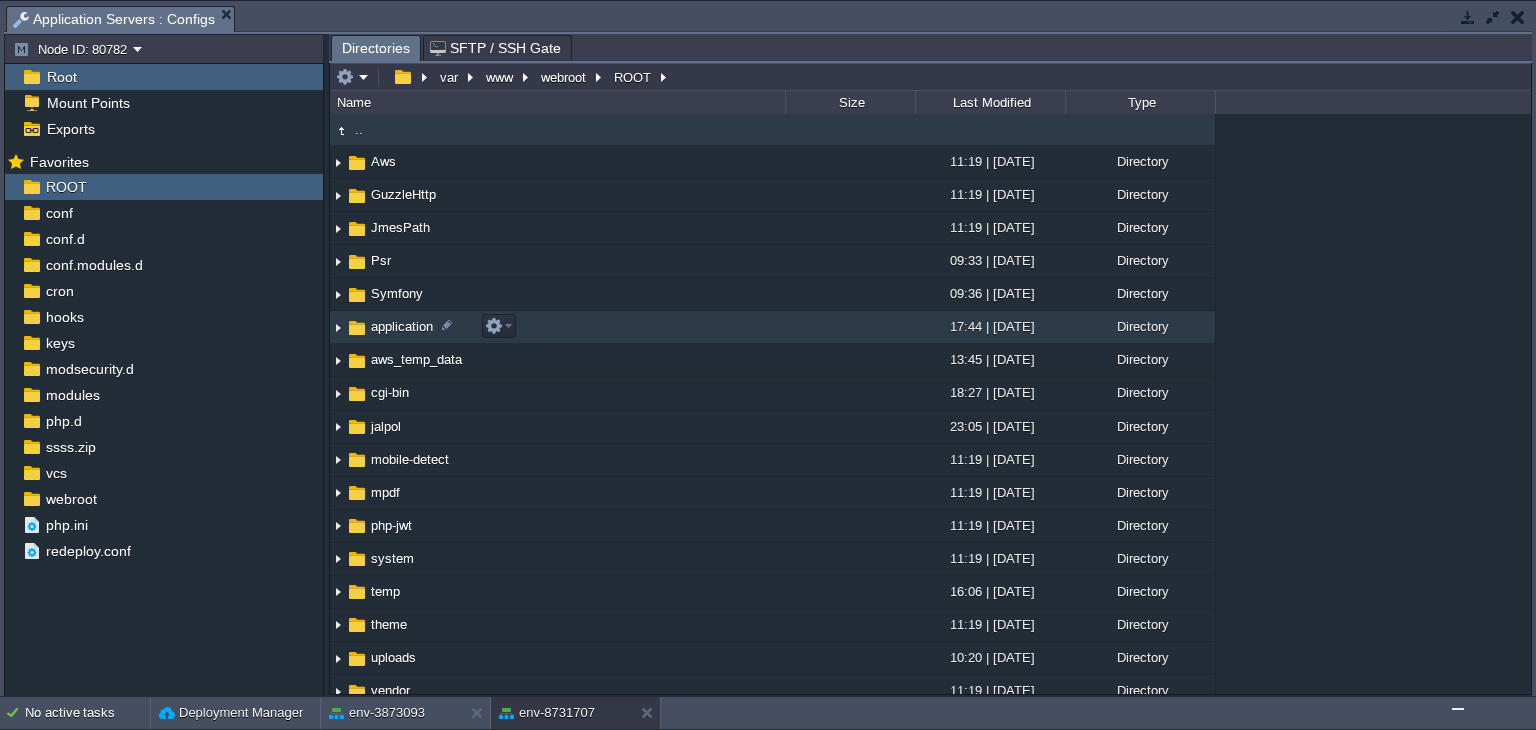 click on "application" at bounding box center [557, 327] 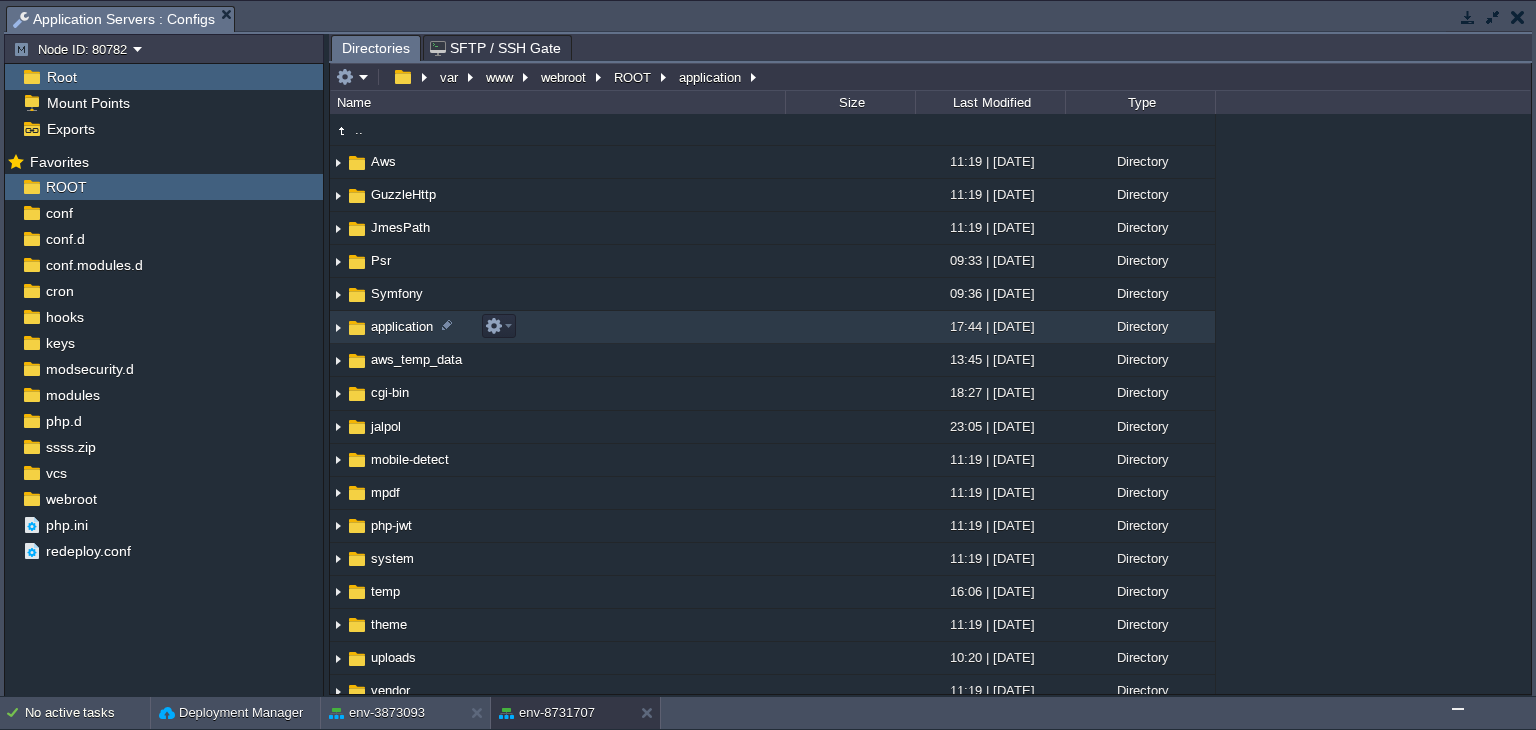 click on "application" at bounding box center (557, 327) 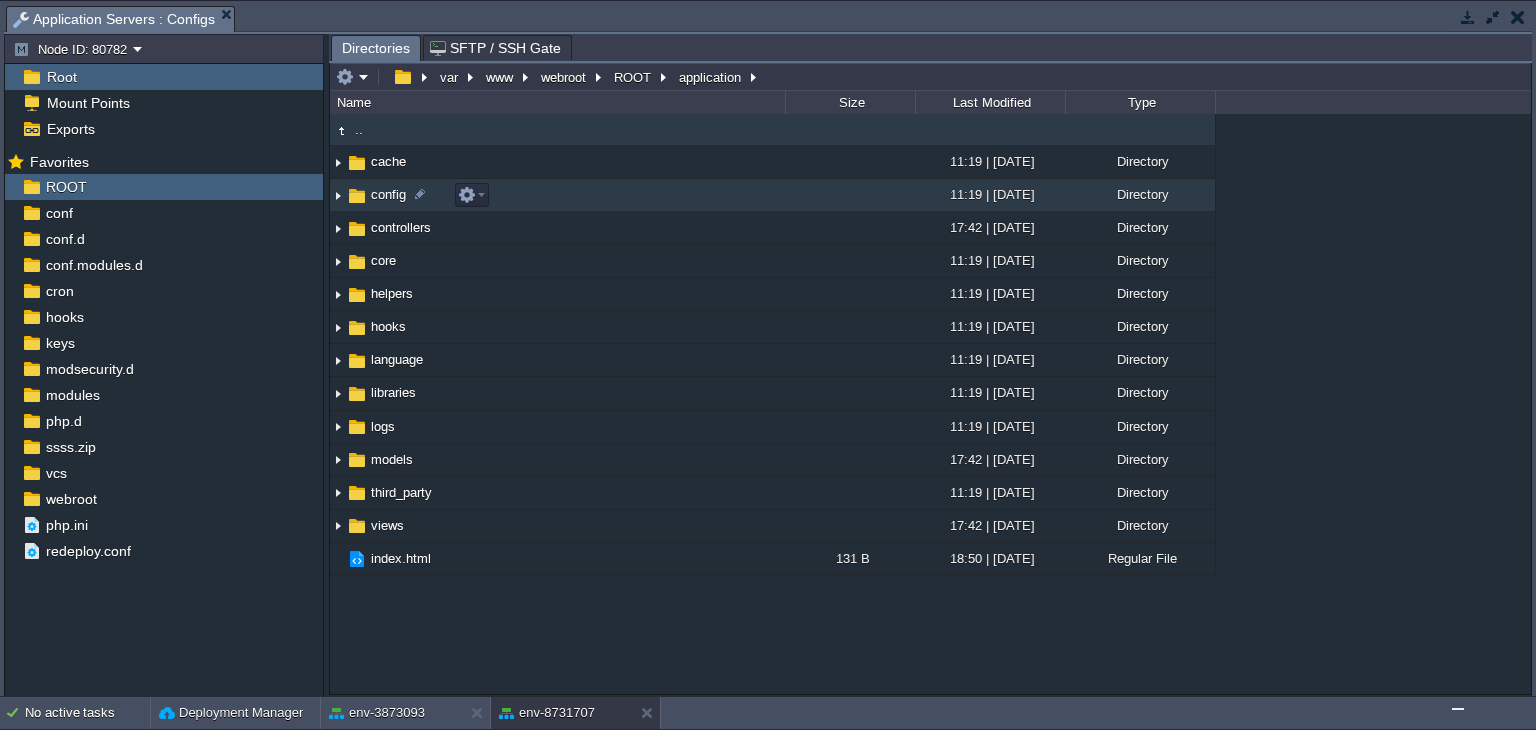 click on "config" at bounding box center (557, 195) 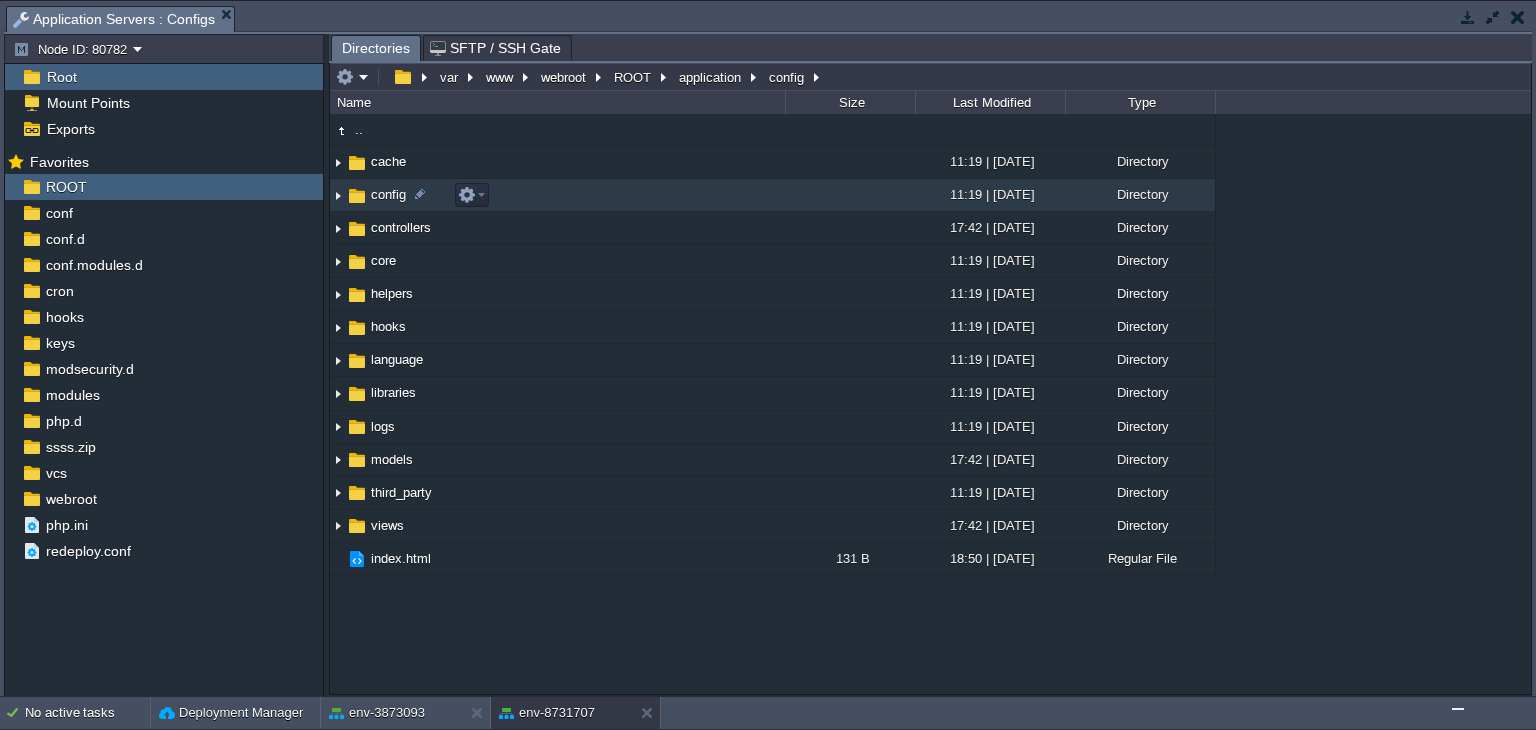 click on "config" at bounding box center (557, 195) 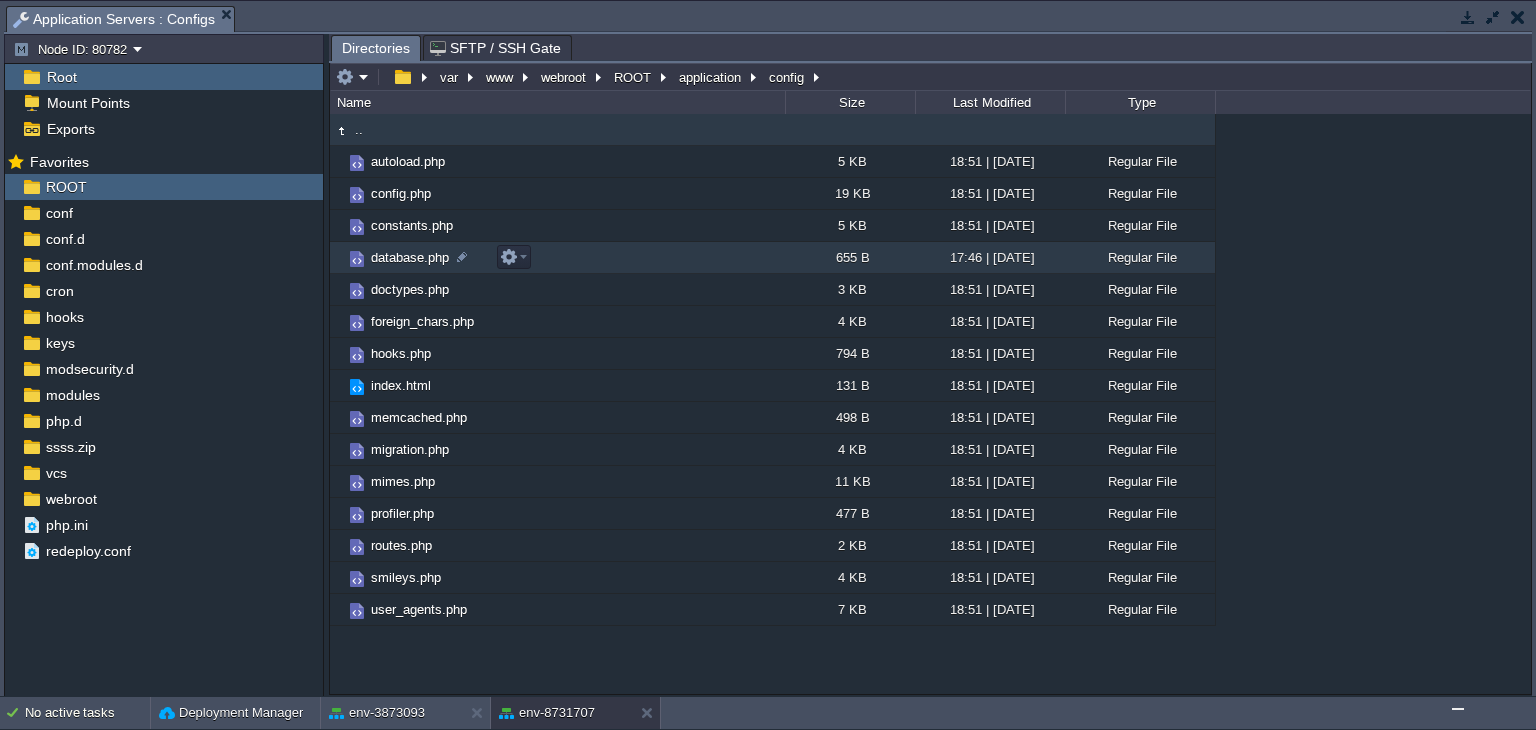 click on "database.php" at bounding box center [557, 258] 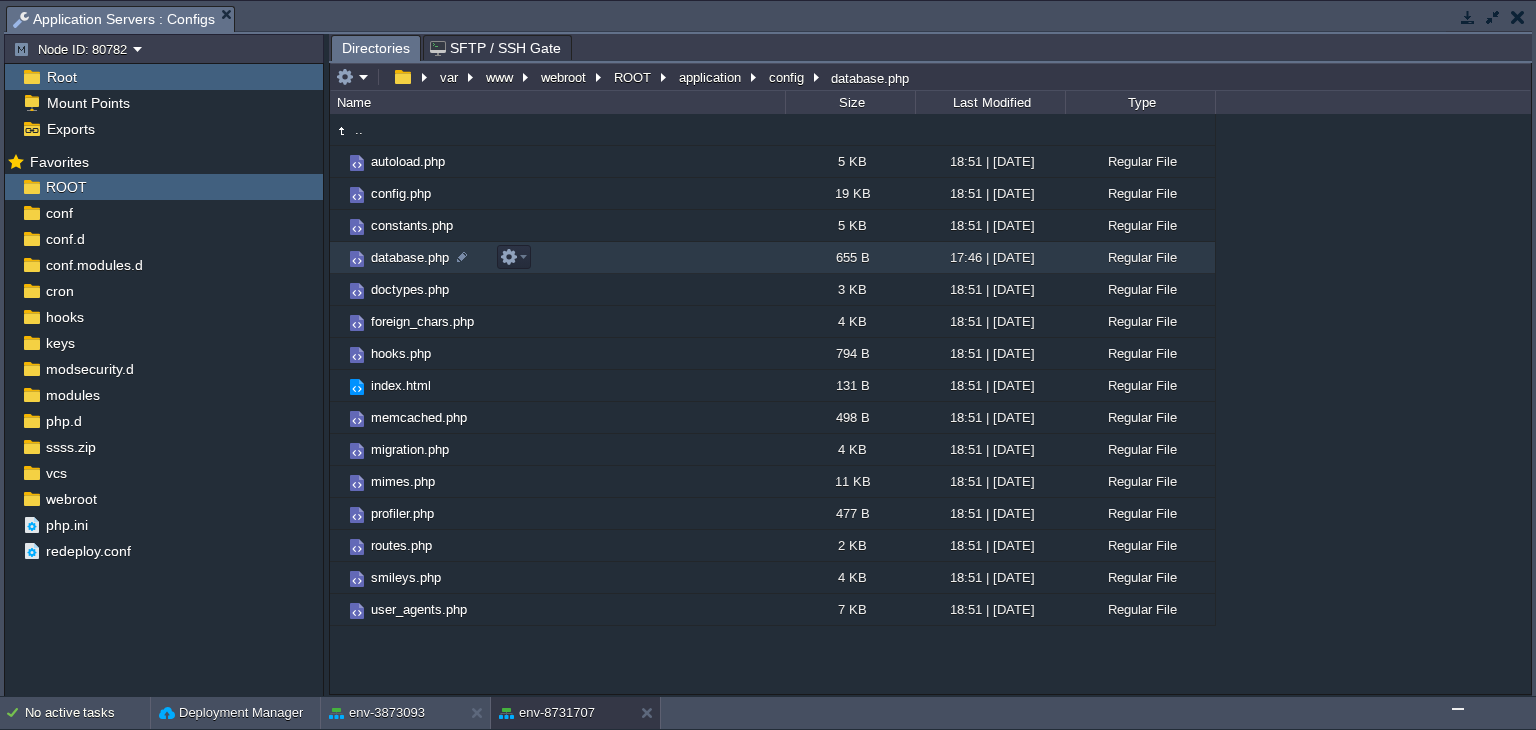 click on "database.php" at bounding box center (557, 258) 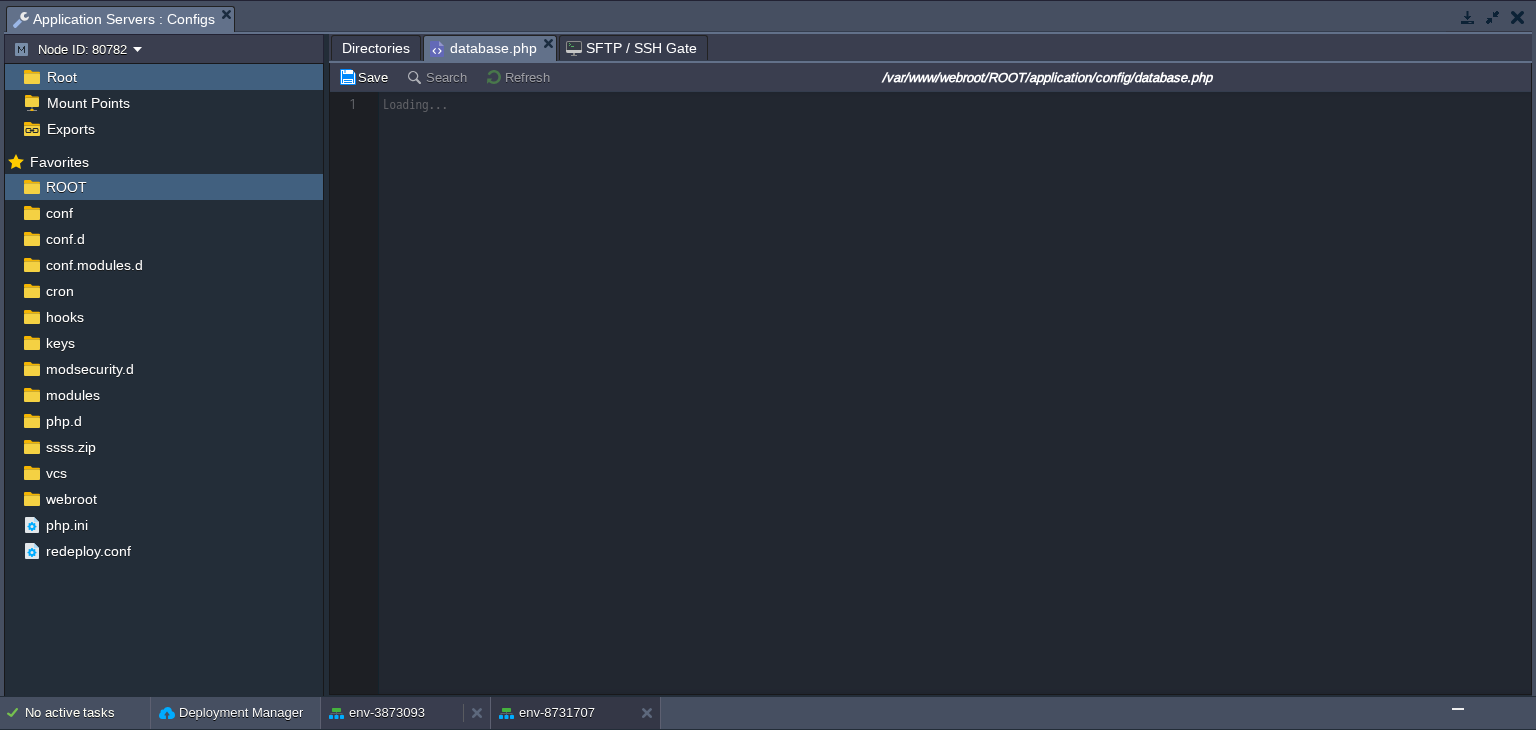 click on "env-3873093" at bounding box center (377, 713) 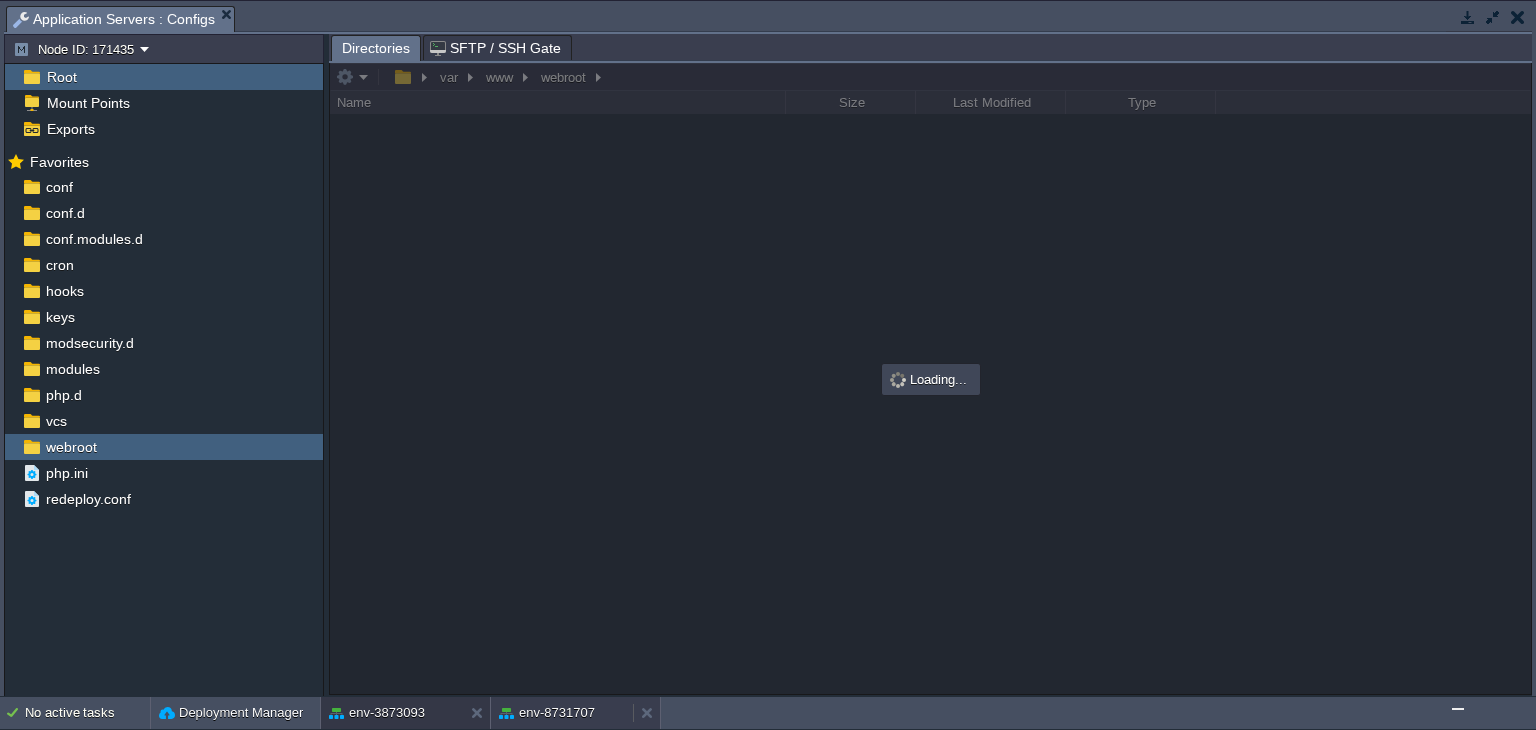 click on "env-8731707" at bounding box center (547, 713) 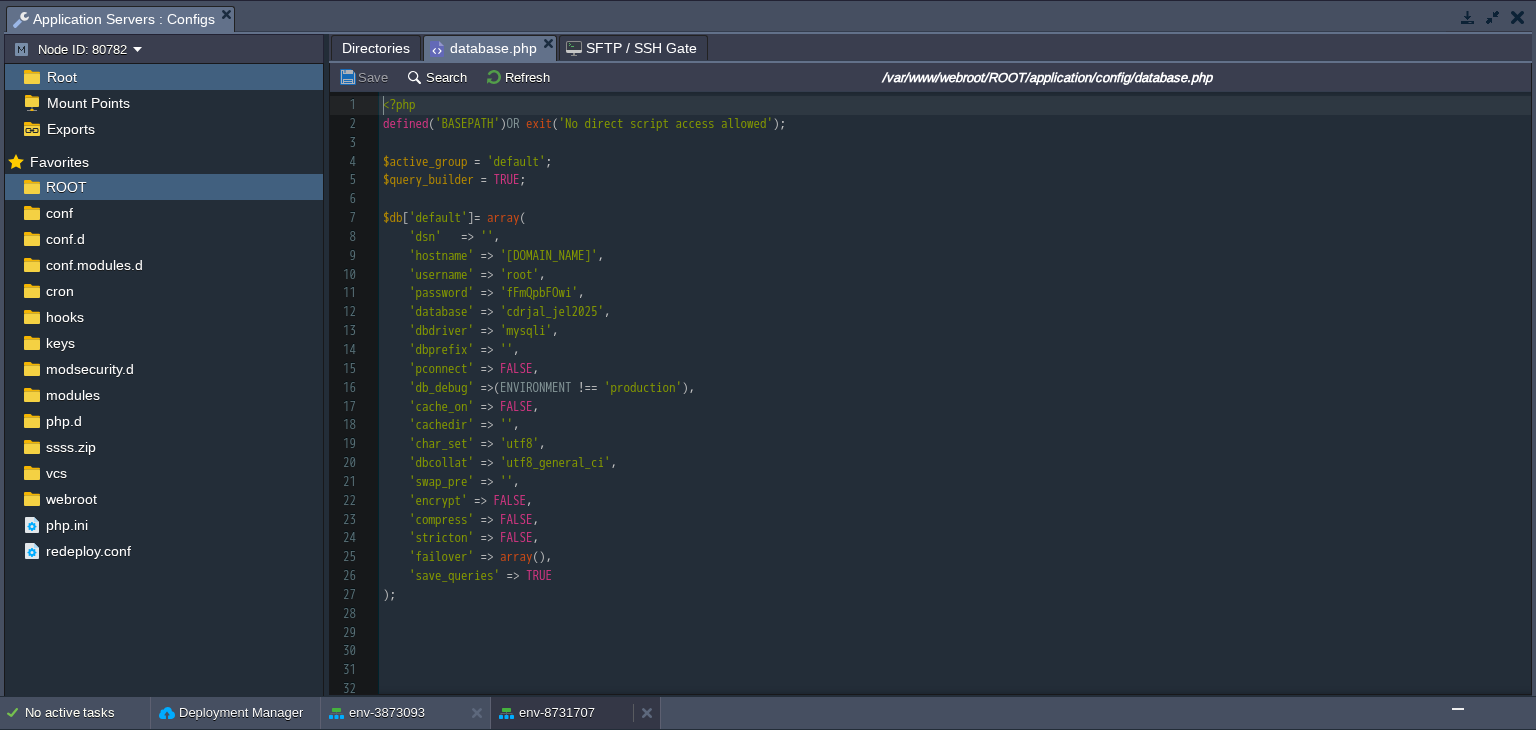 scroll, scrollTop: 6, scrollLeft: 0, axis: vertical 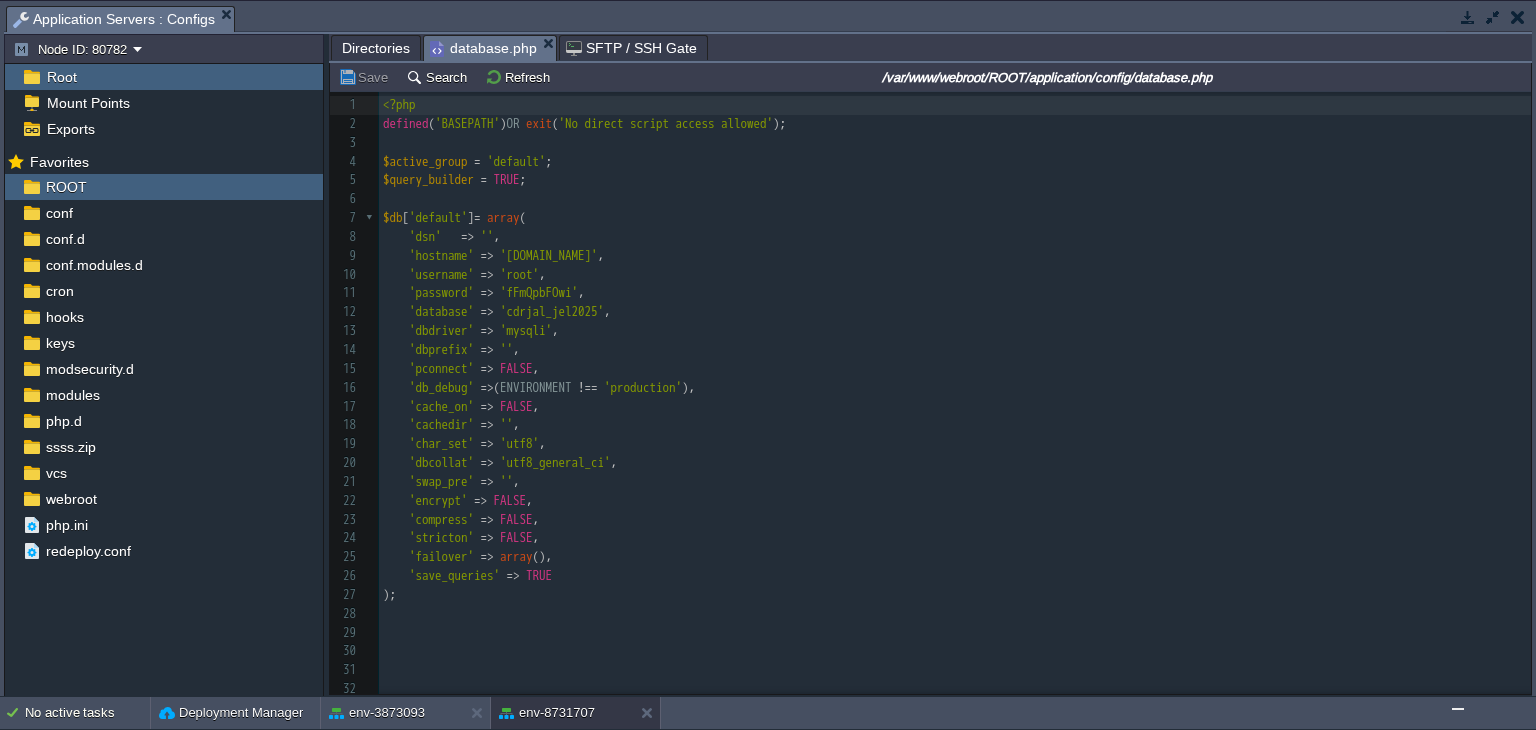 click at bounding box center (1458, 709) 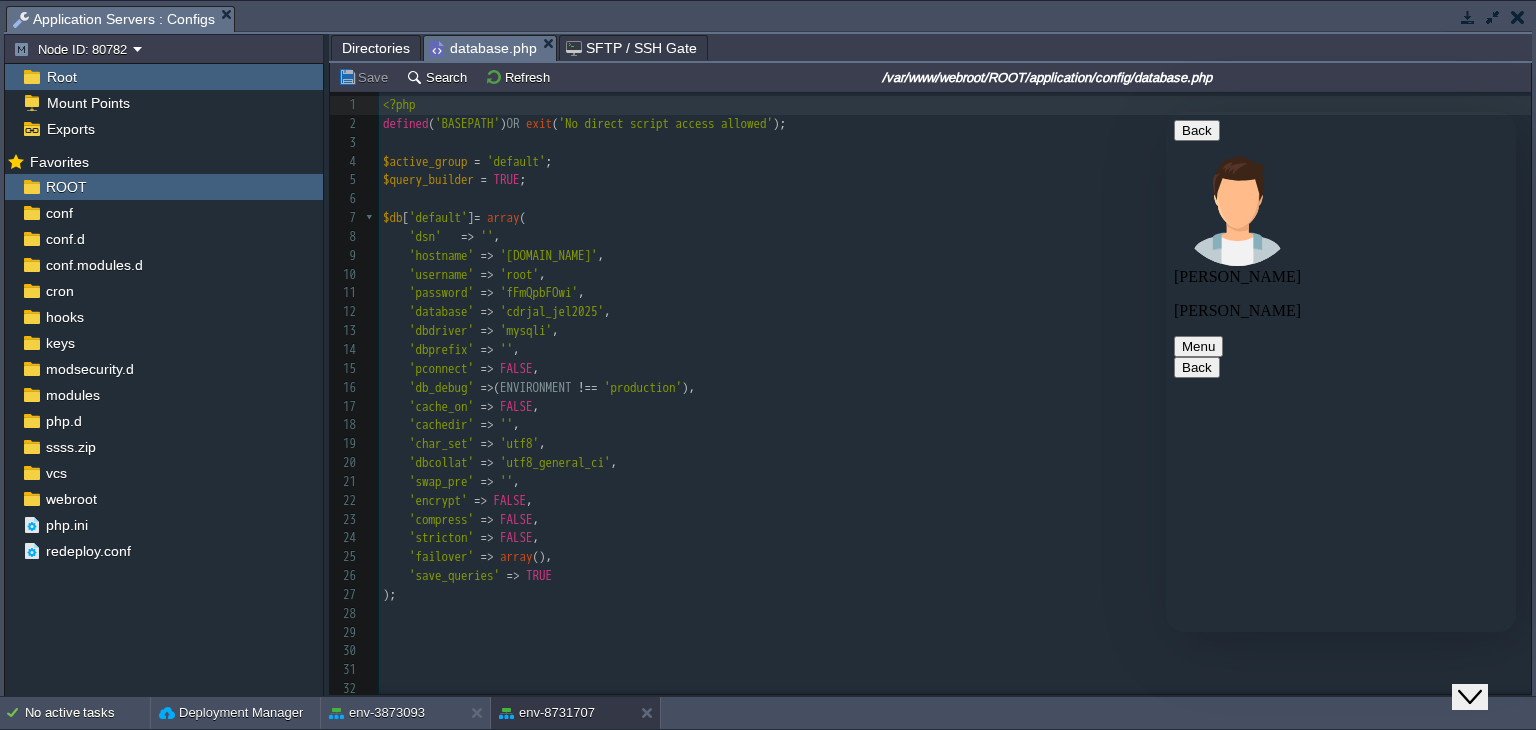 click on "Close Chat This icon closes the chat window." 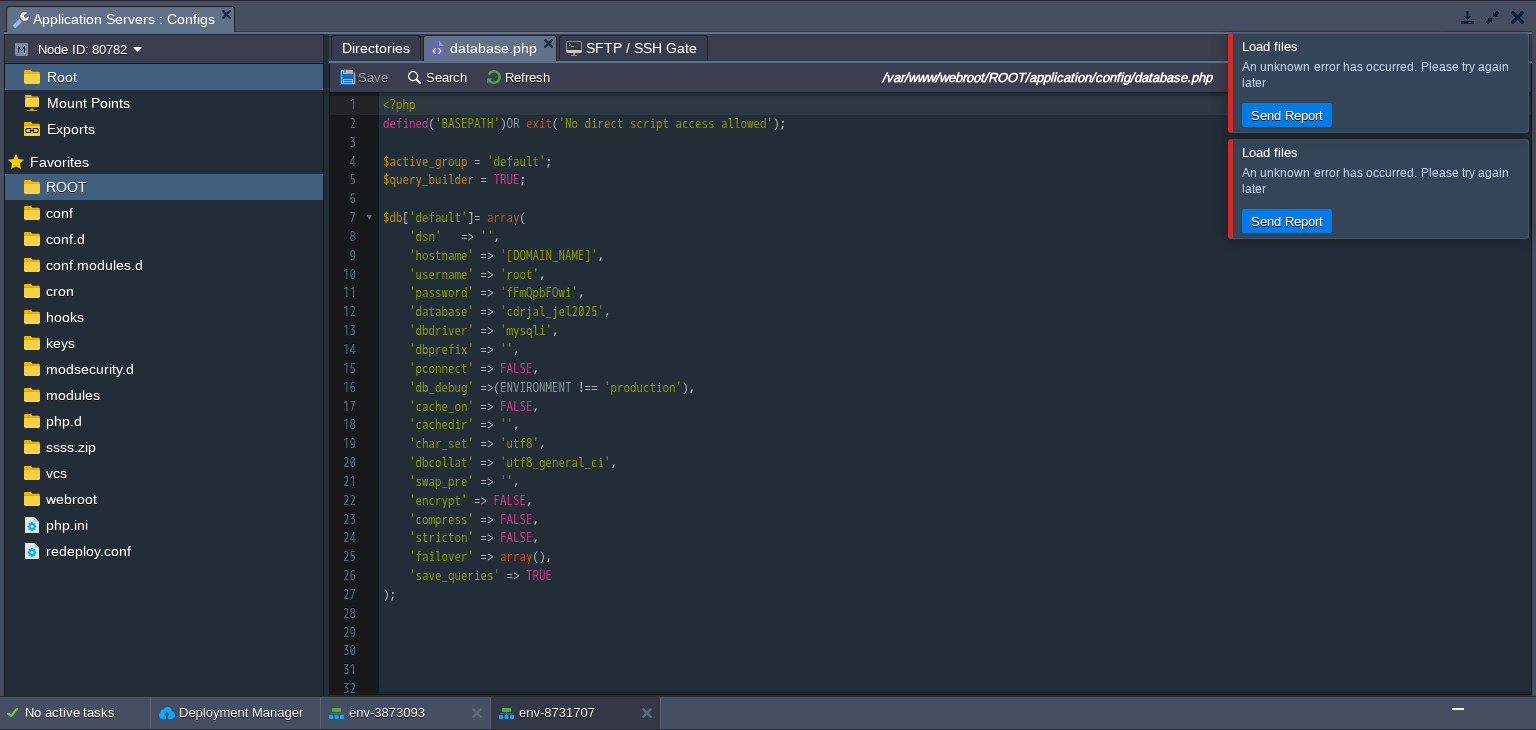 click at bounding box center [1560, 82] 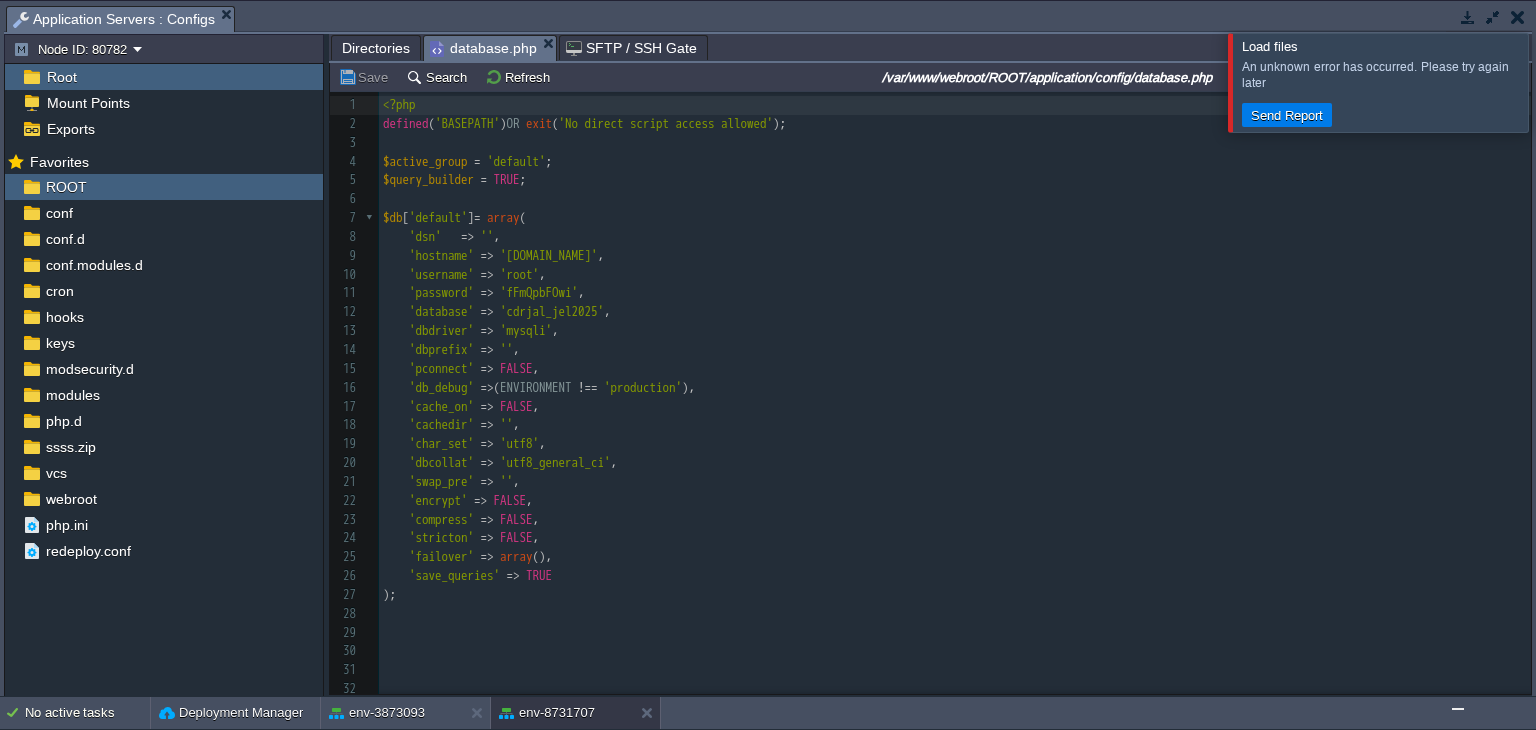 click at bounding box center (1560, 82) 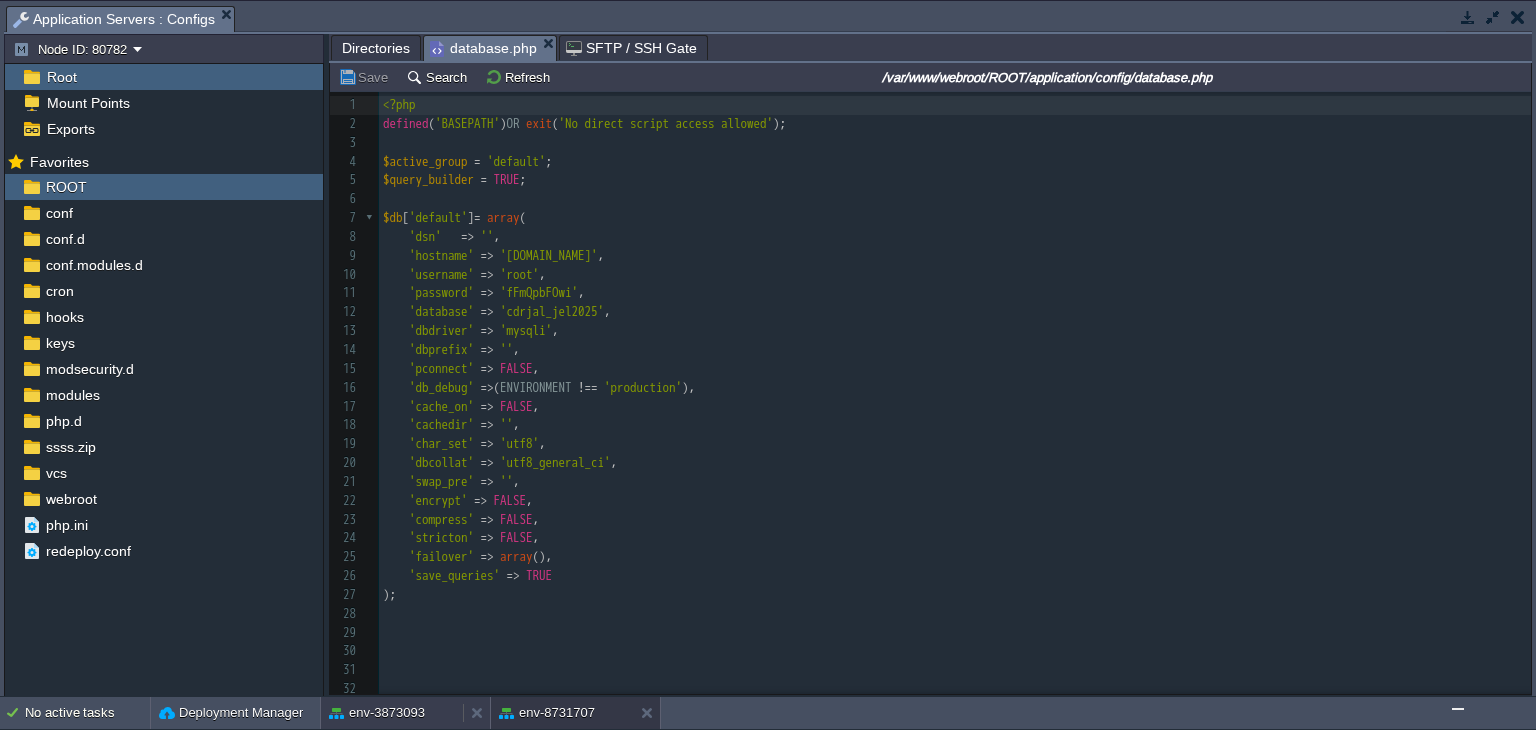 click on "env-3873093" at bounding box center [392, 713] 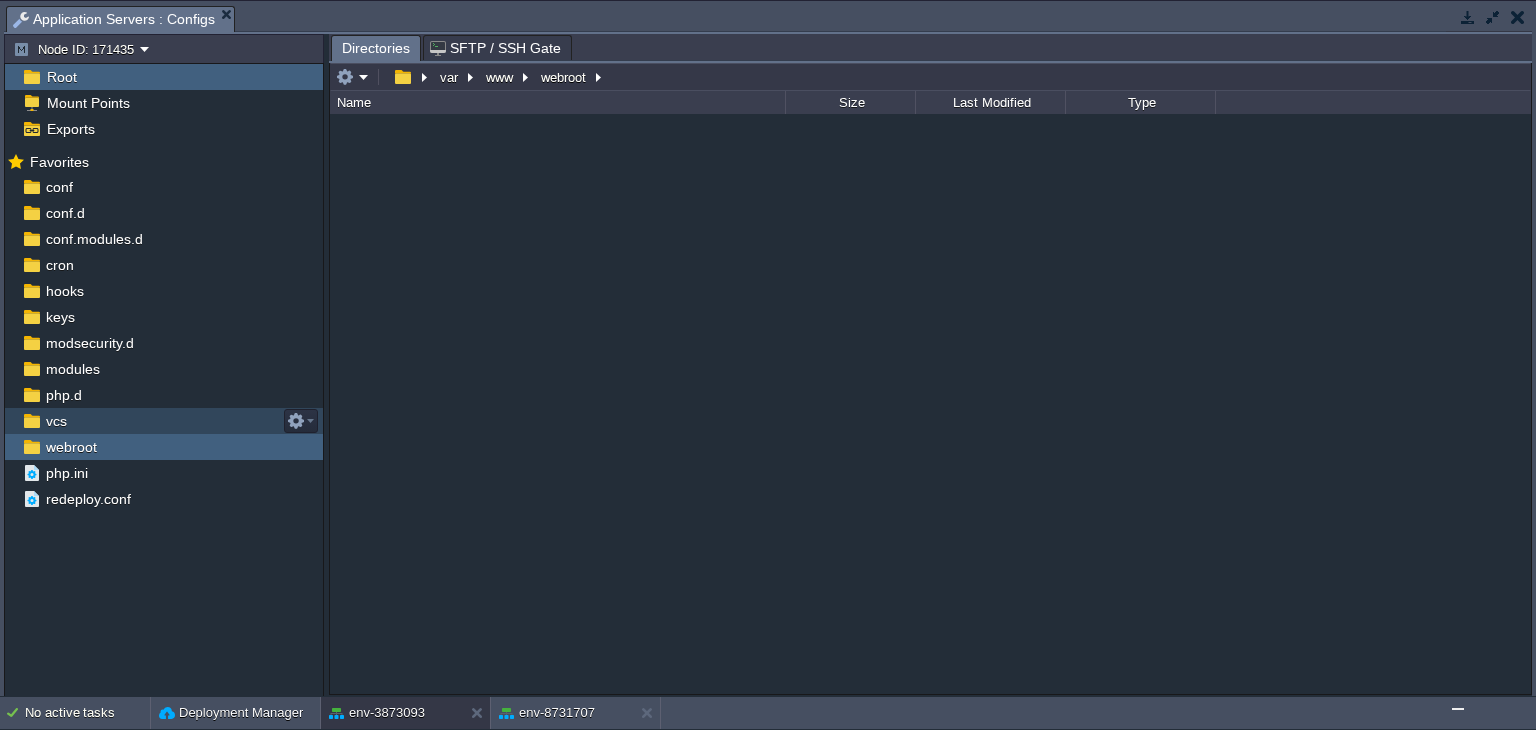 click on "vcs" at bounding box center [164, 421] 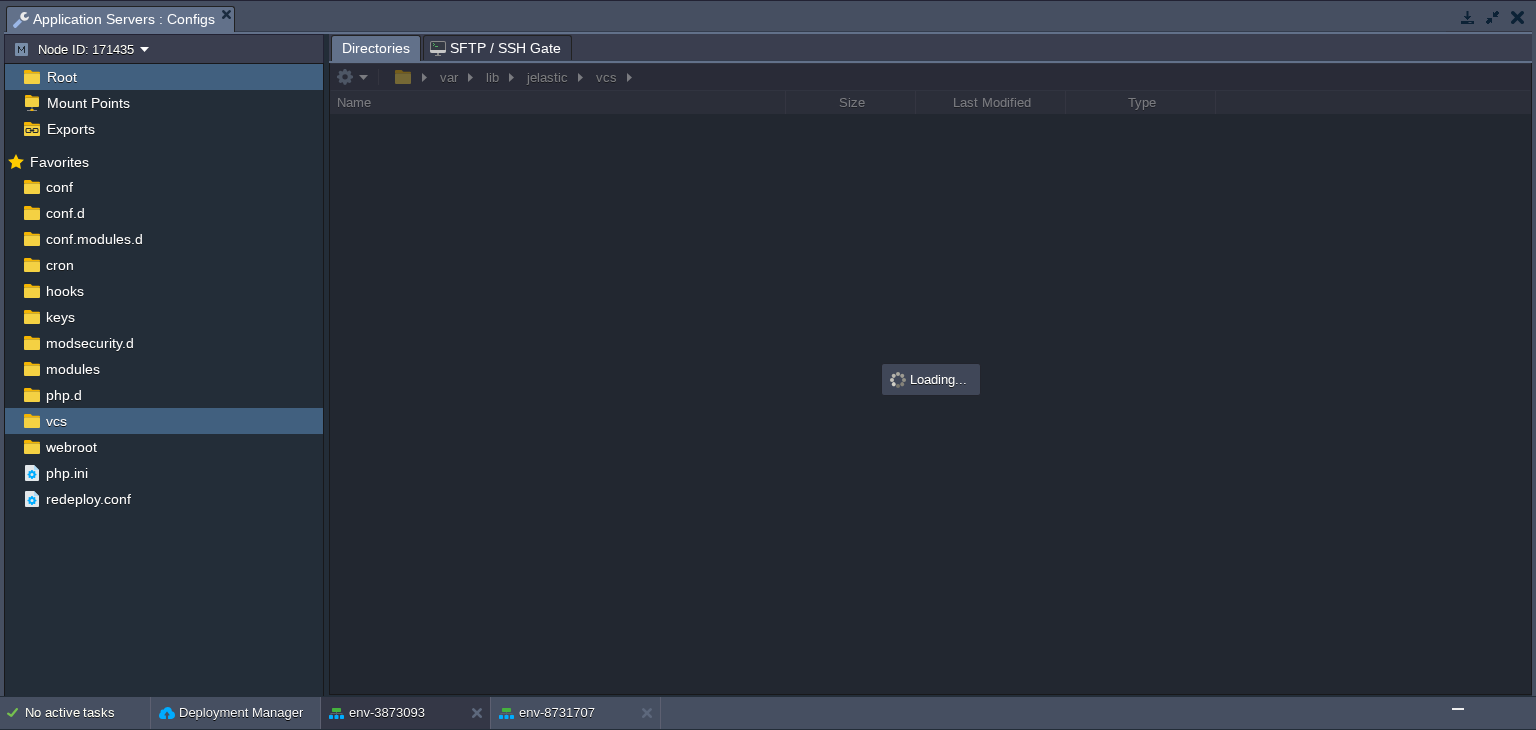 click at bounding box center (1458, 709) 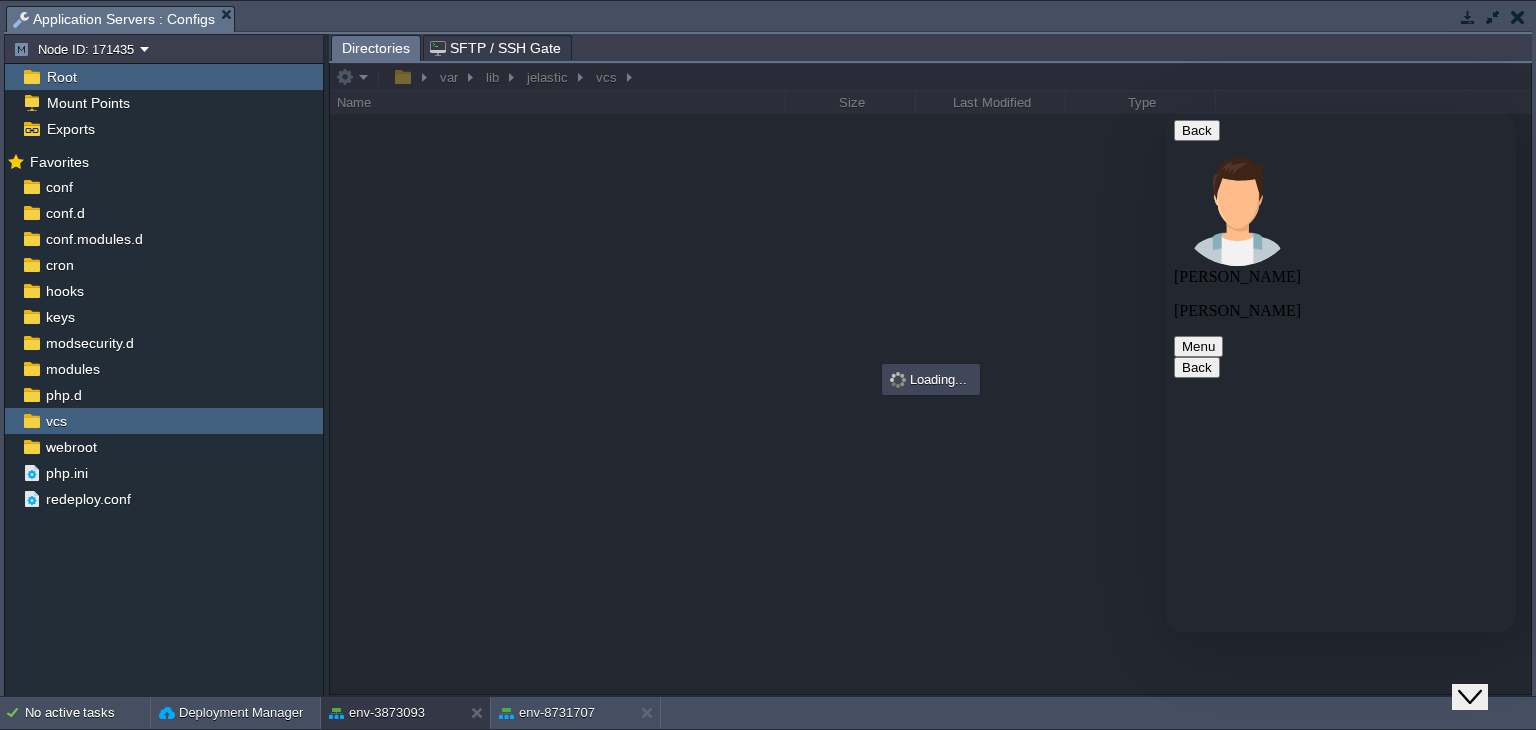 click at bounding box center [1166, 112] 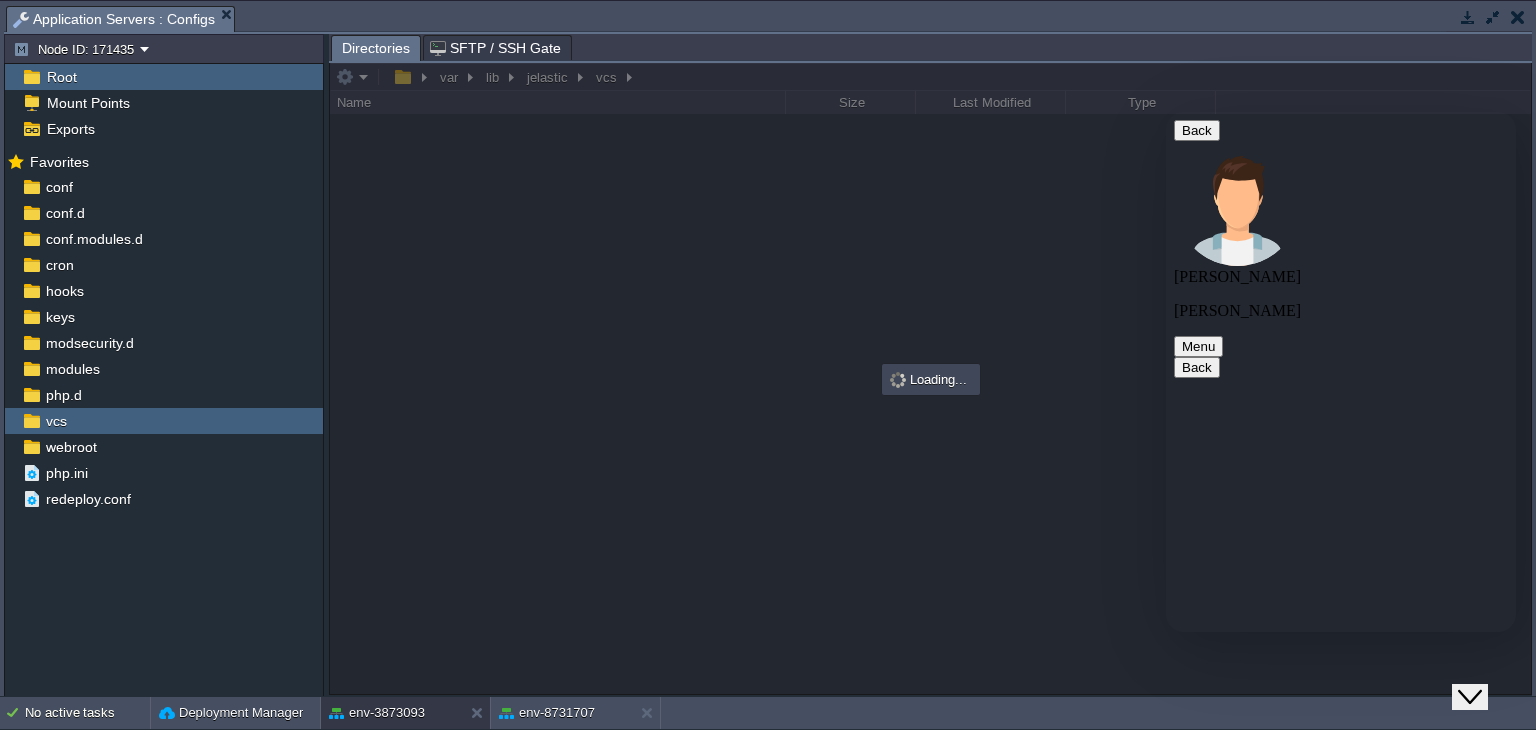 click at bounding box center [1166, 112] 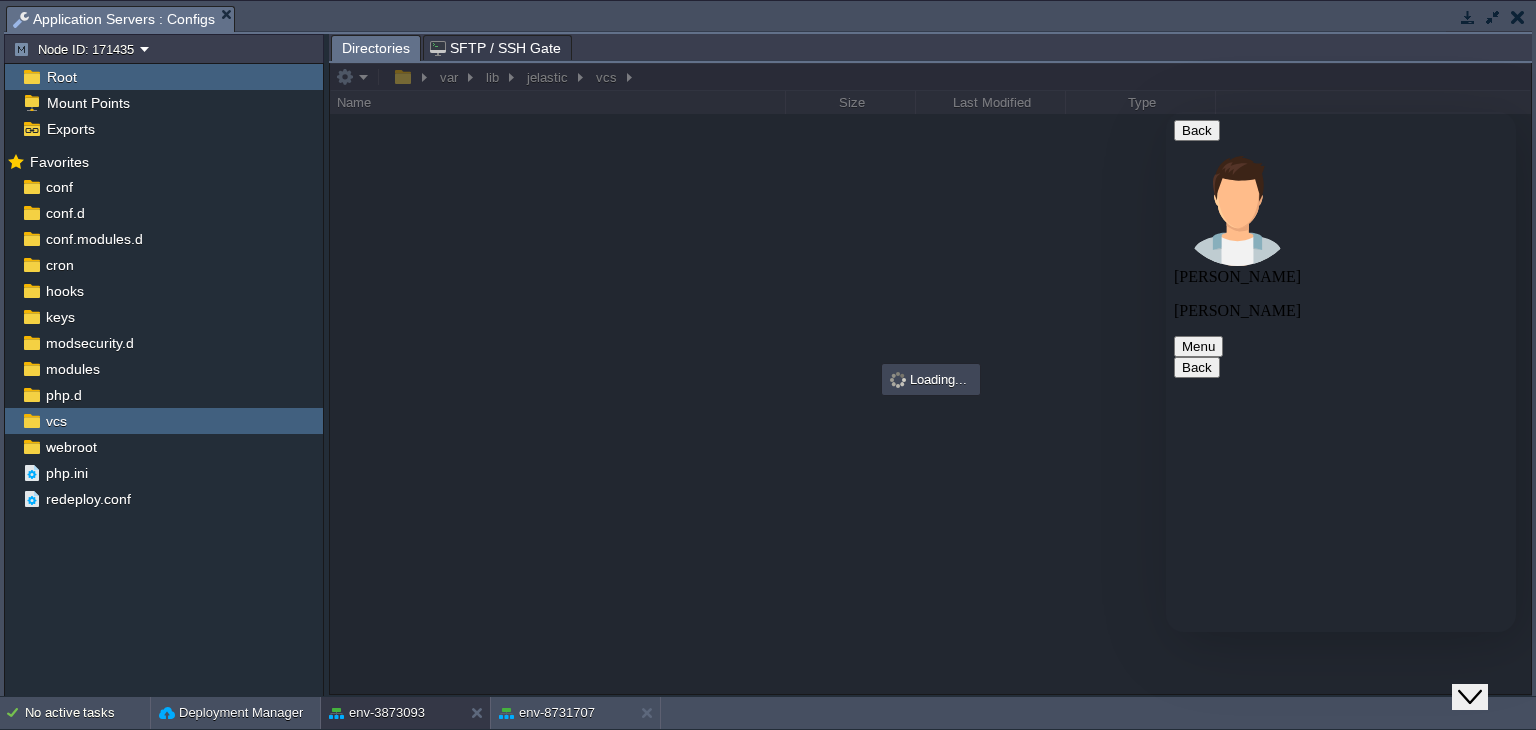 type on "hello" 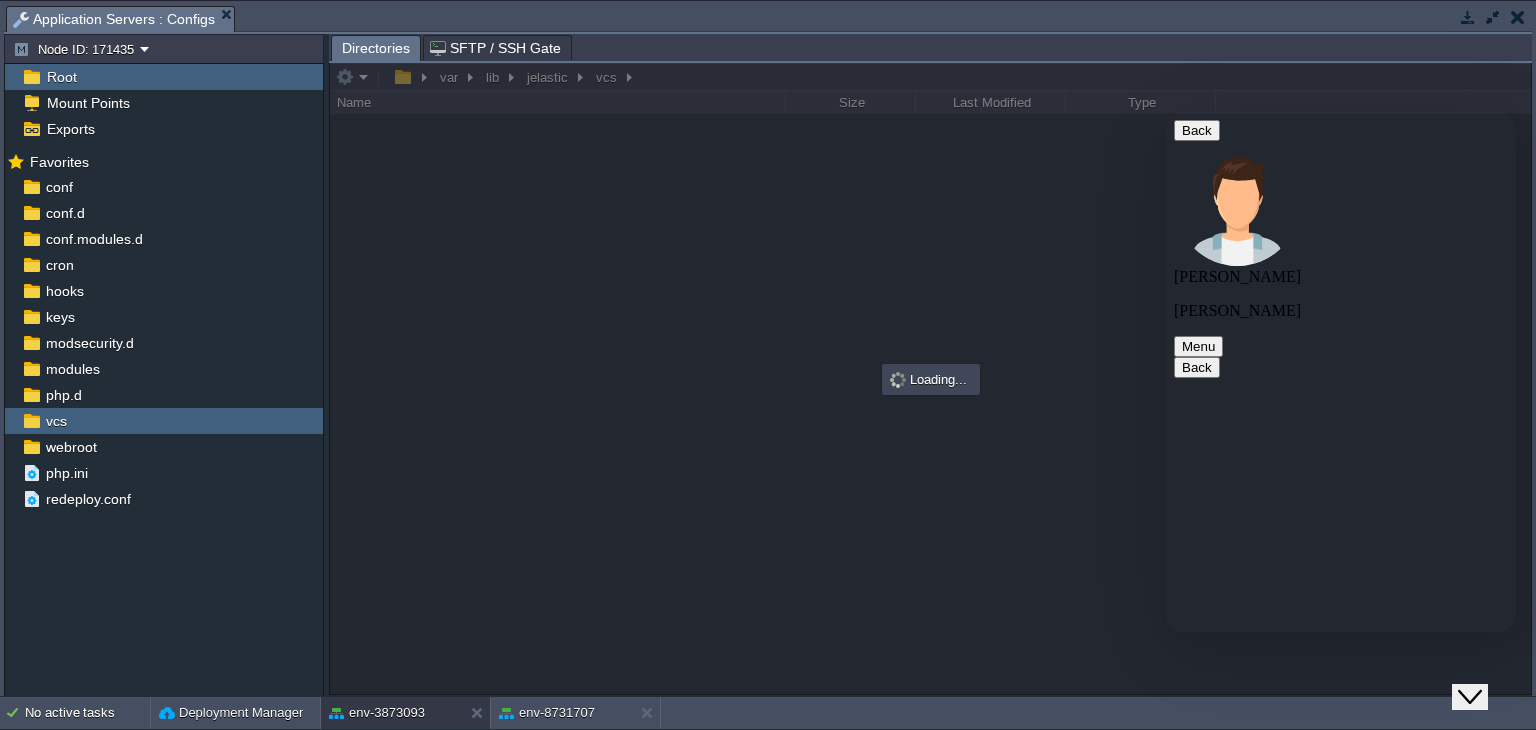type 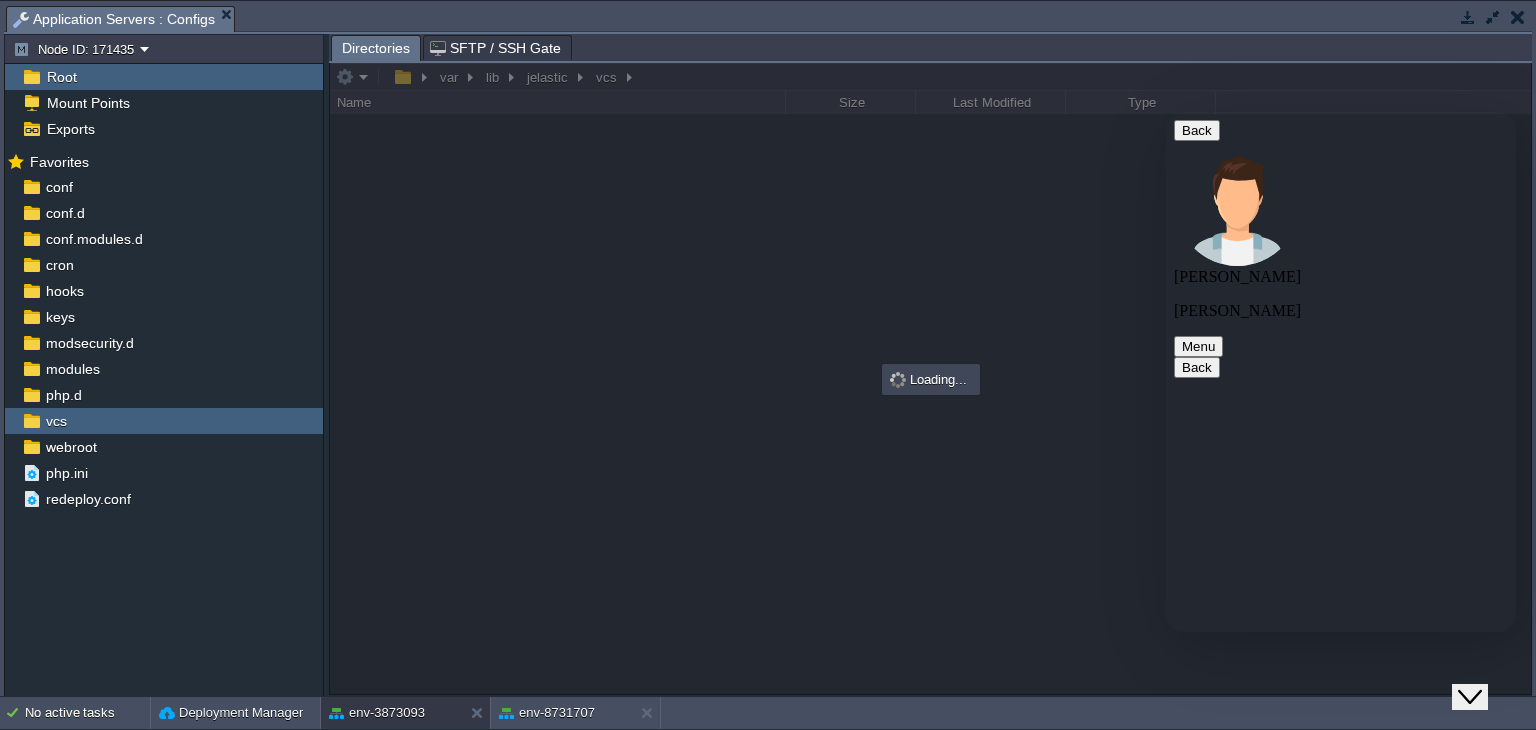 scroll, scrollTop: 16, scrollLeft: 0, axis: vertical 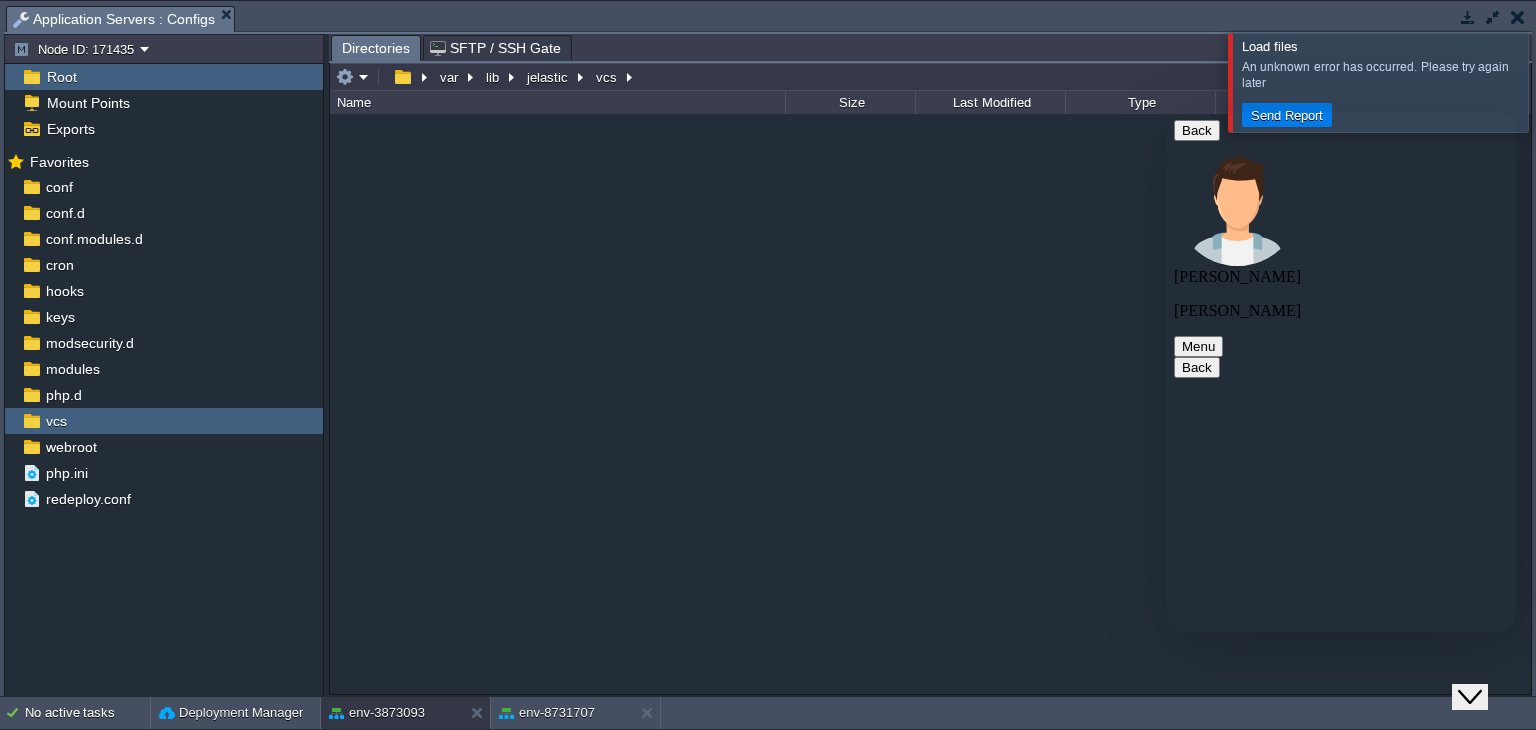 click on "Close Chat This icon closes the chat window." 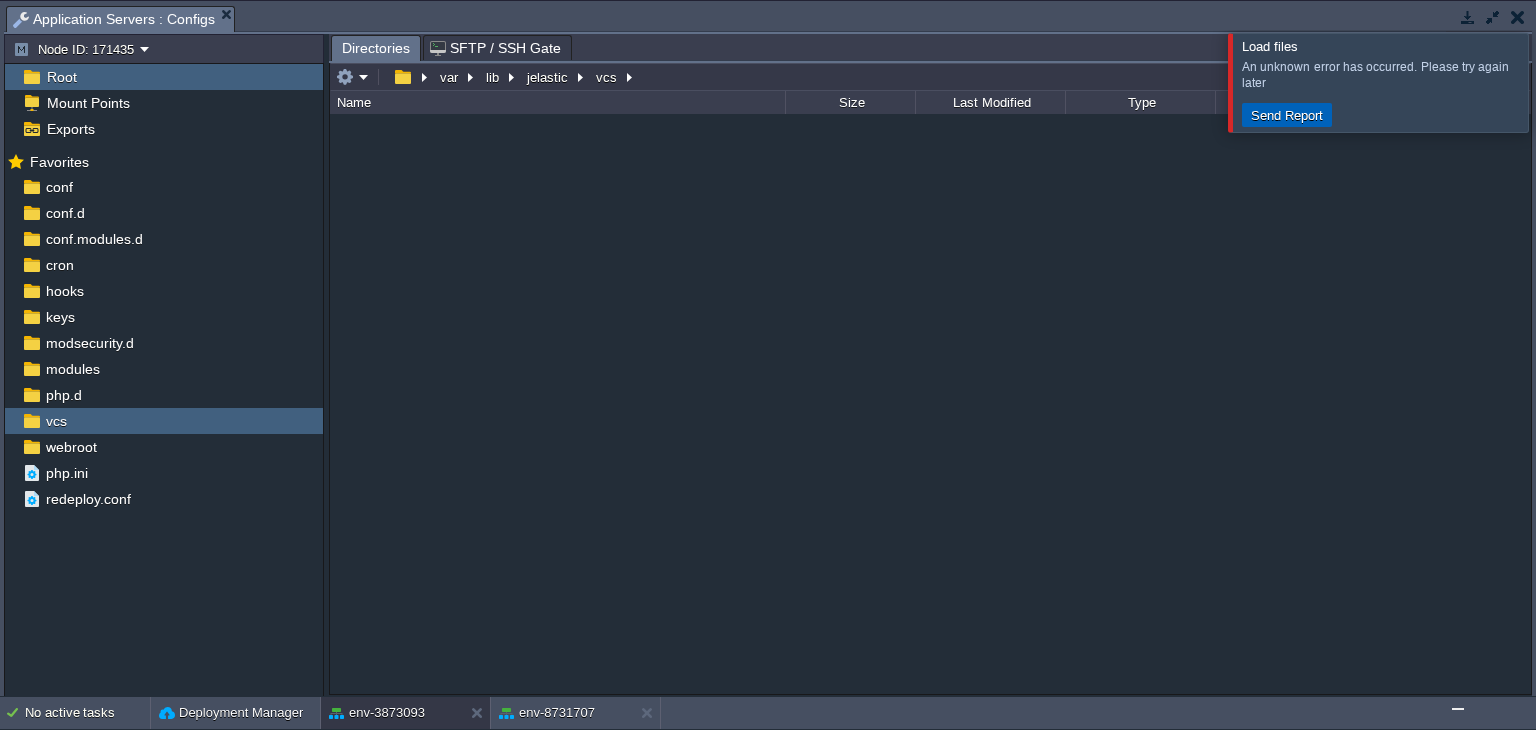 click on "Send Report" at bounding box center [1287, 115] 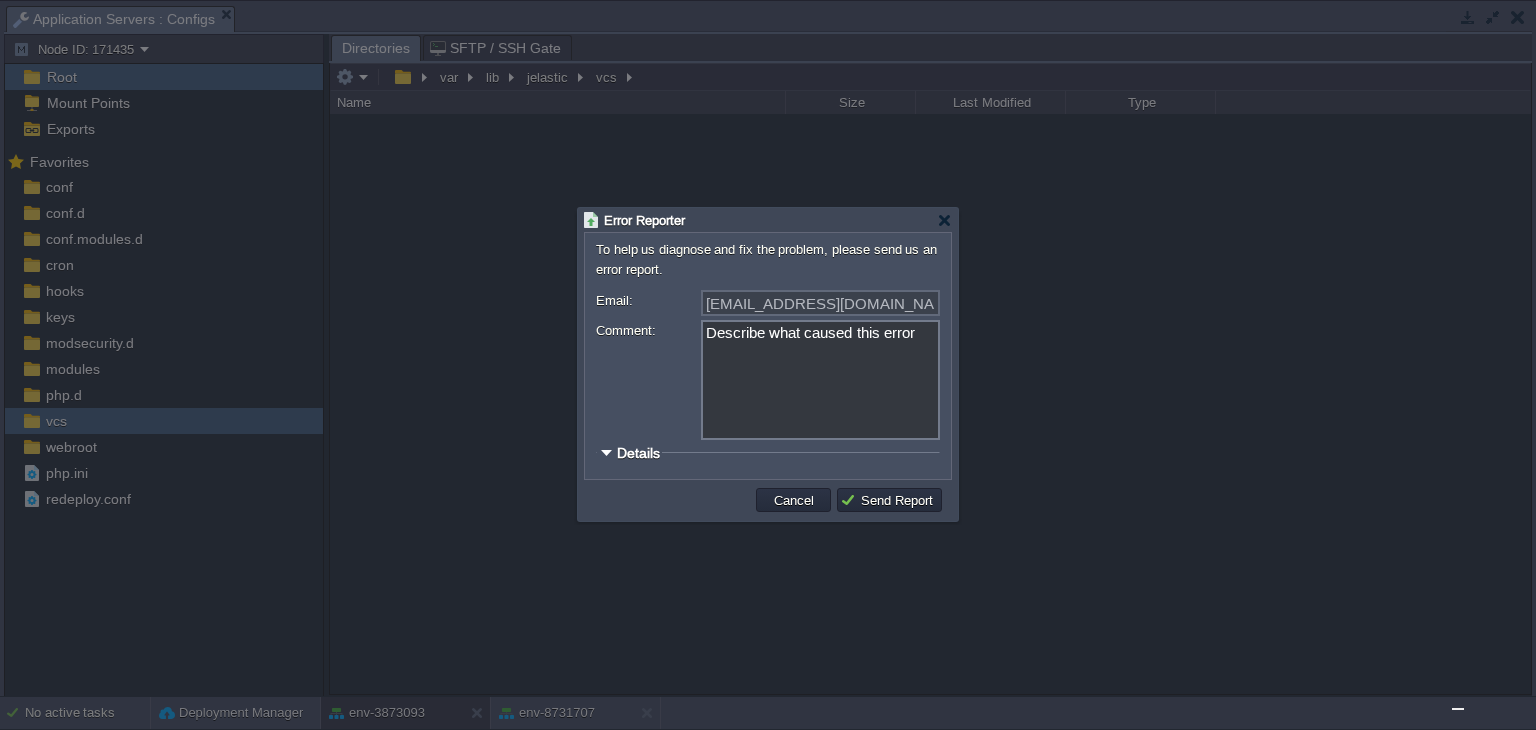 click at bounding box center [606, 452] 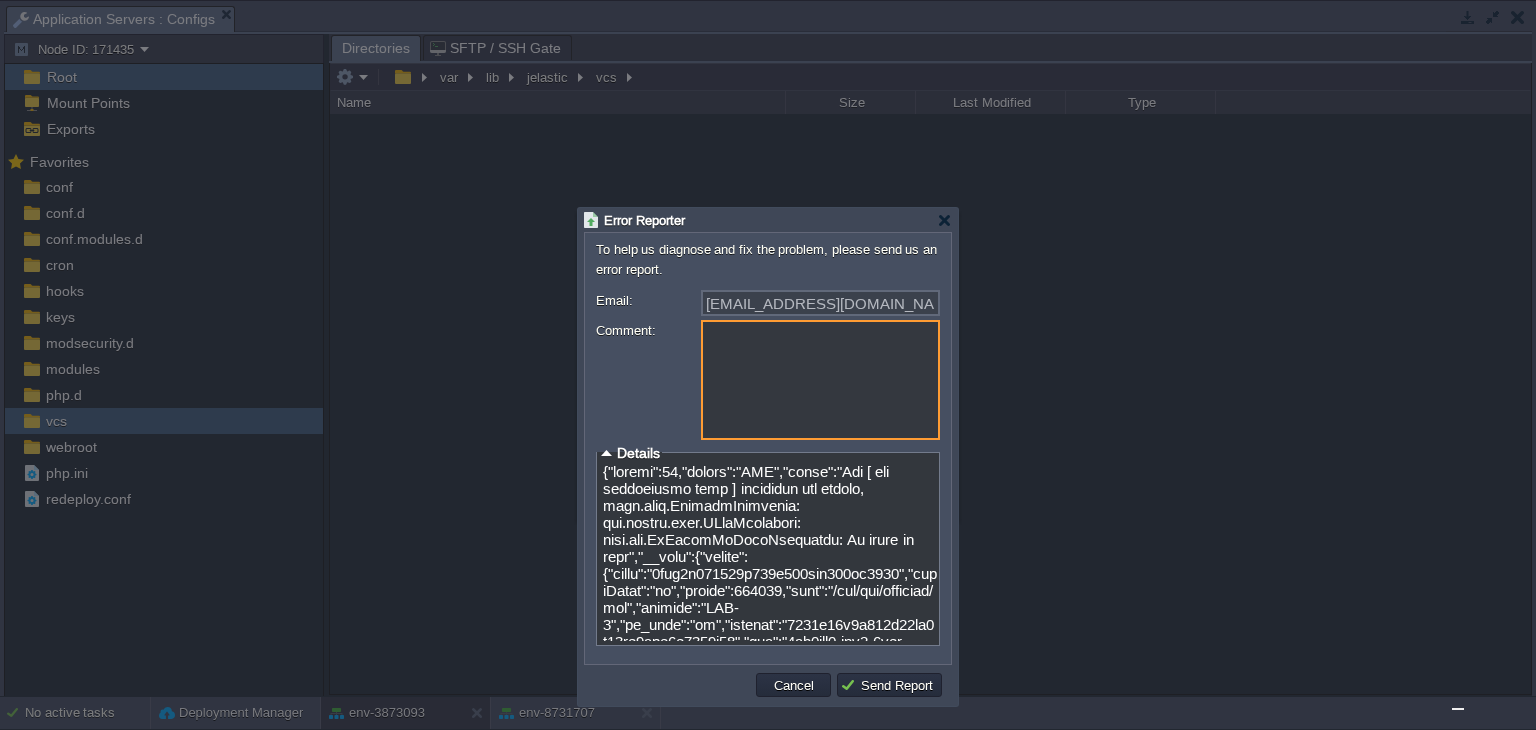 click on "Comment:" at bounding box center [820, 380] 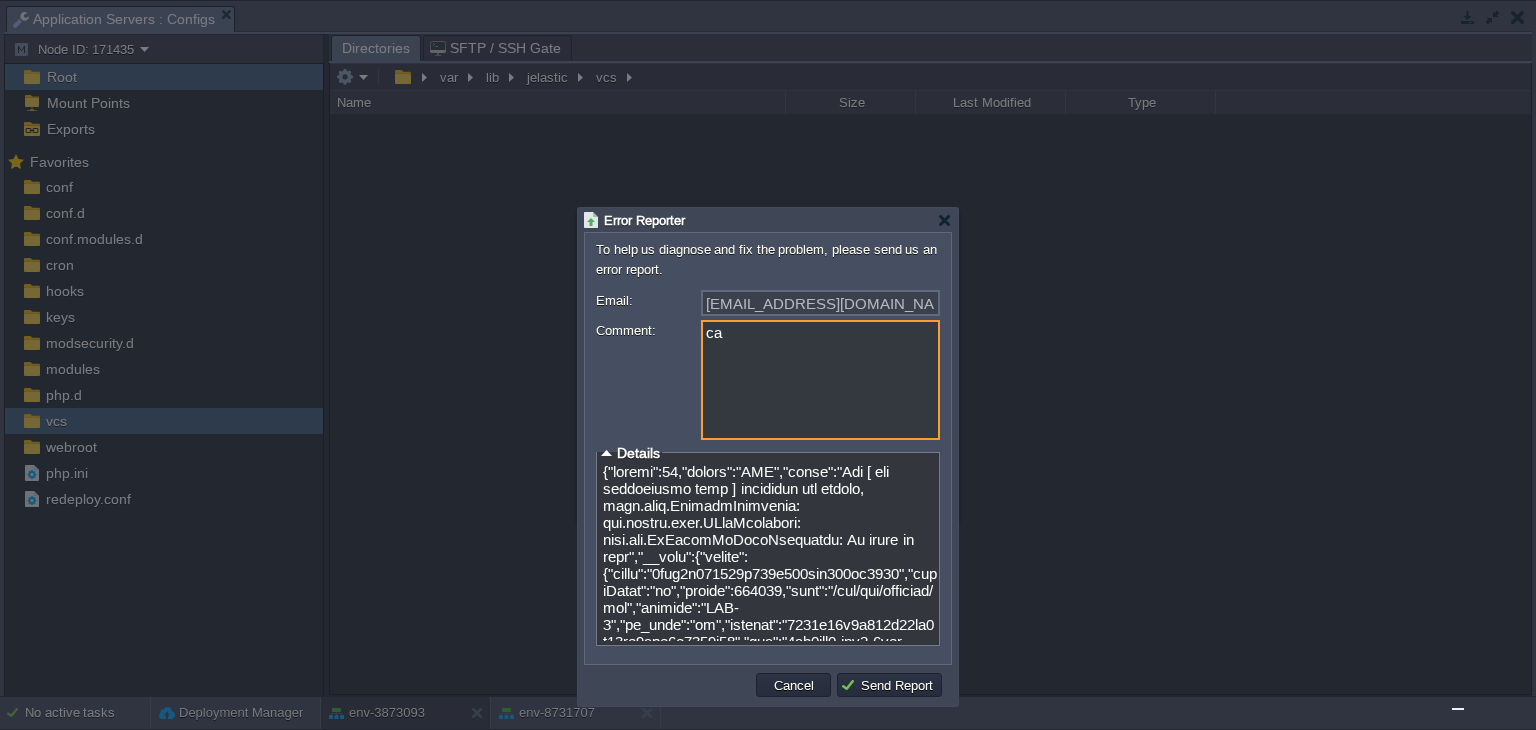 type on "c" 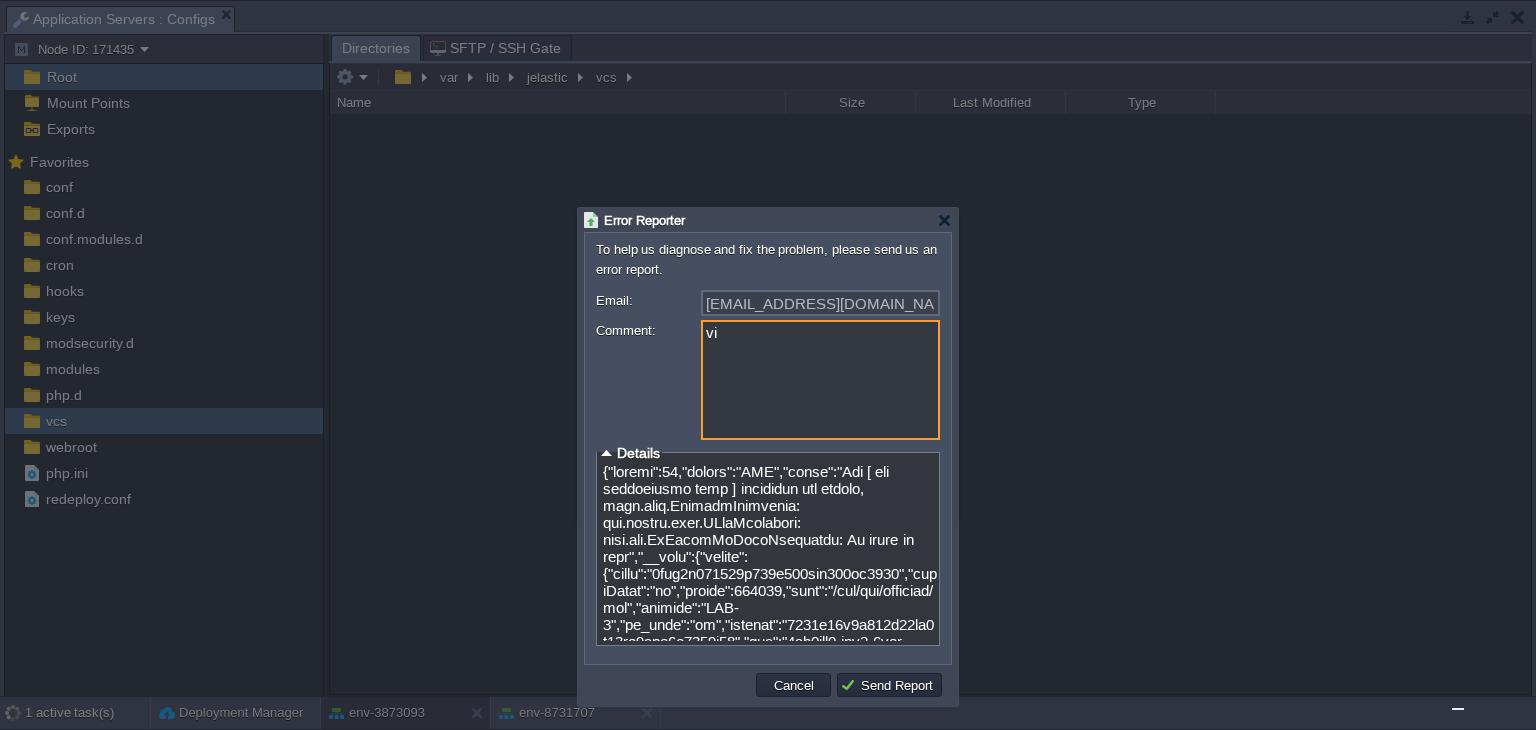 type on "v" 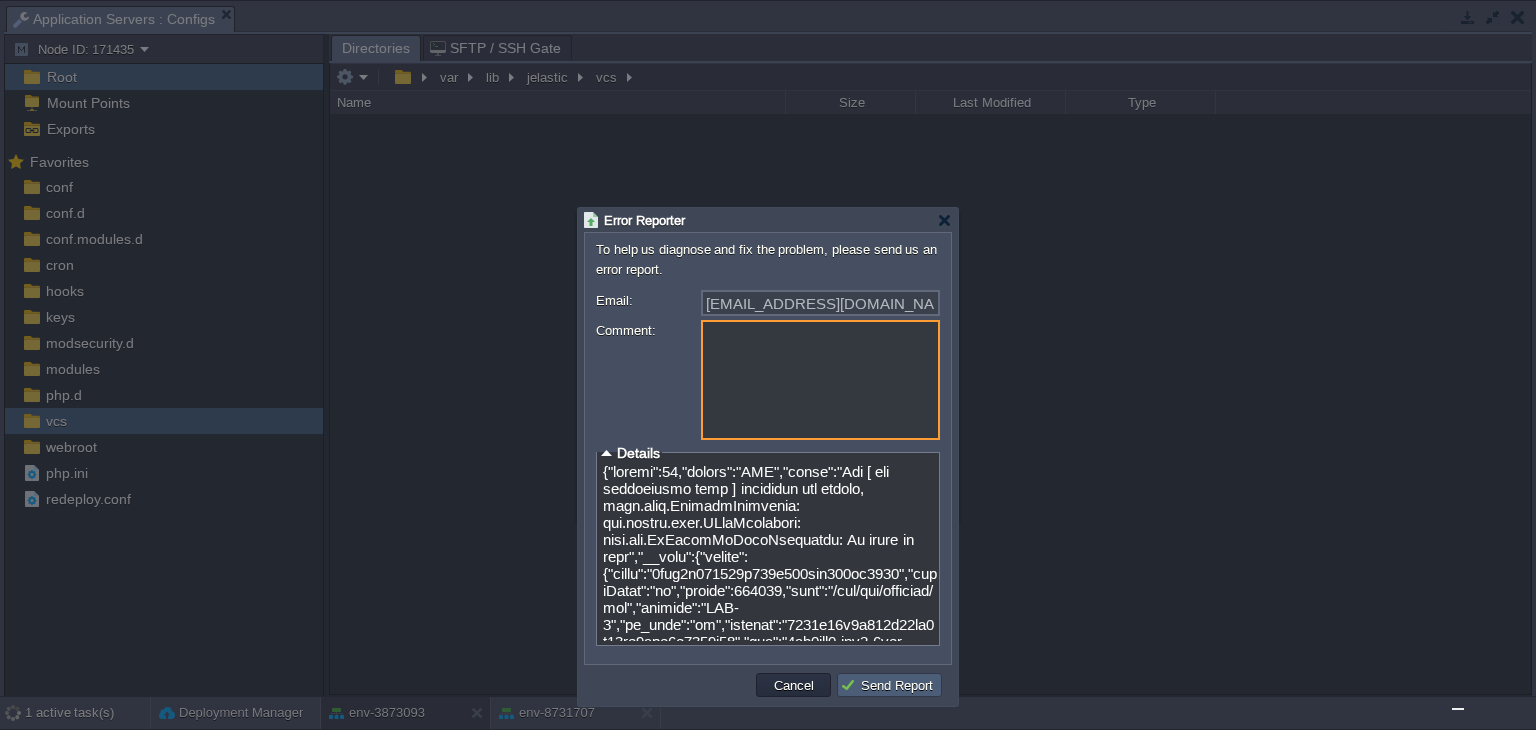 type on "Describe what caused this error" 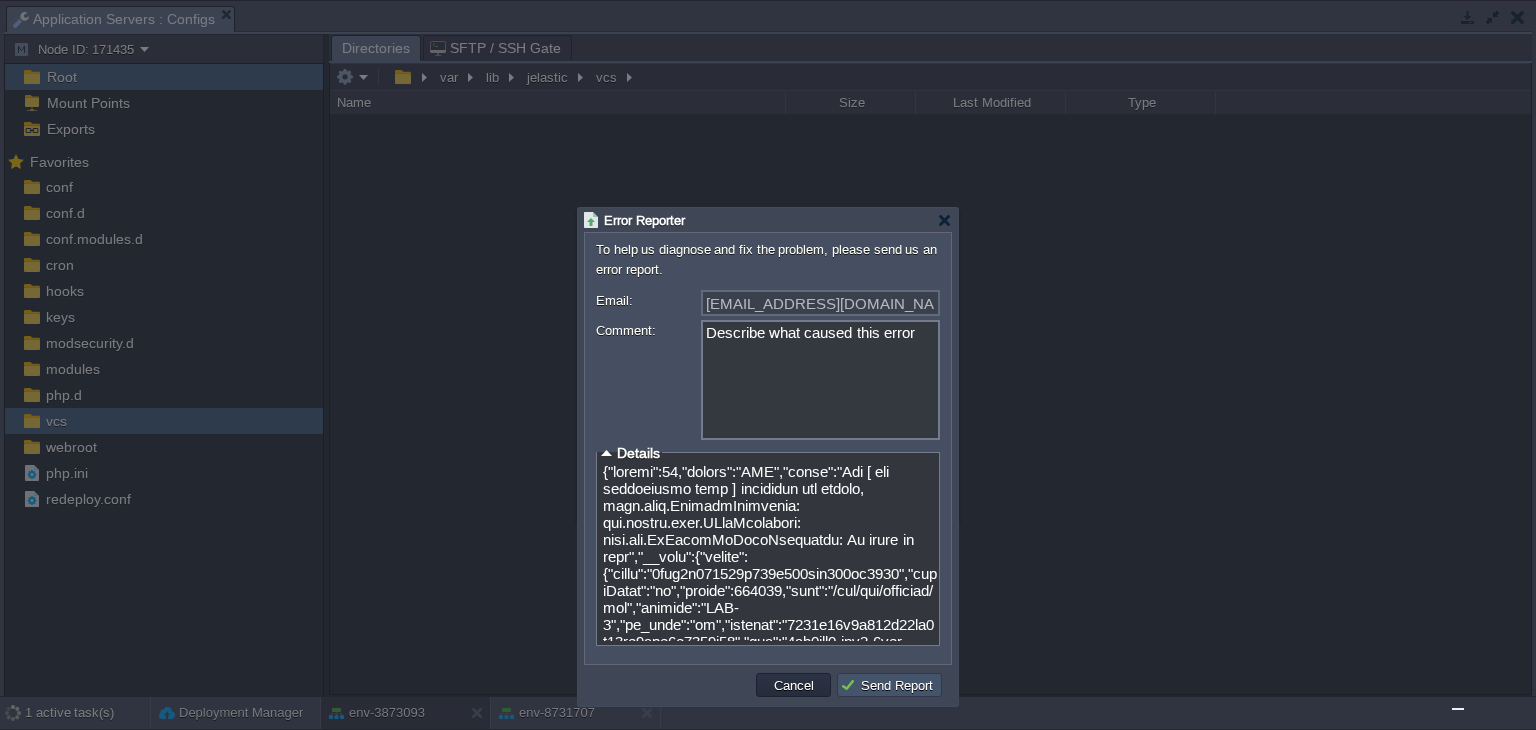 click on "Send Report" at bounding box center [889, 685] 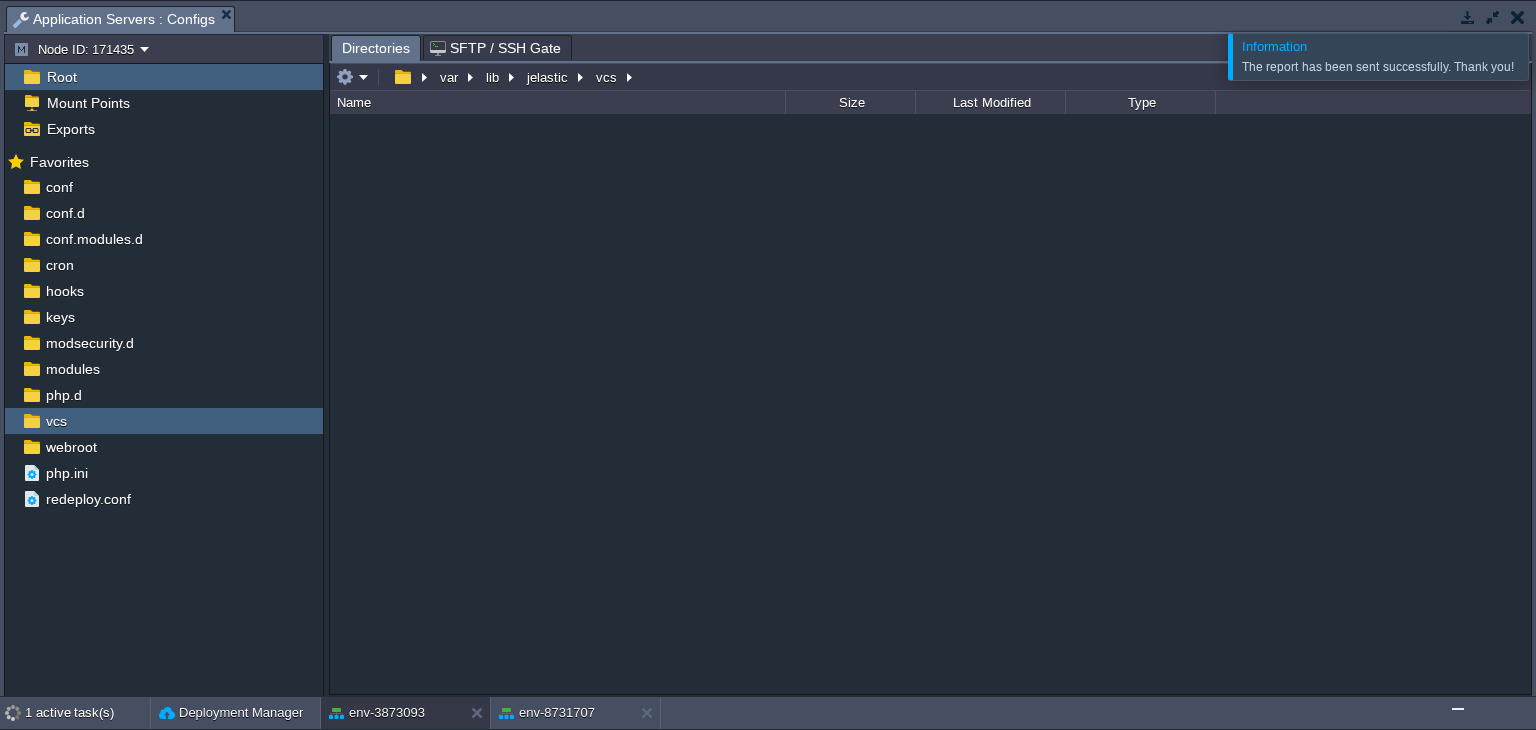 click at bounding box center (1517, 17) 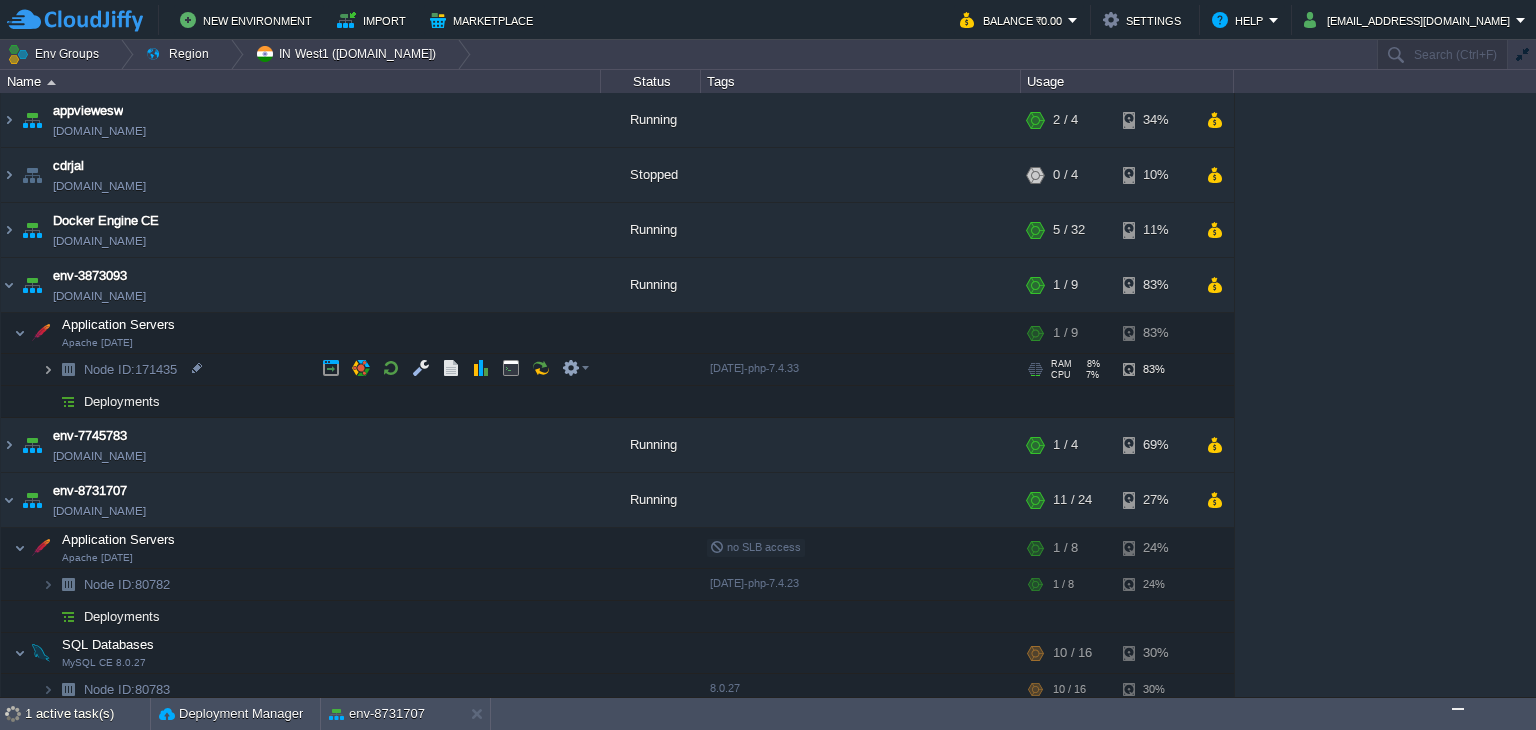 click at bounding box center (48, 369) 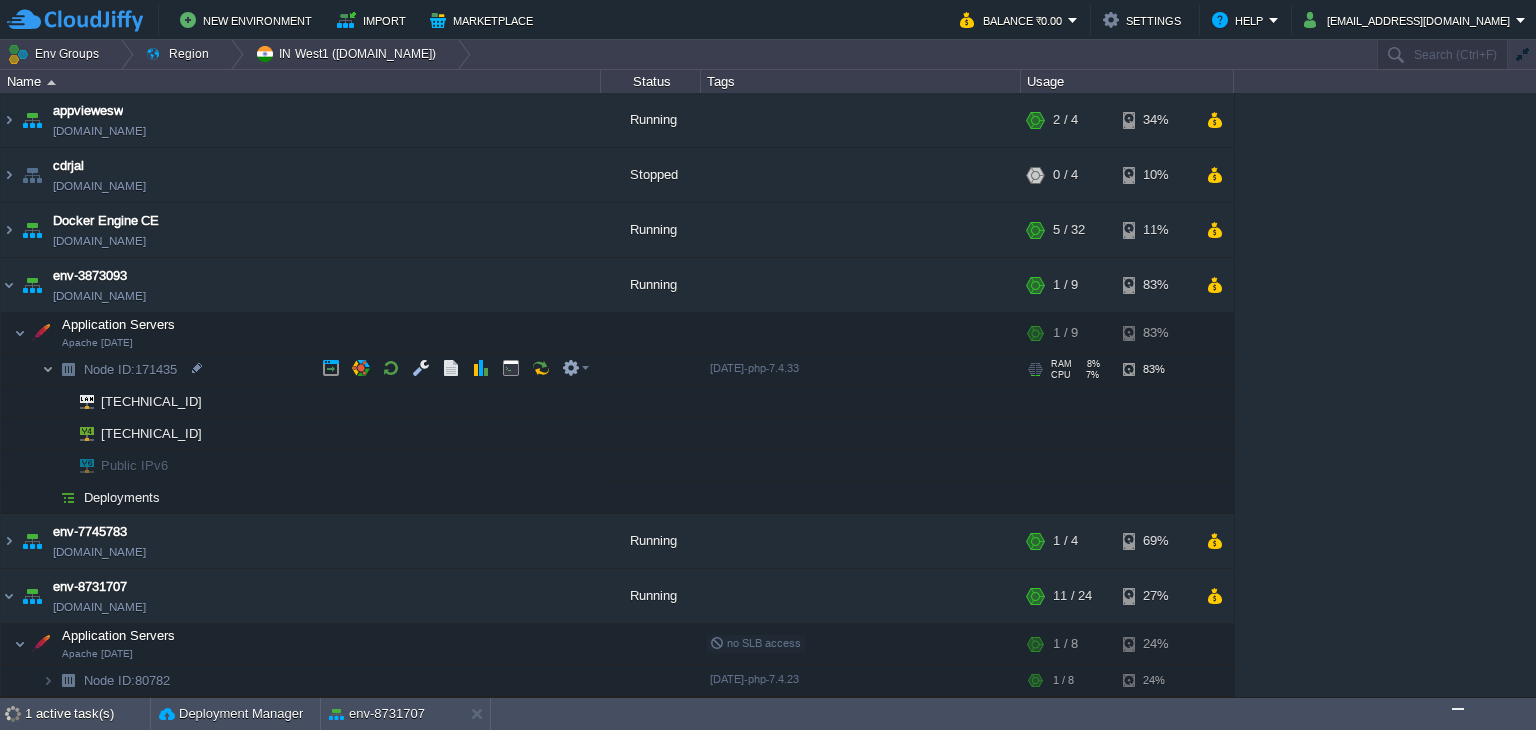 click at bounding box center [48, 369] 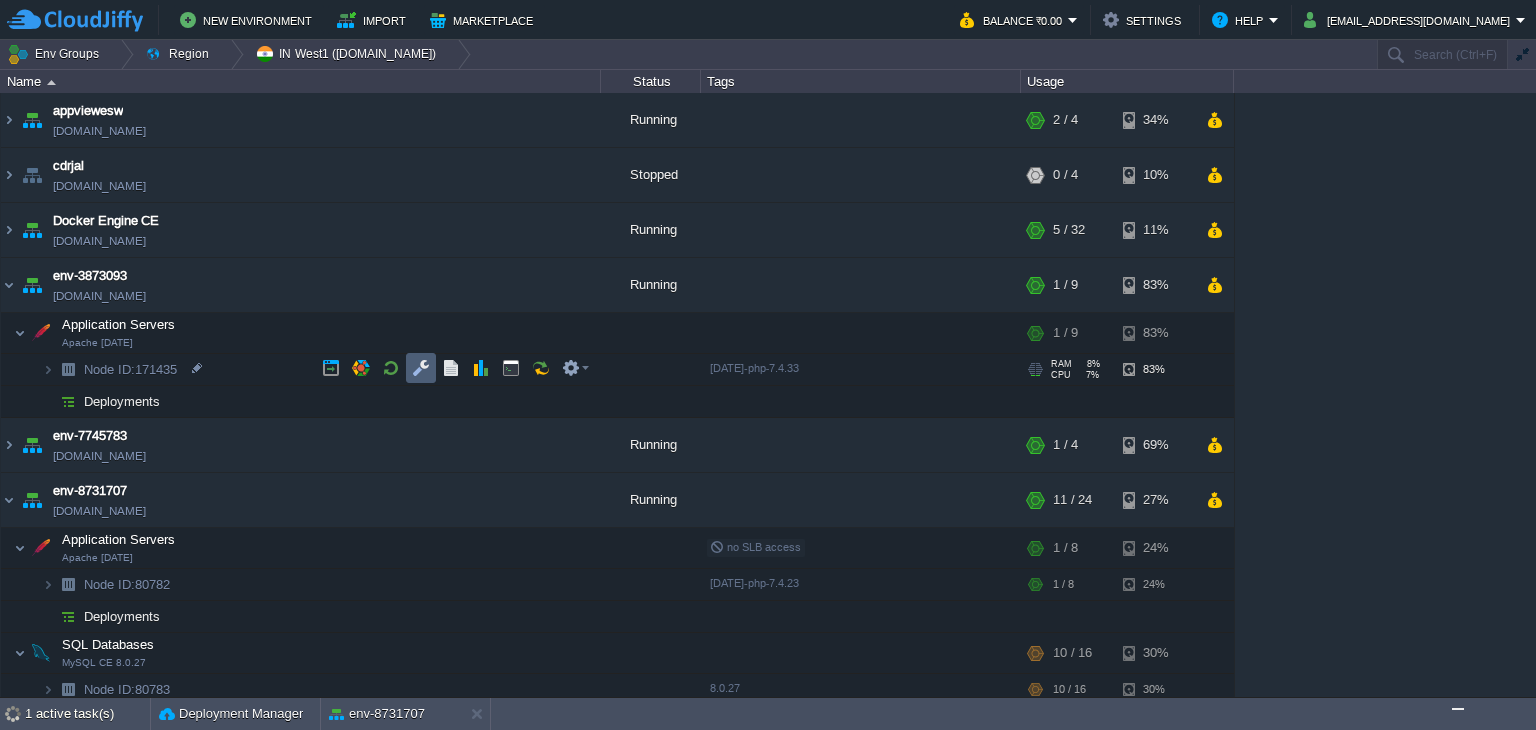 click at bounding box center [421, 368] 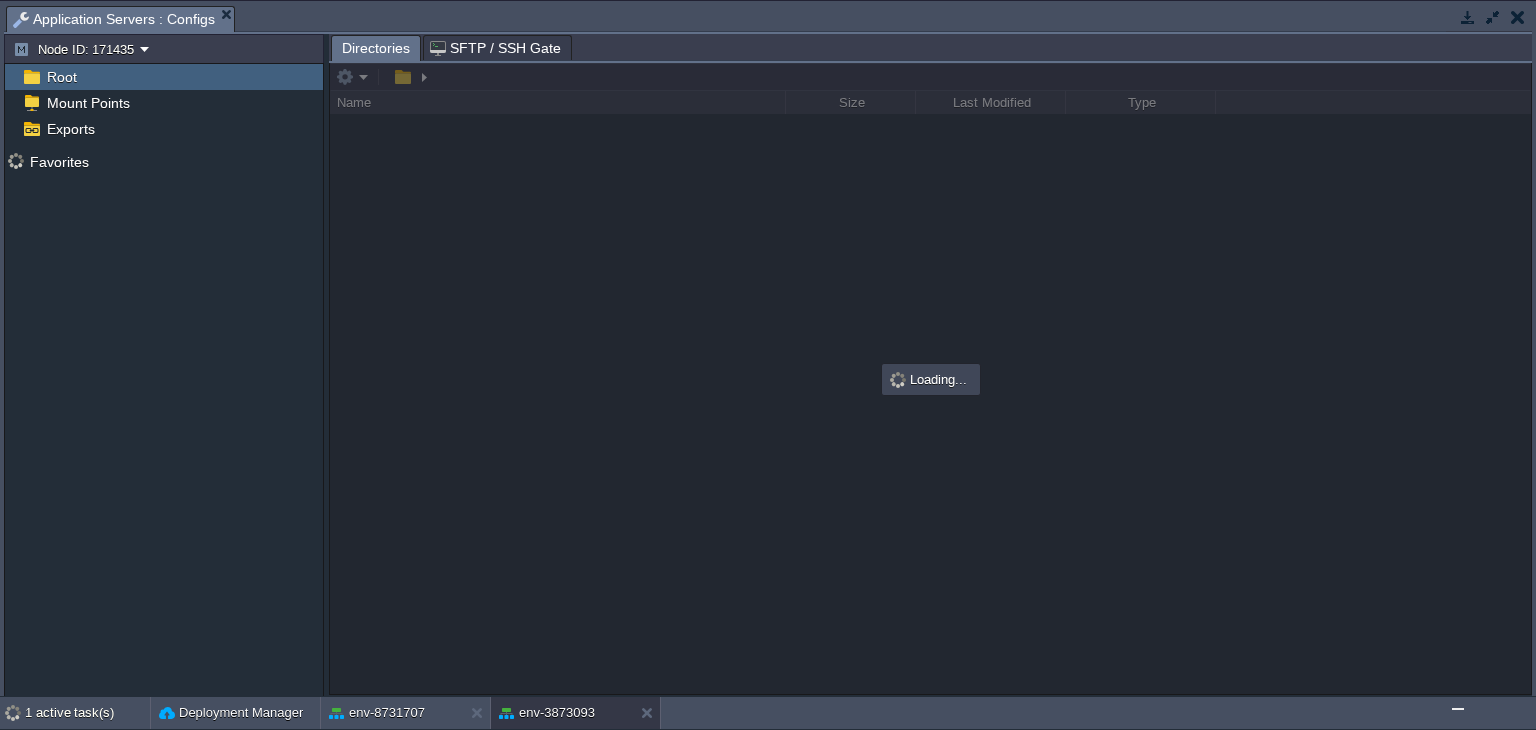 click at bounding box center (930, 378) 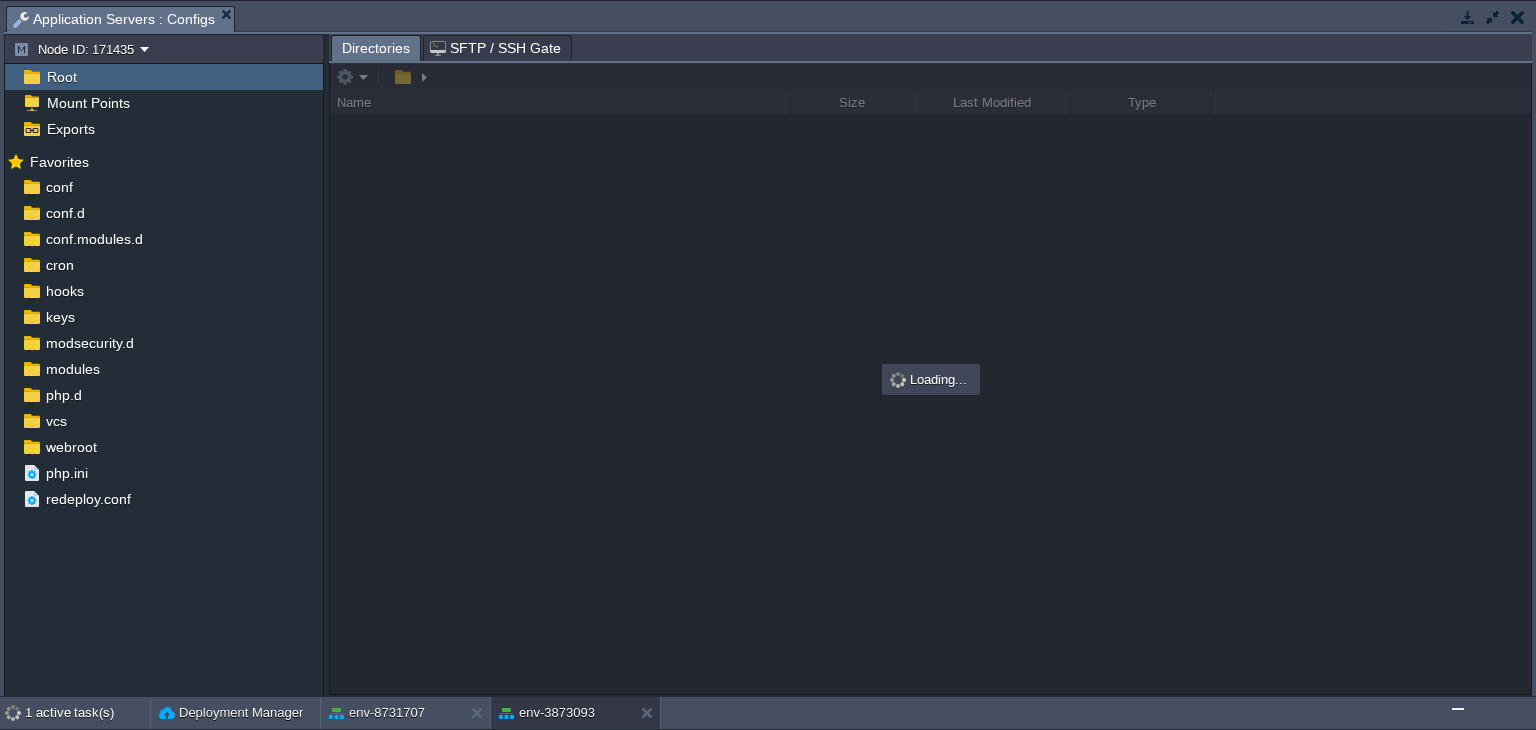 click at bounding box center [1468, 17] 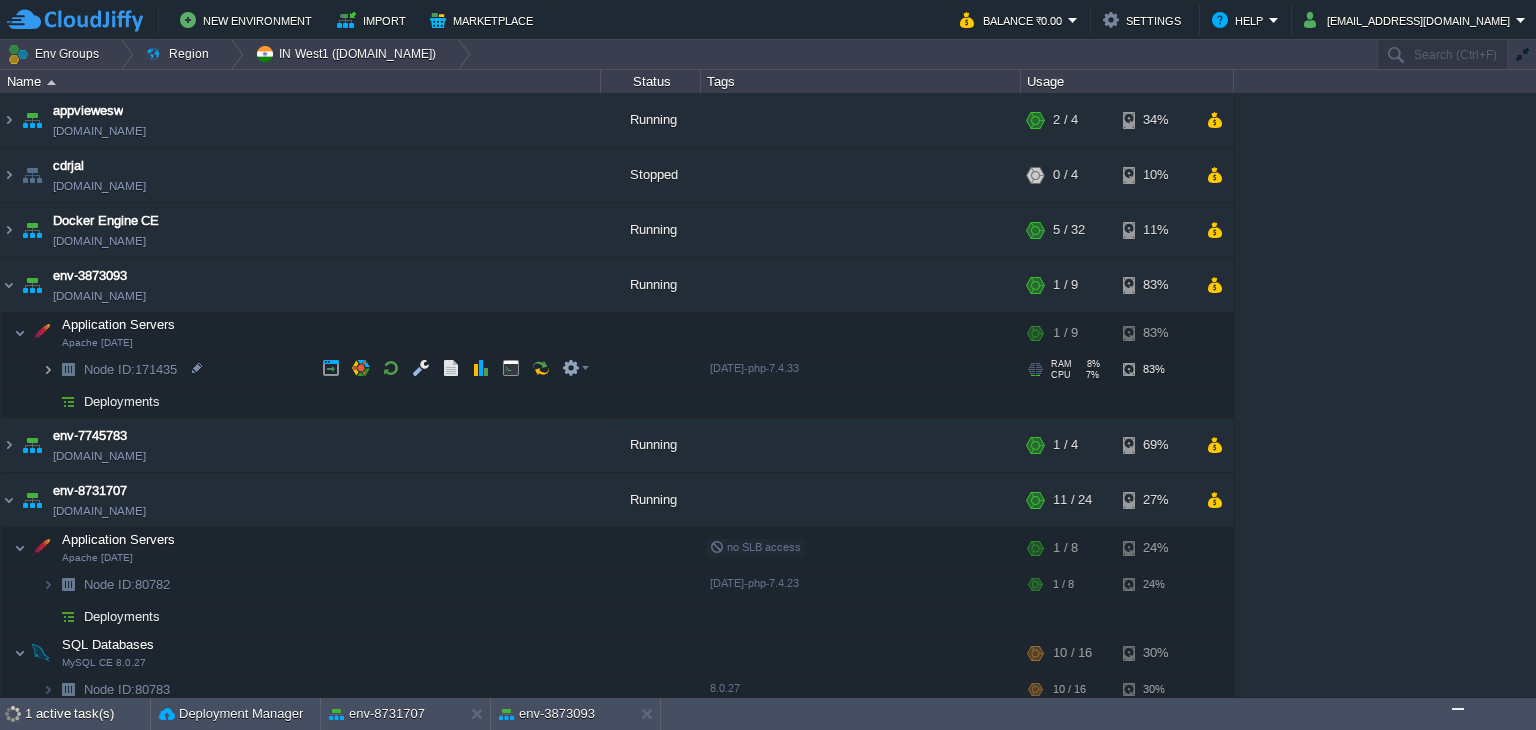 click at bounding box center [48, 369] 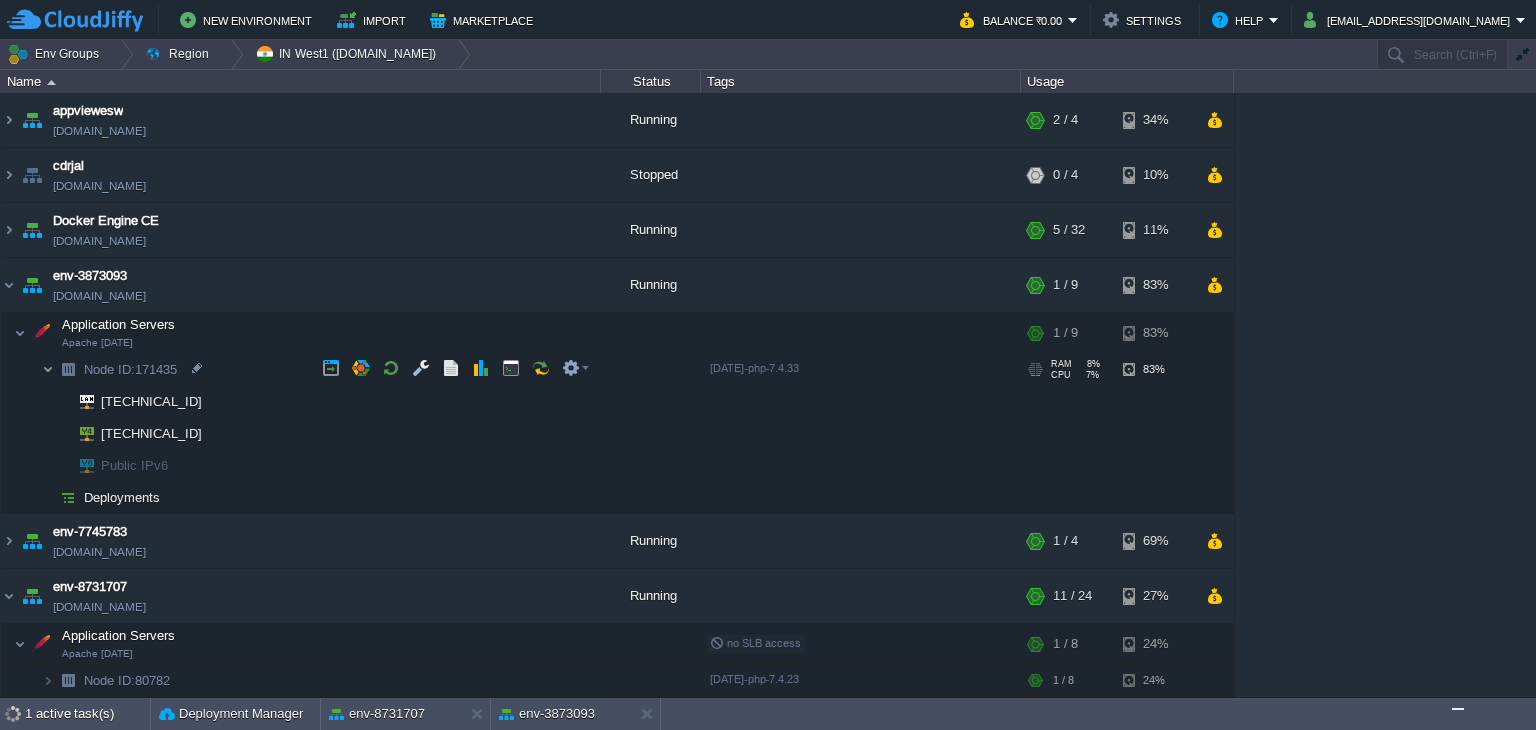 click at bounding box center [48, 369] 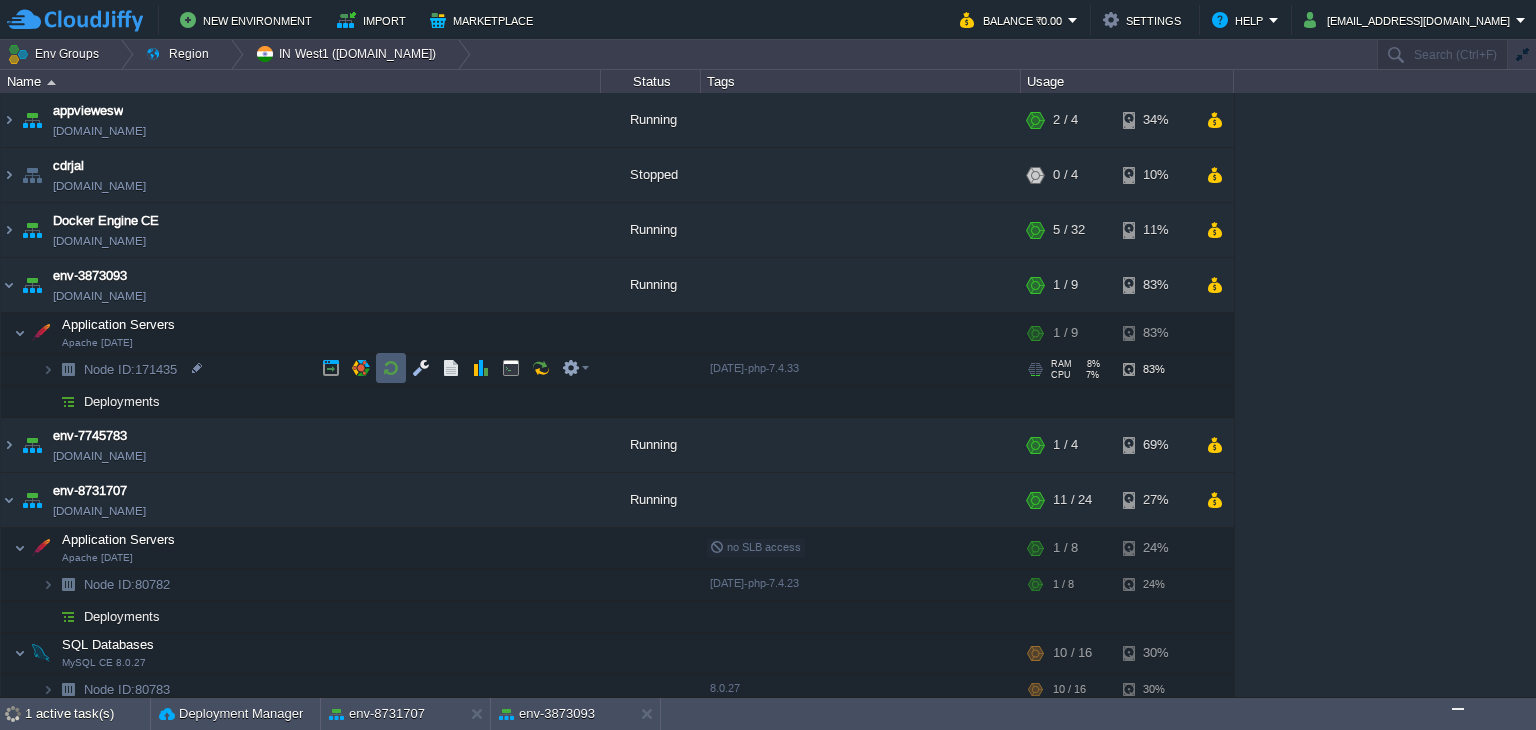 click at bounding box center (391, 368) 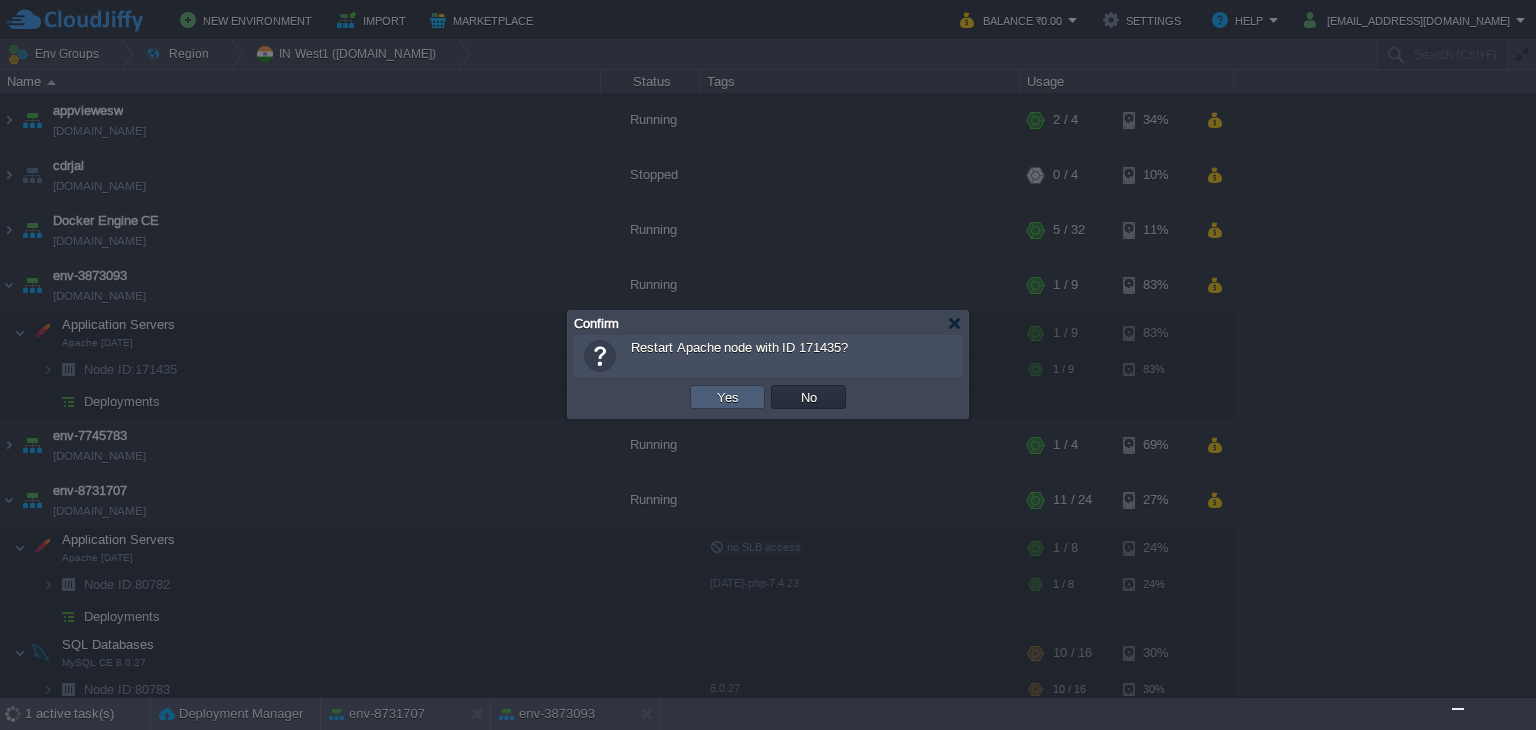 click on "Yes" at bounding box center (727, 397) 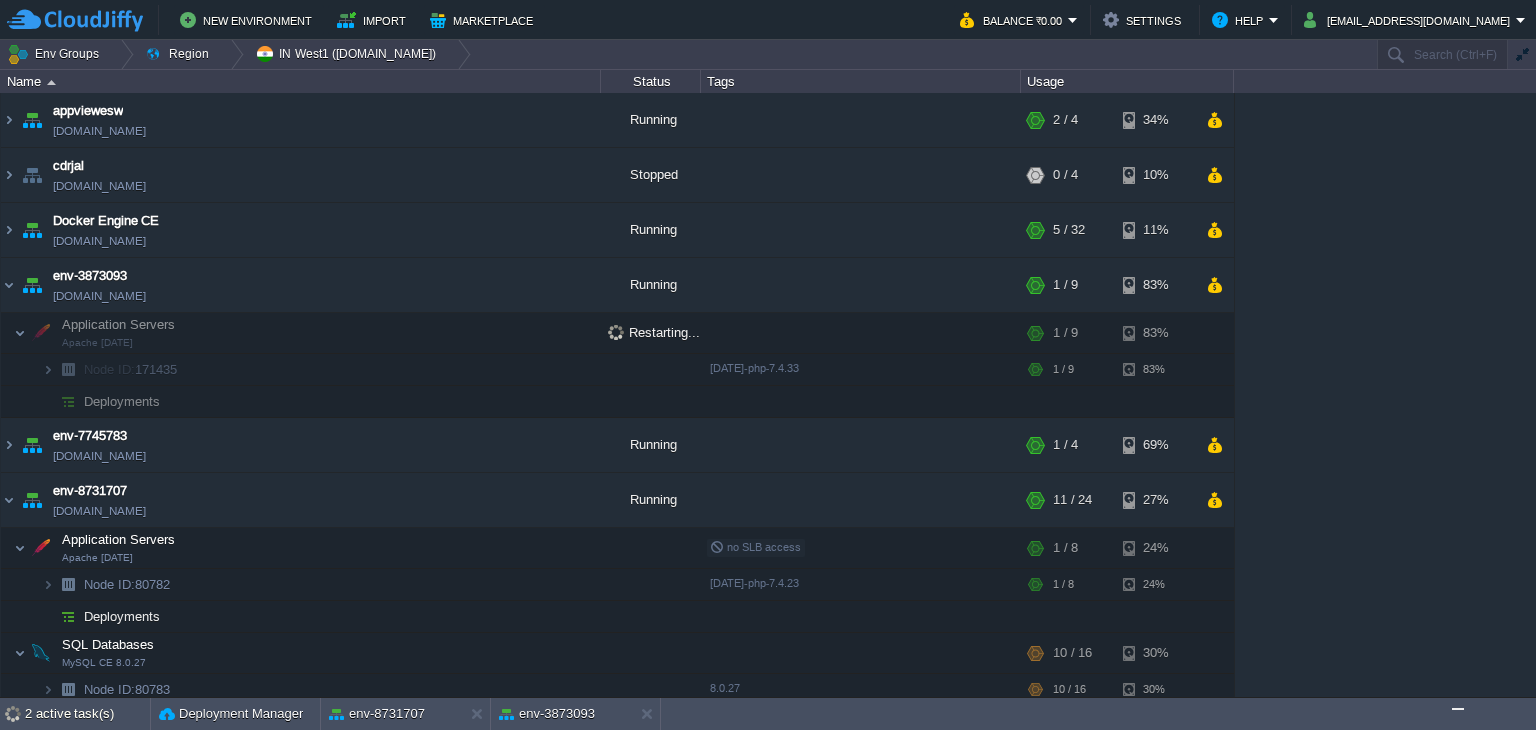 click at bounding box center (1458, 709) 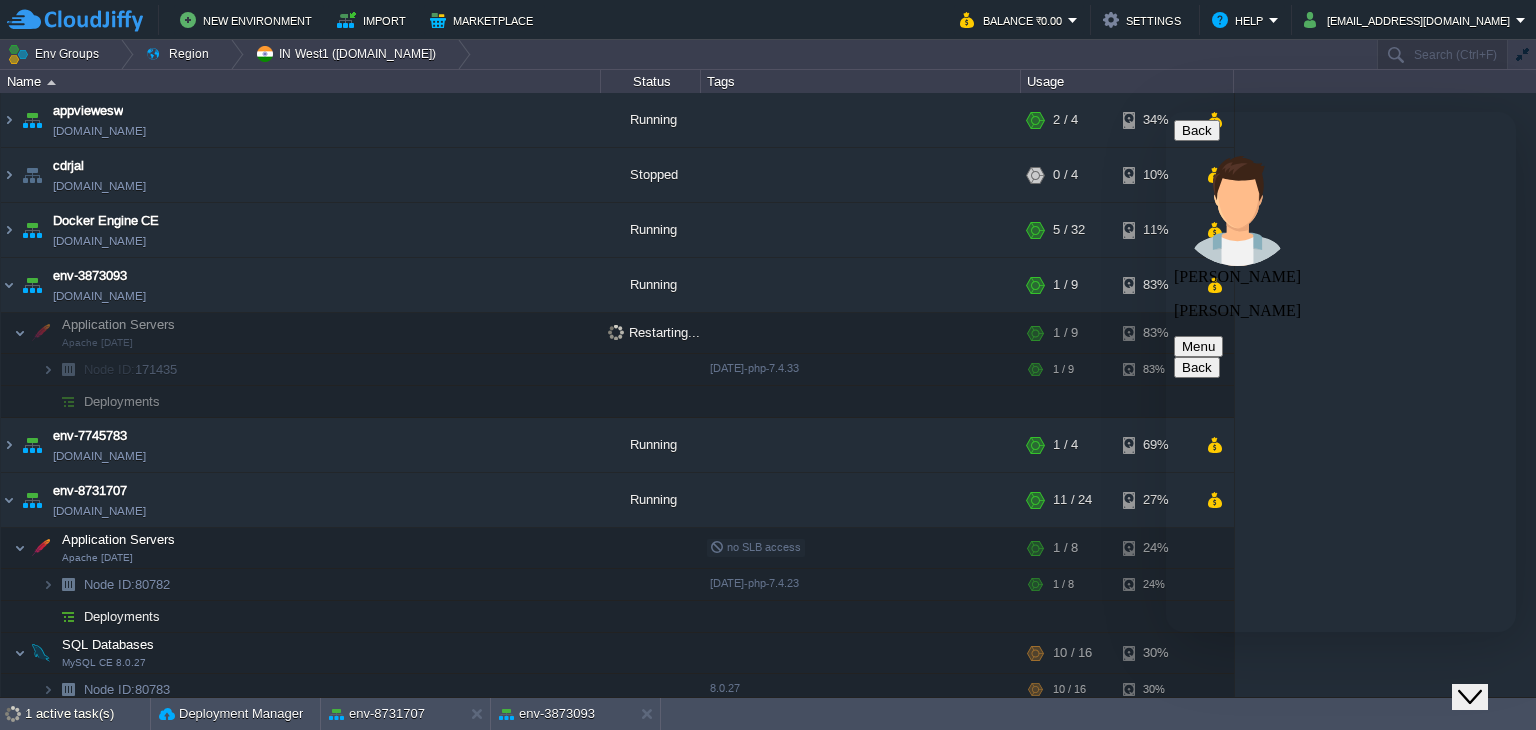 click 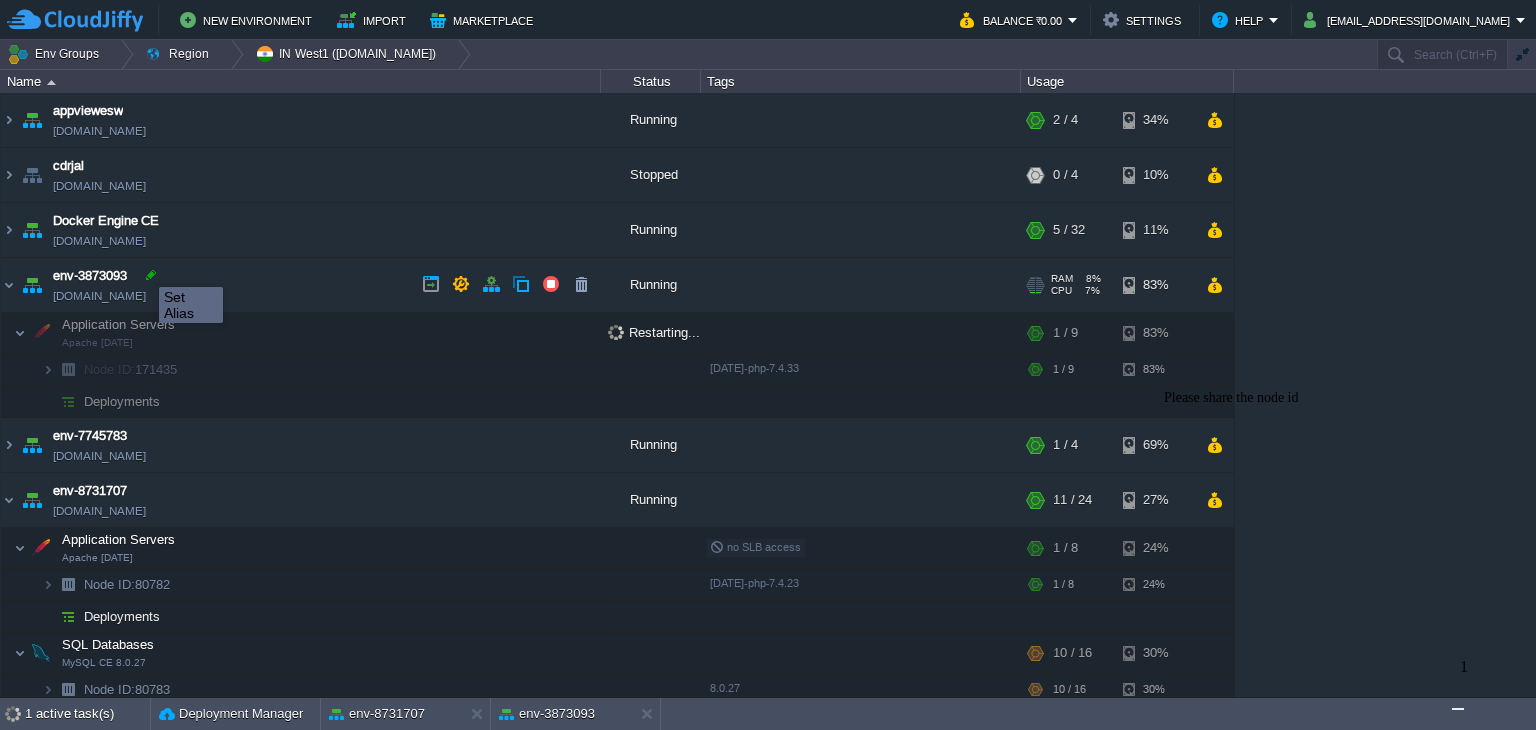click at bounding box center (151, 275) 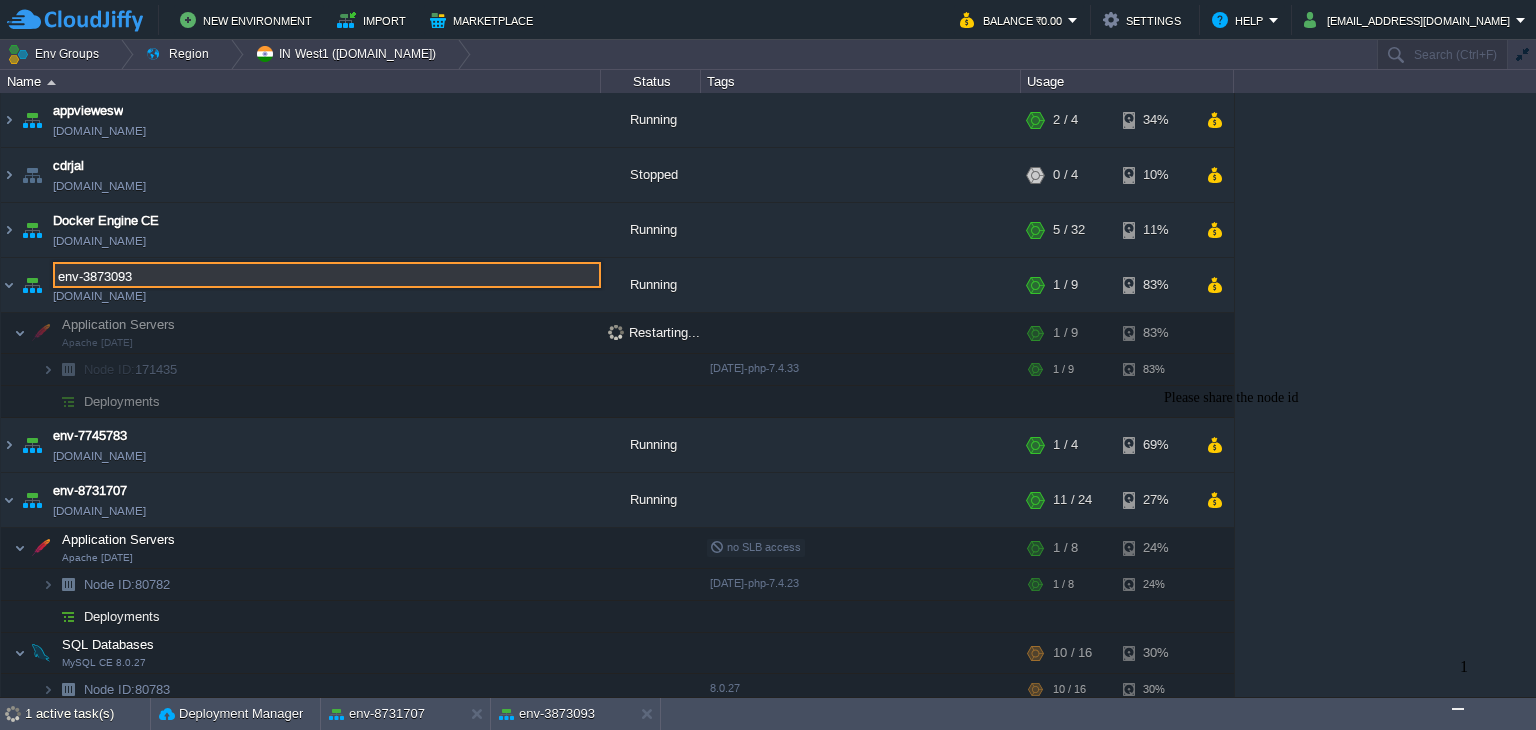 click at bounding box center (1458, 709) 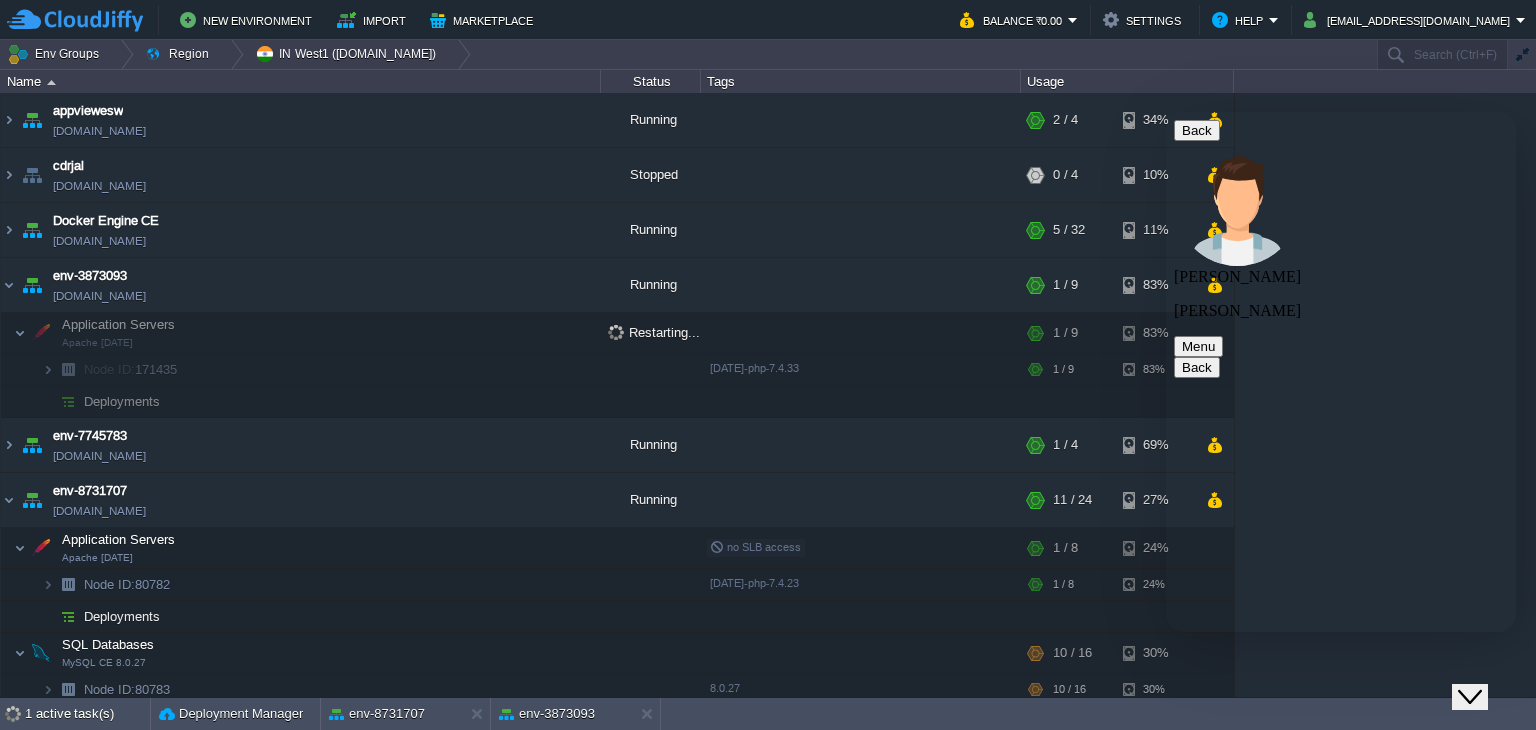 click at bounding box center [1166, 112] 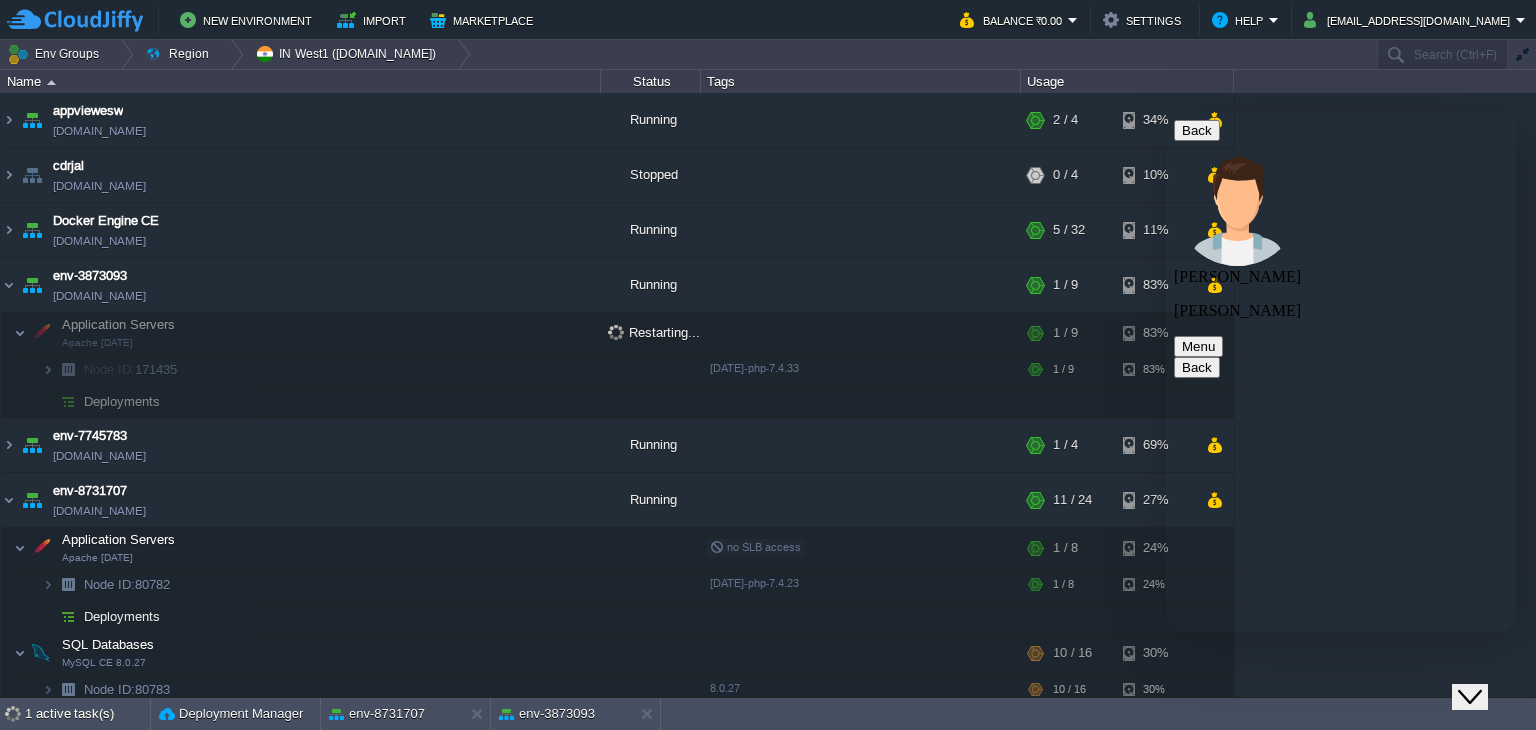 click at bounding box center [1341, 1610] 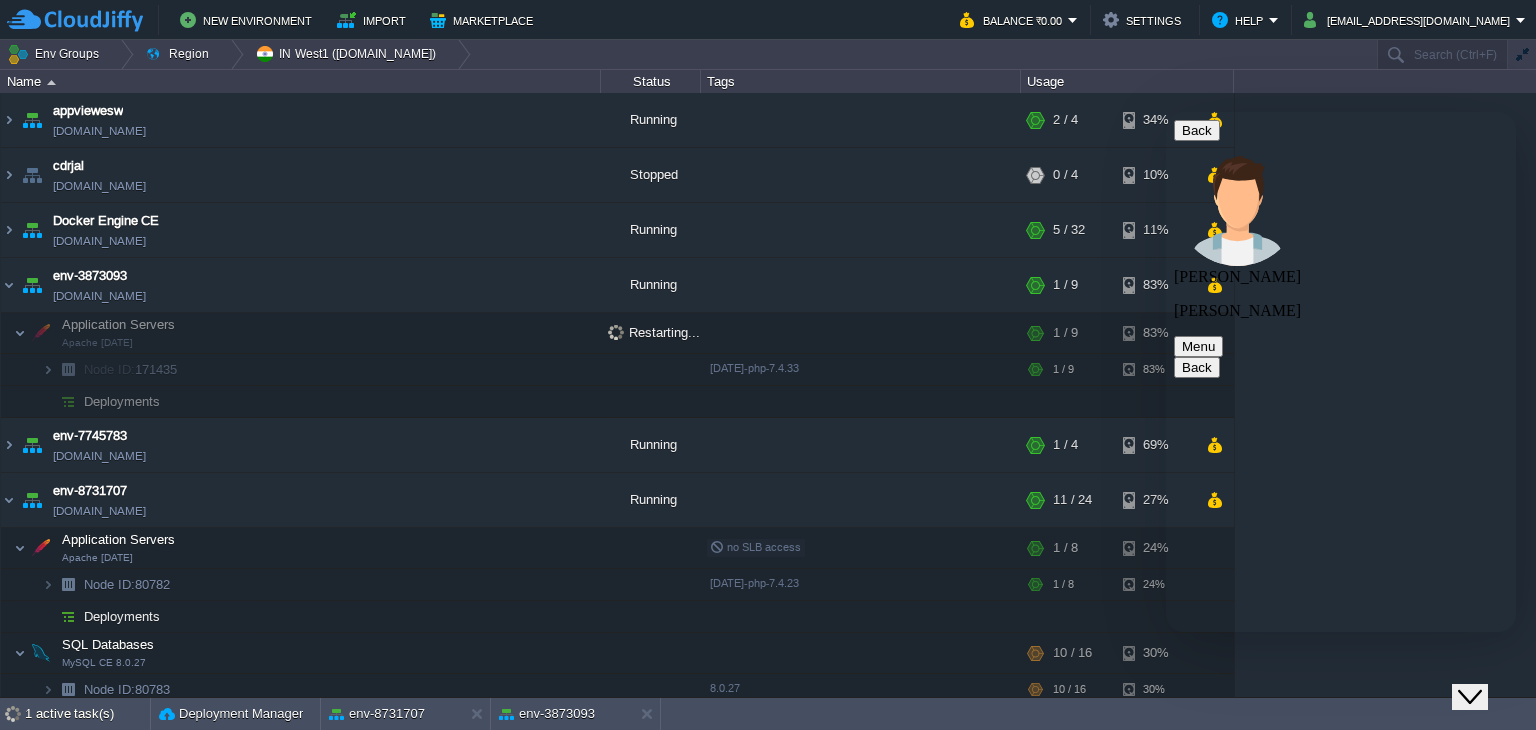scroll, scrollTop: 106, scrollLeft: 0, axis: vertical 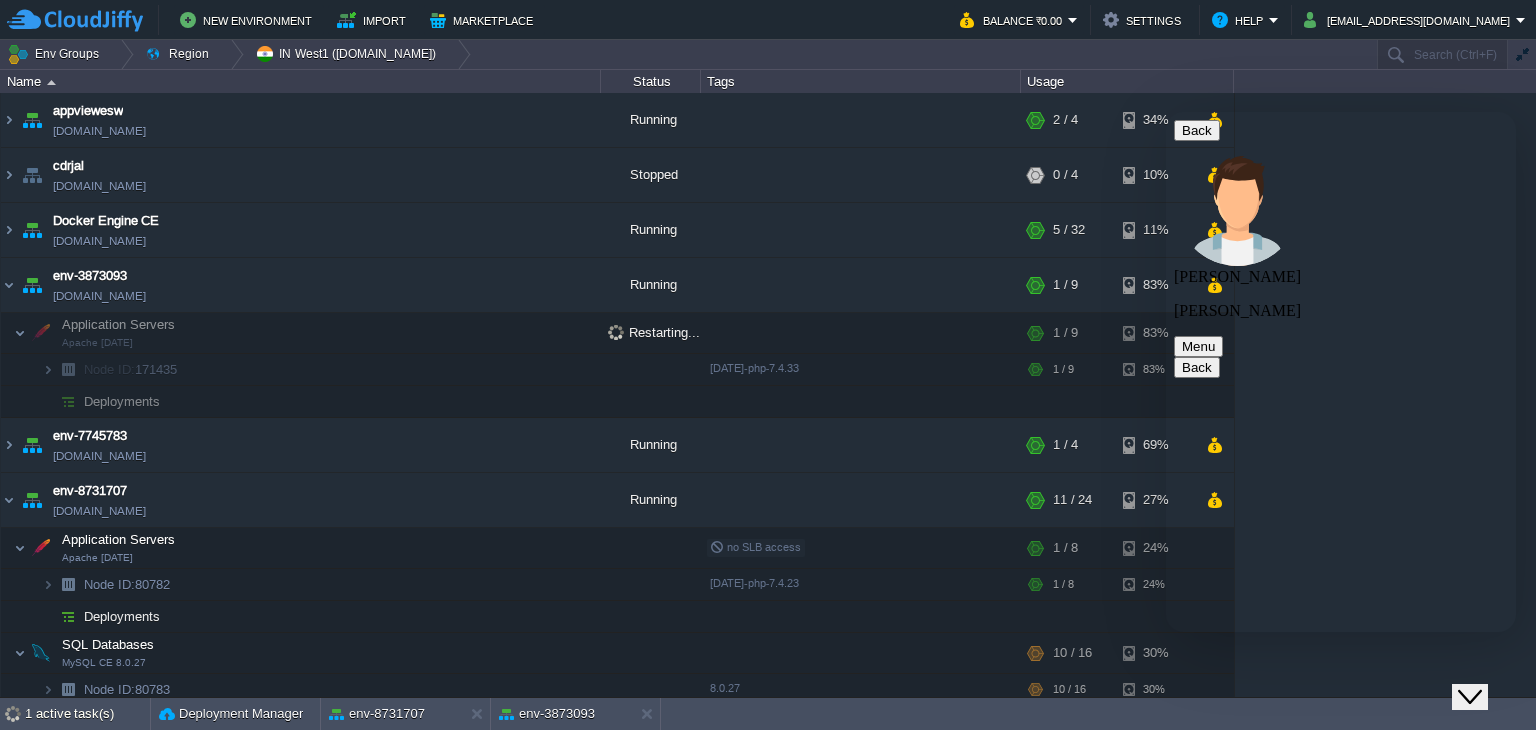 click at bounding box center [1166, 112] 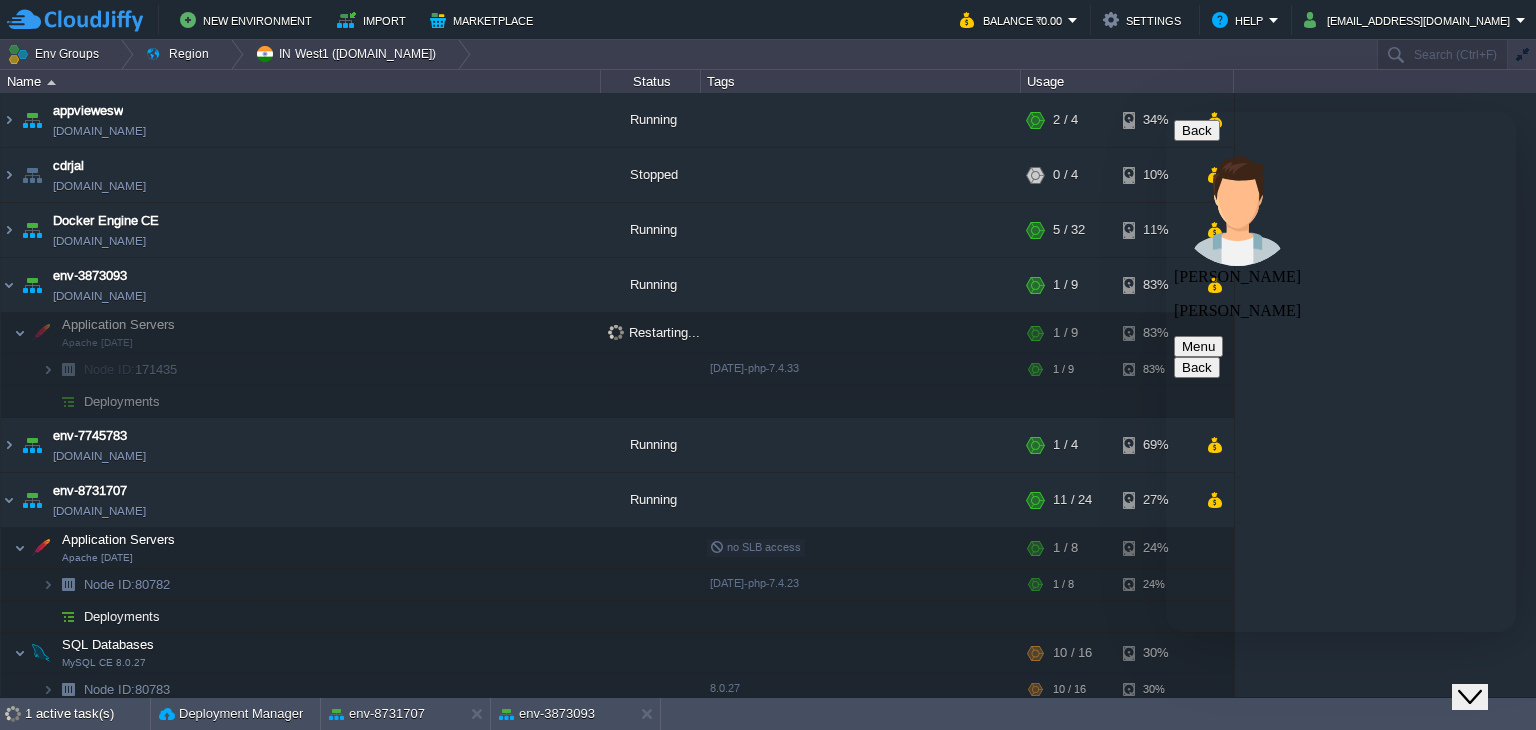 paste on "env-3873093" 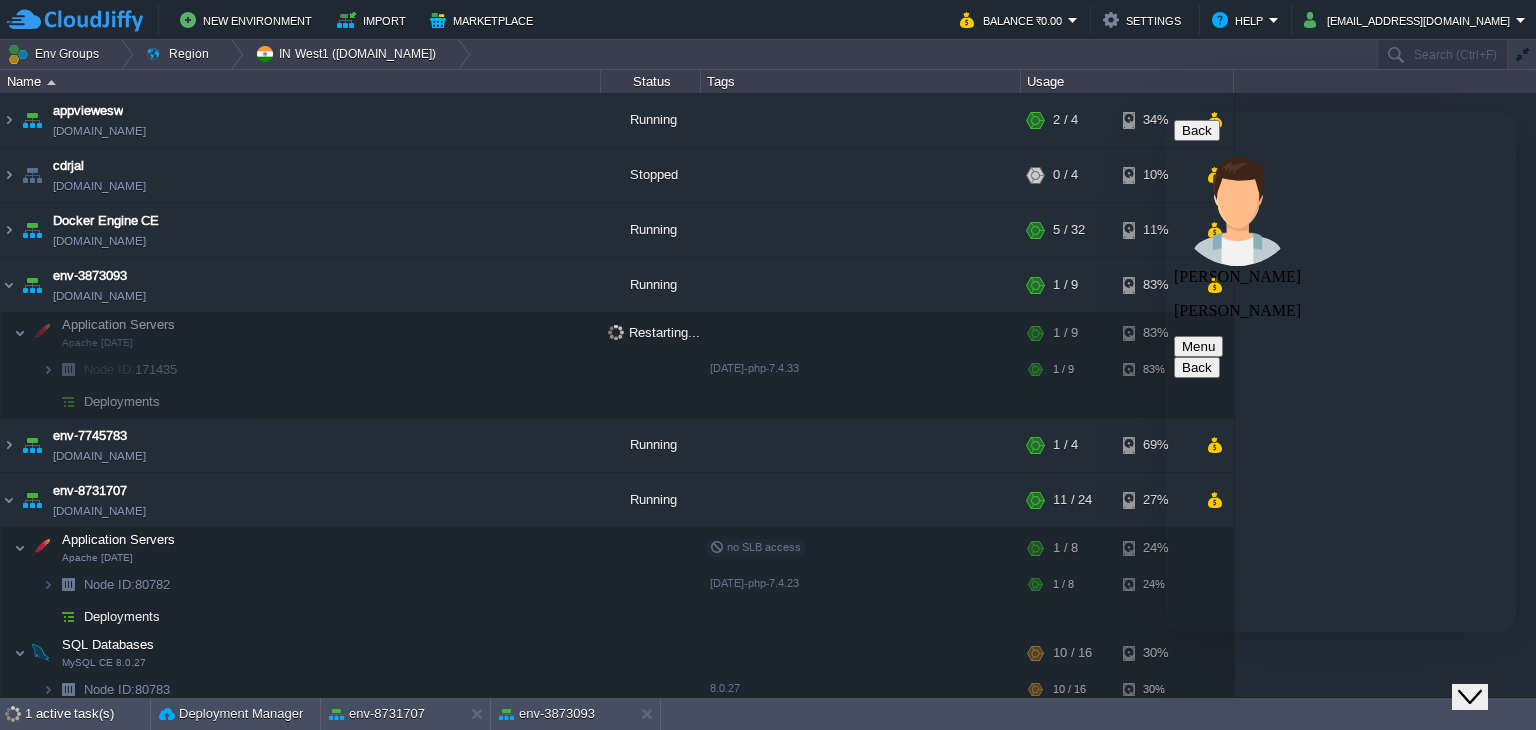 type on "env-3873093" 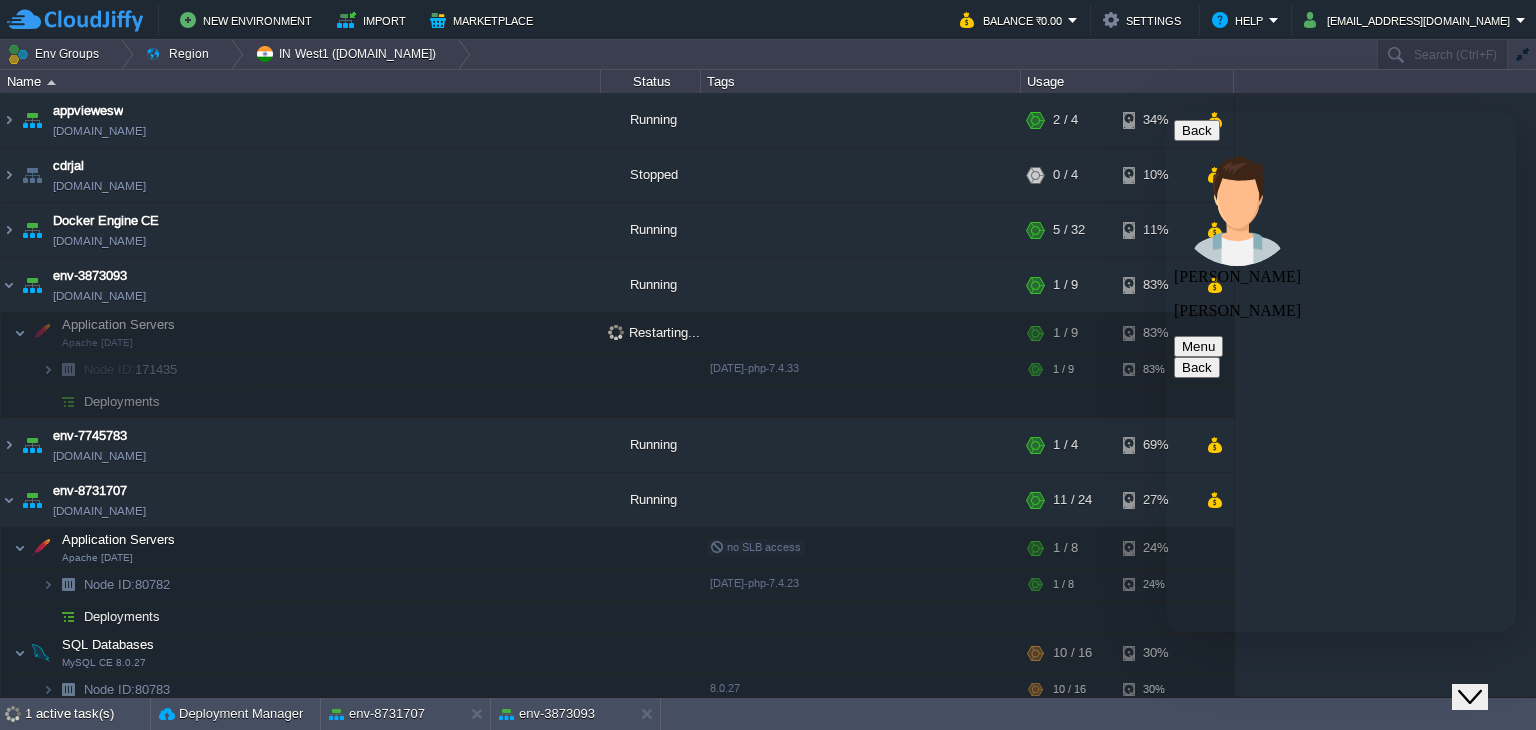 type 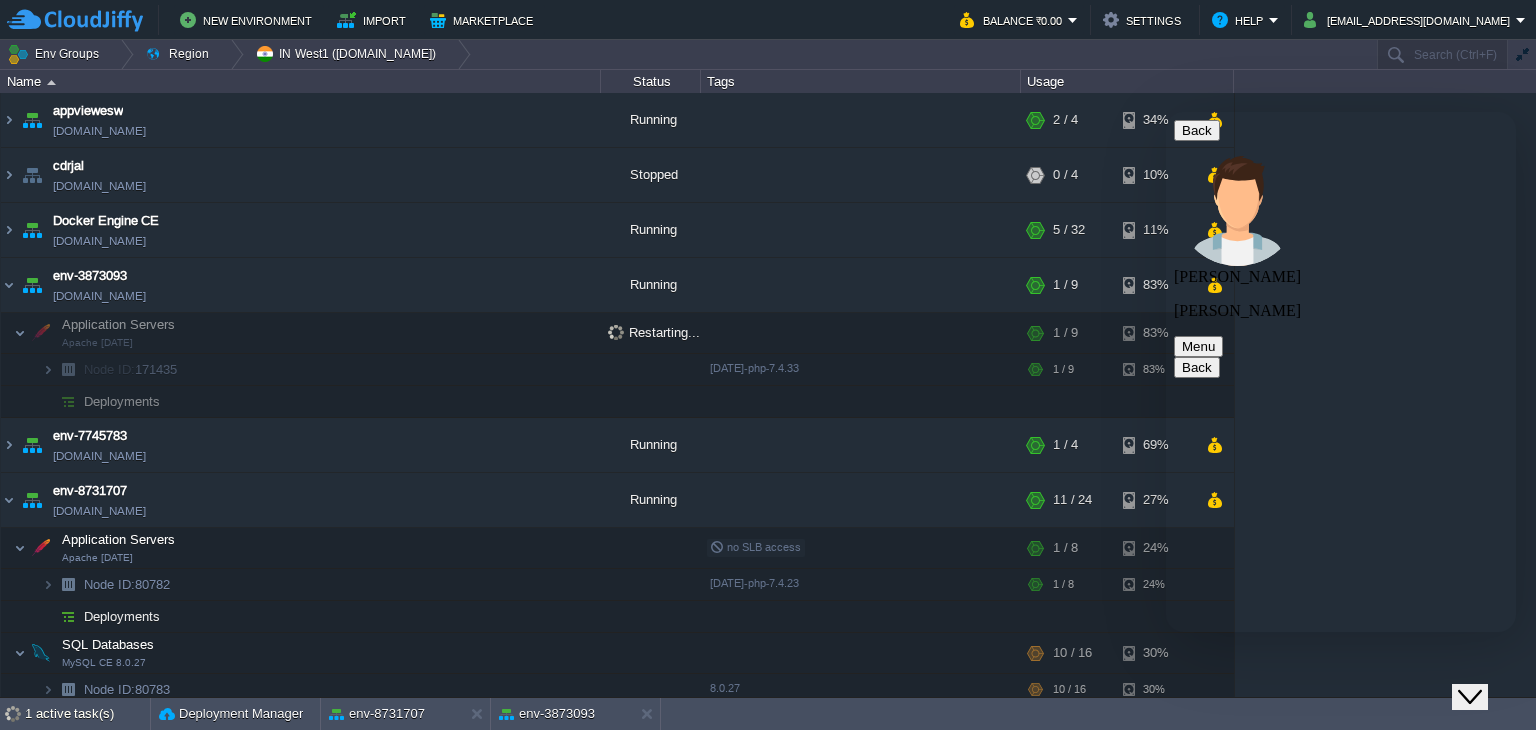 scroll, scrollTop: 228, scrollLeft: 0, axis: vertical 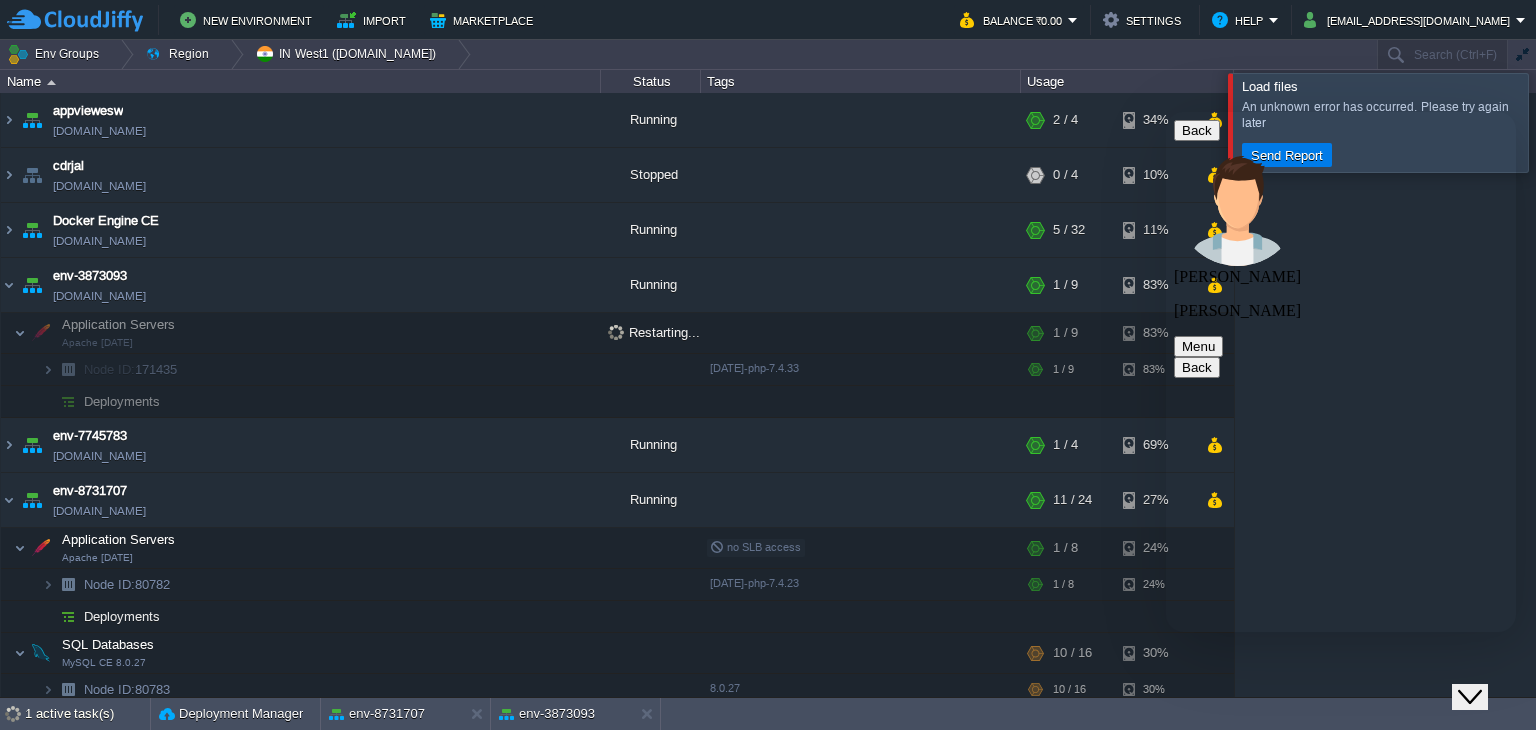 click at bounding box center [1560, 122] 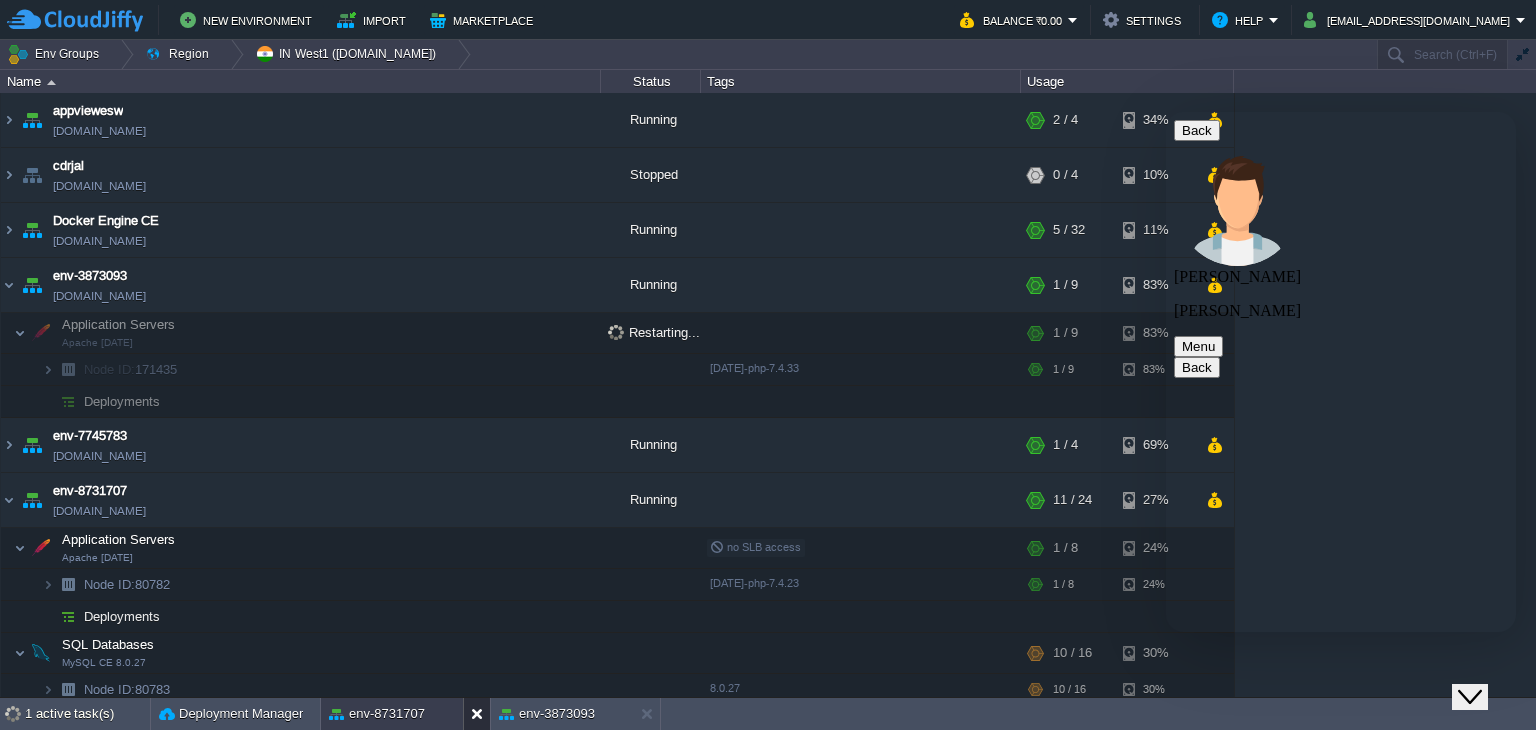 click at bounding box center (481, 714) 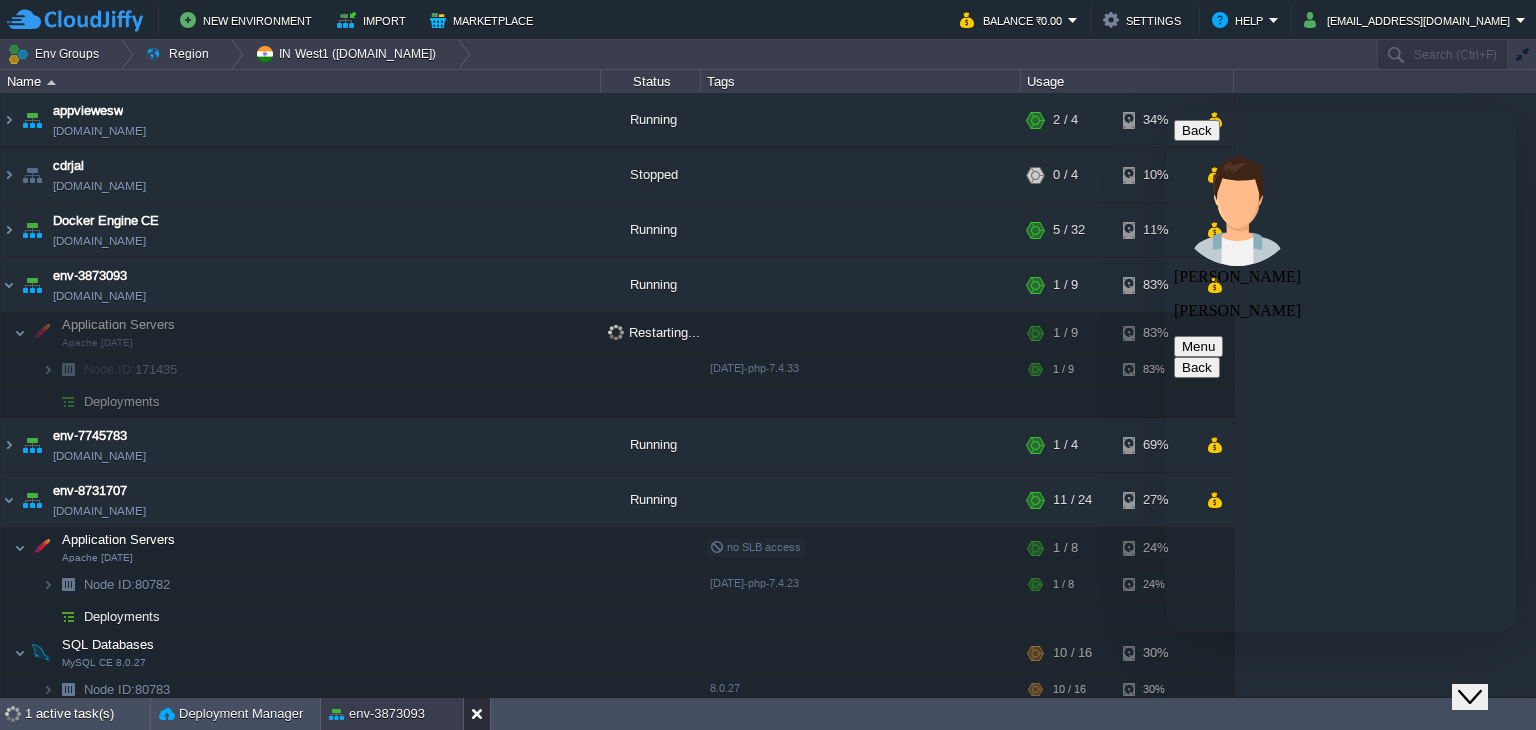 click at bounding box center [481, 714] 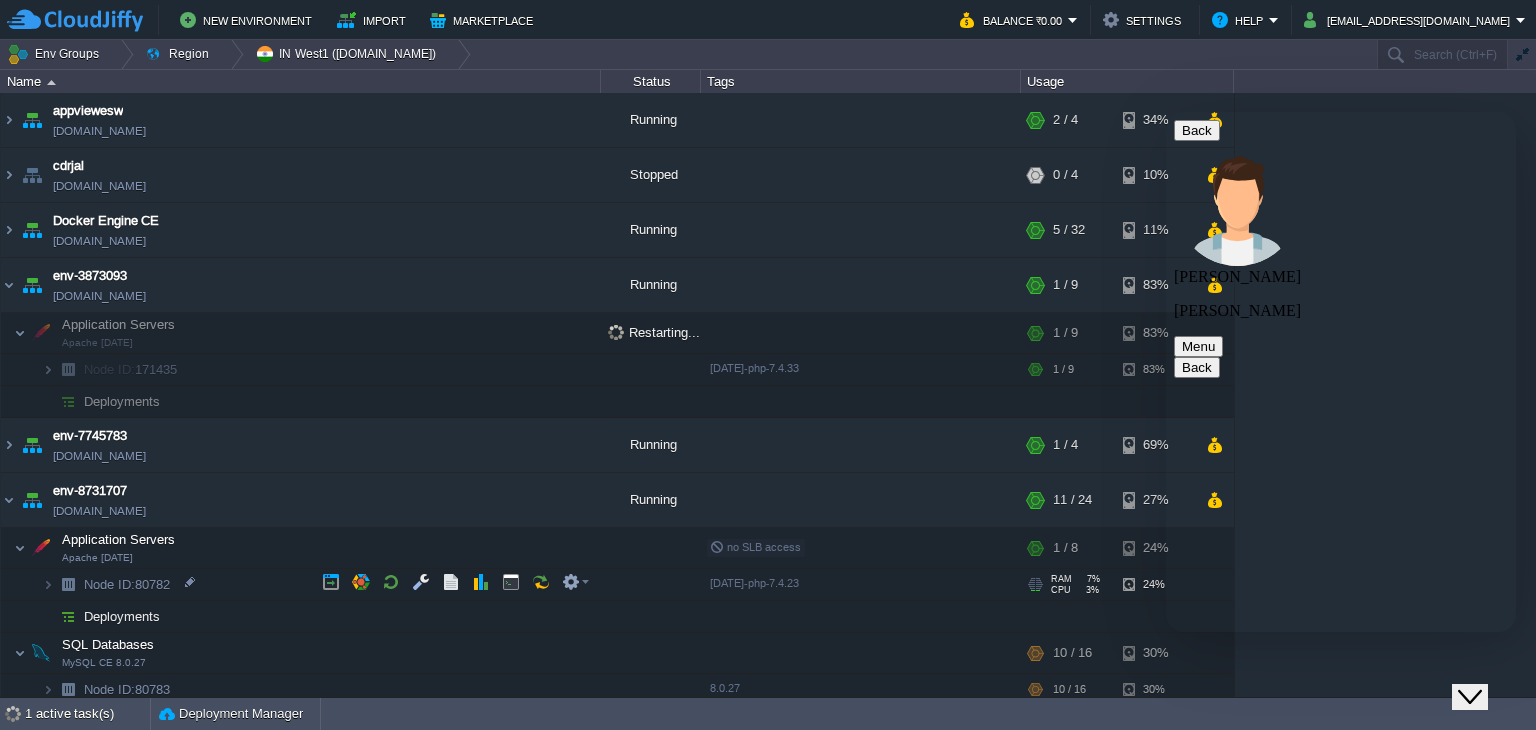 scroll, scrollTop: 285, scrollLeft: 0, axis: vertical 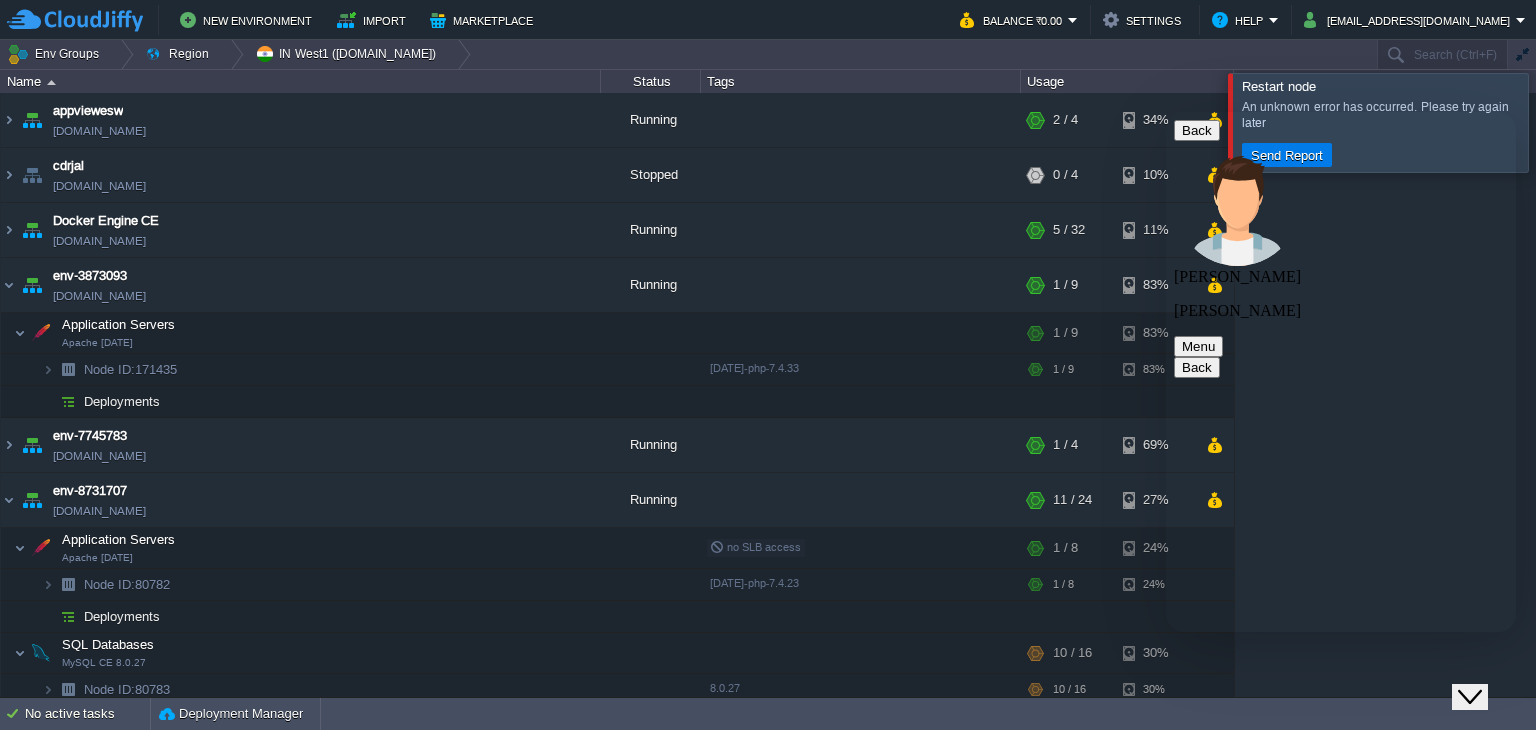 click on "Close Chat This icon closes the chat window." at bounding box center [1470, 697] 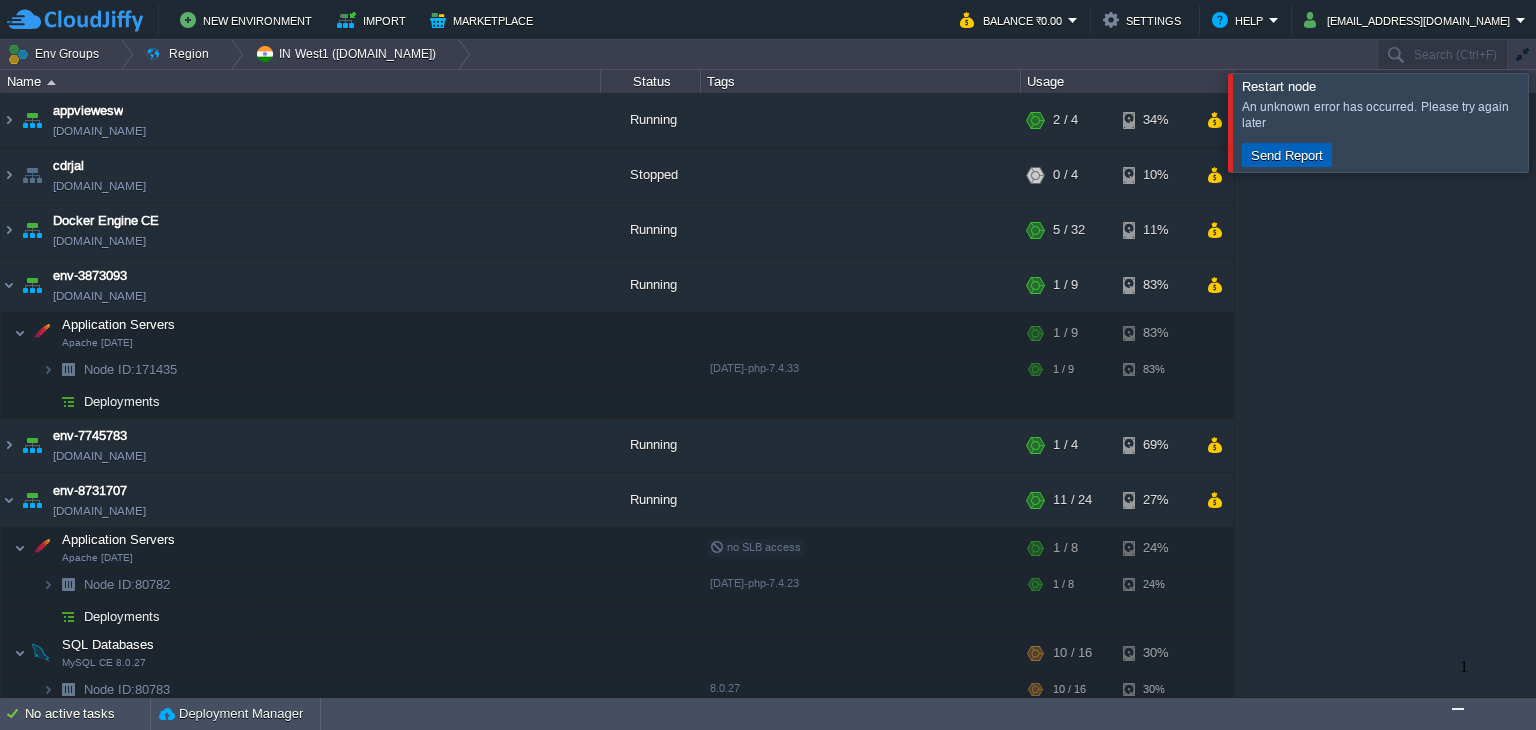 click on "Send Report" at bounding box center (1287, 155) 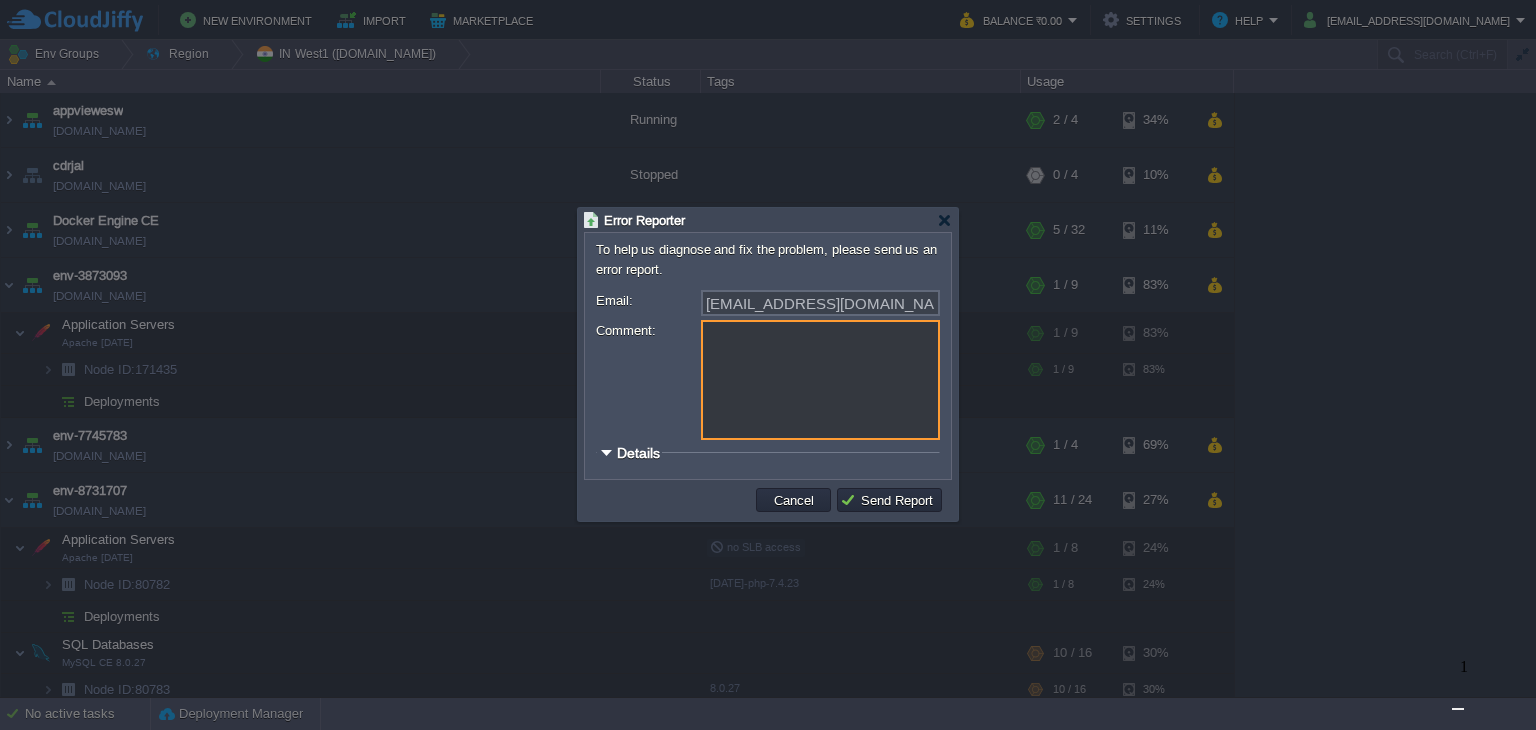 click on "Comment:" at bounding box center (820, 380) 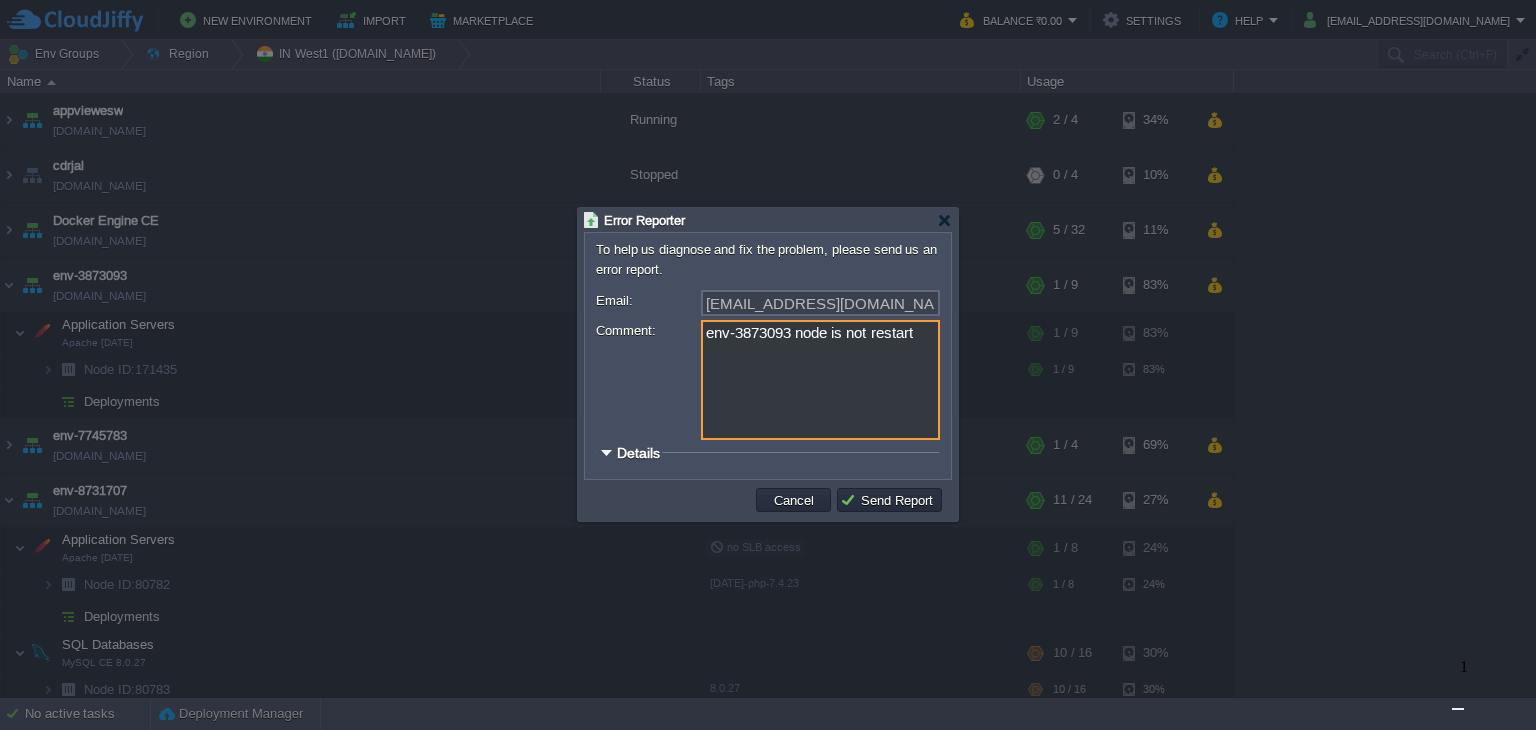 type on "env-3873093 node is not restart" 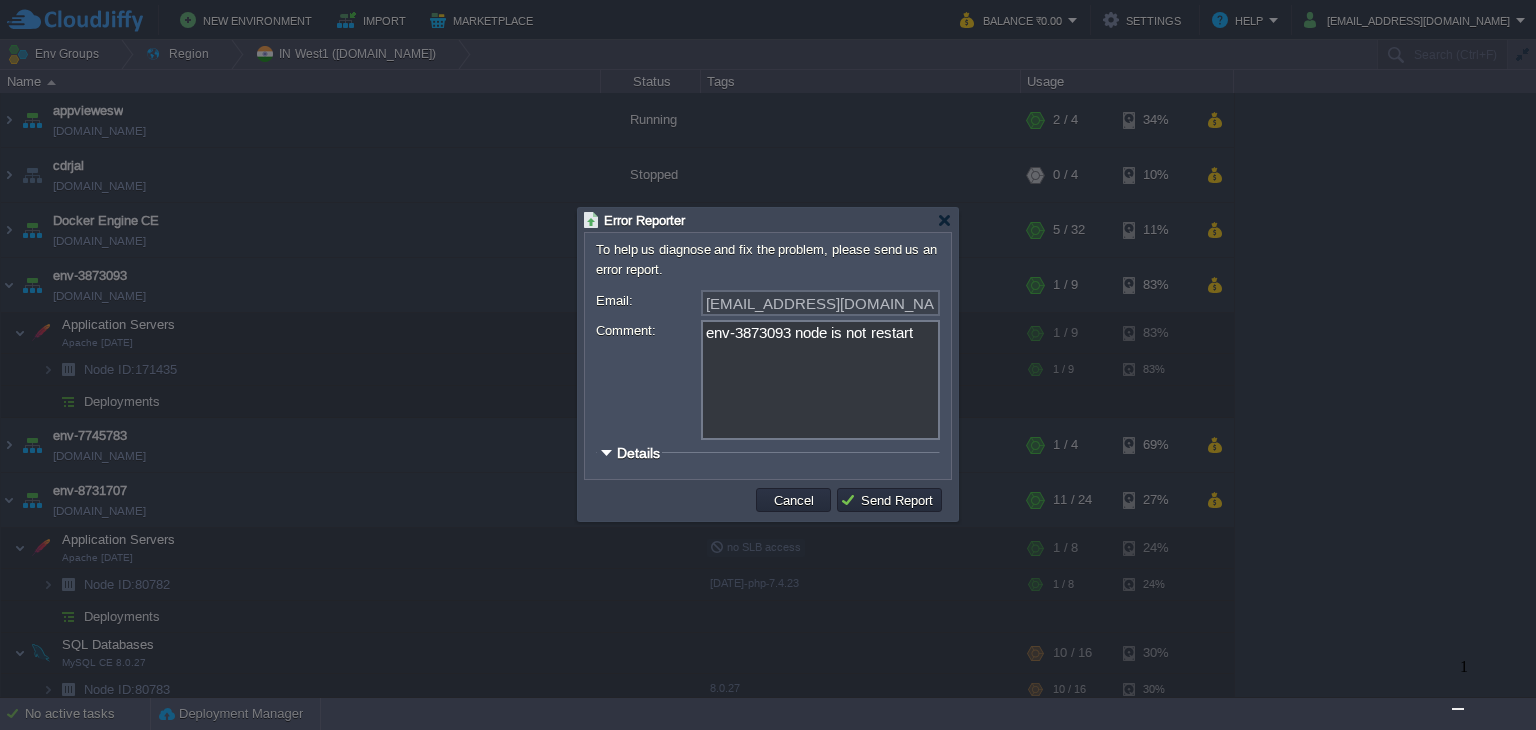 click on "Details" at bounding box center (638, 453) 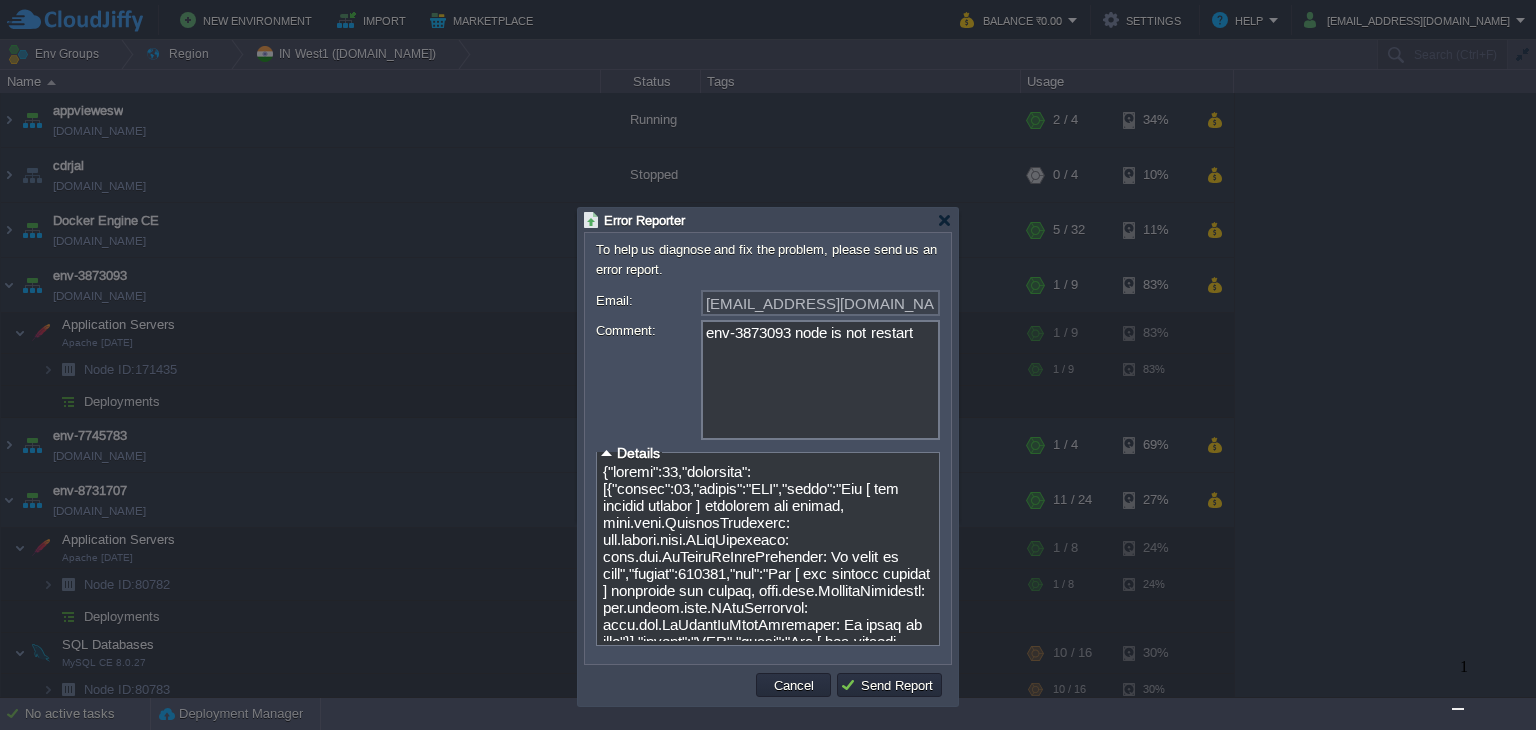 click at bounding box center (771, 551) 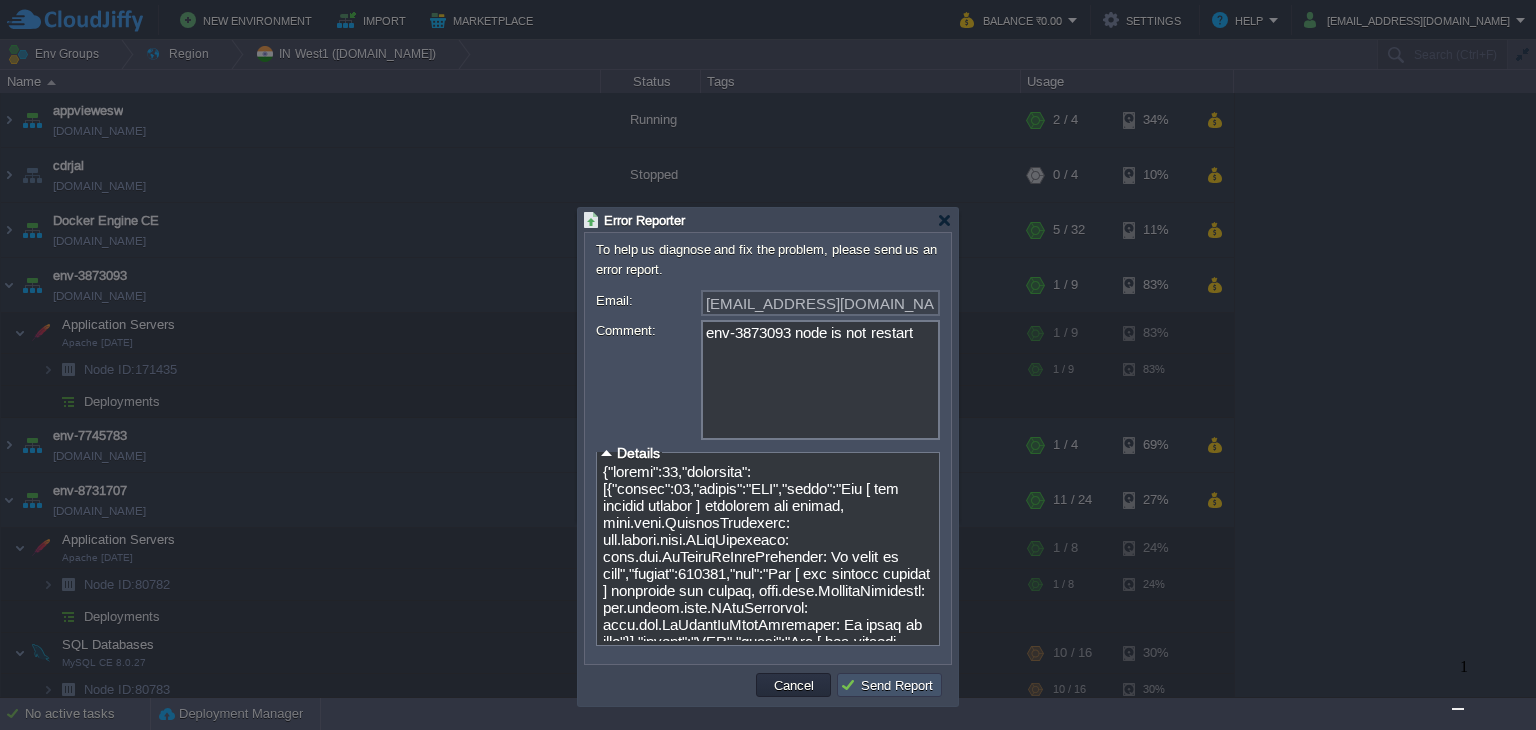 click on "Send Report" at bounding box center [889, 685] 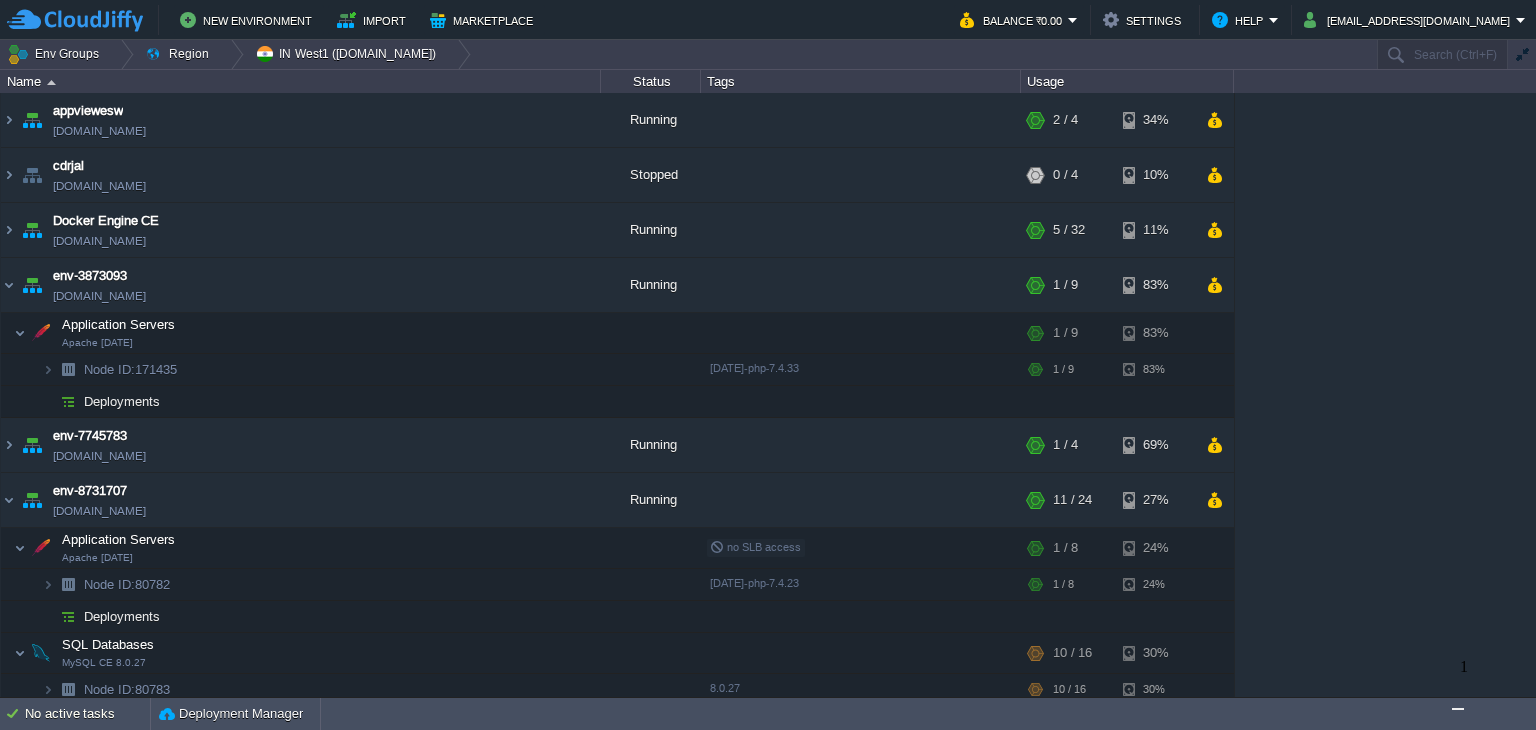 click at bounding box center (1458, 709) 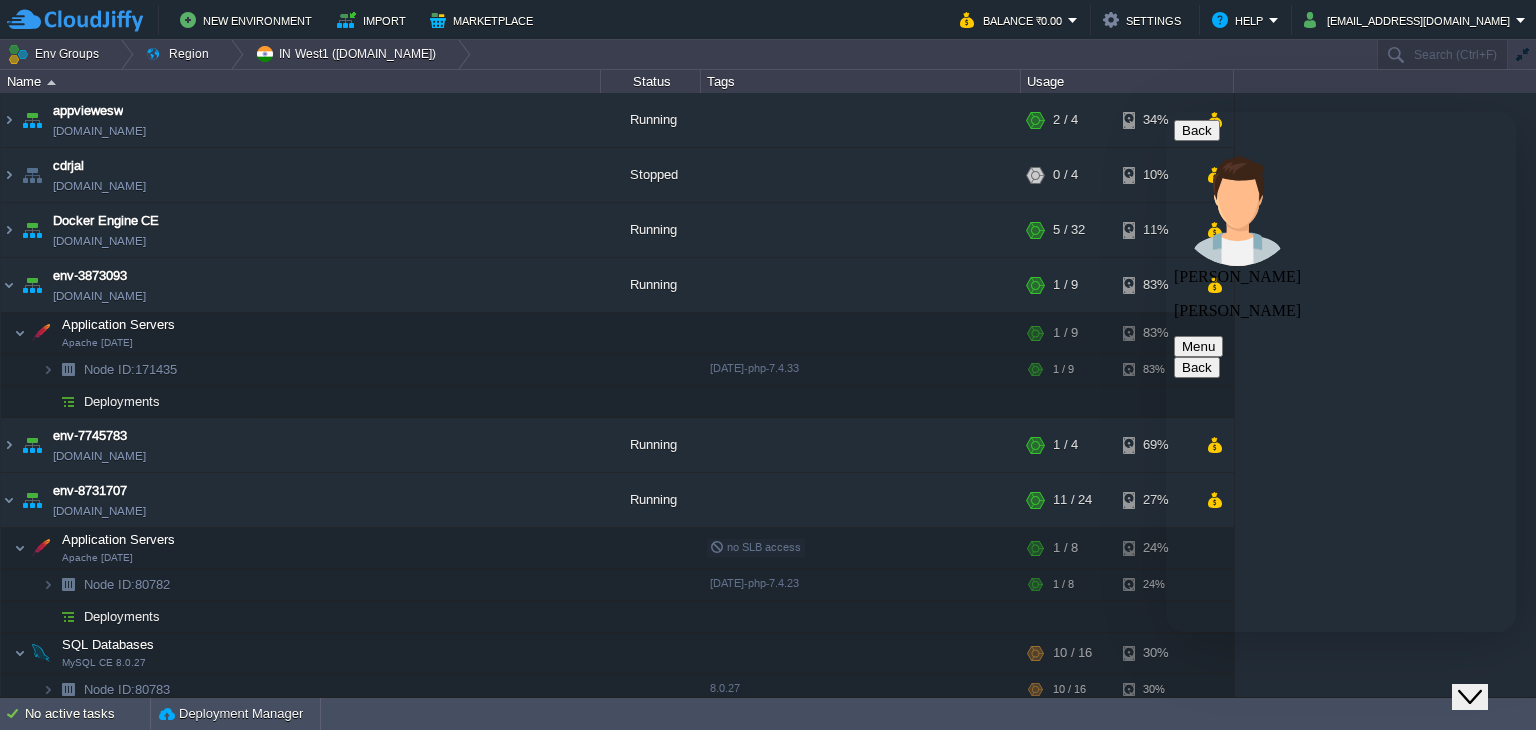 click on "Ok thank you, allow us some time, we are checking" at bounding box center [1339, 2506] 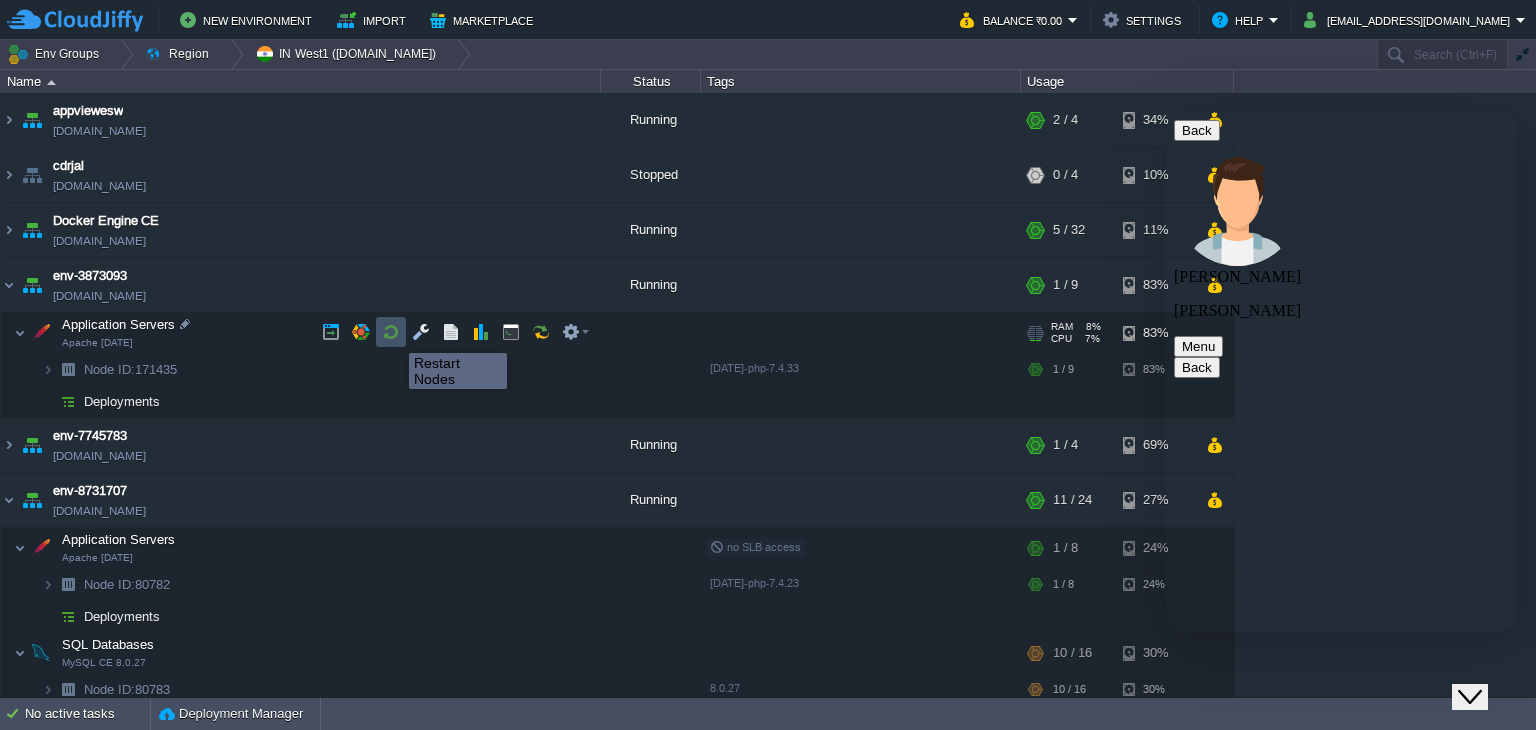 click at bounding box center (391, 332) 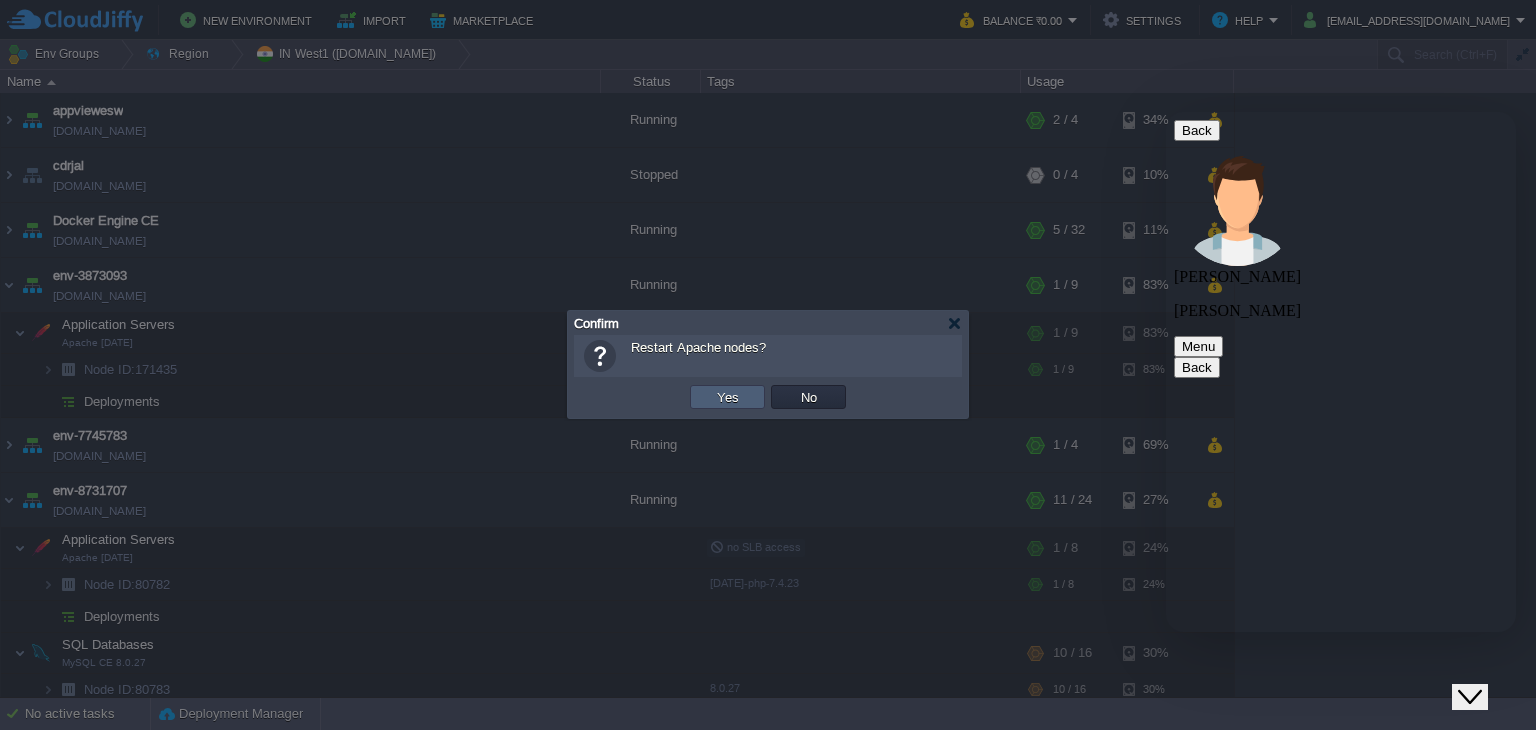 click on "Yes" at bounding box center (728, 397) 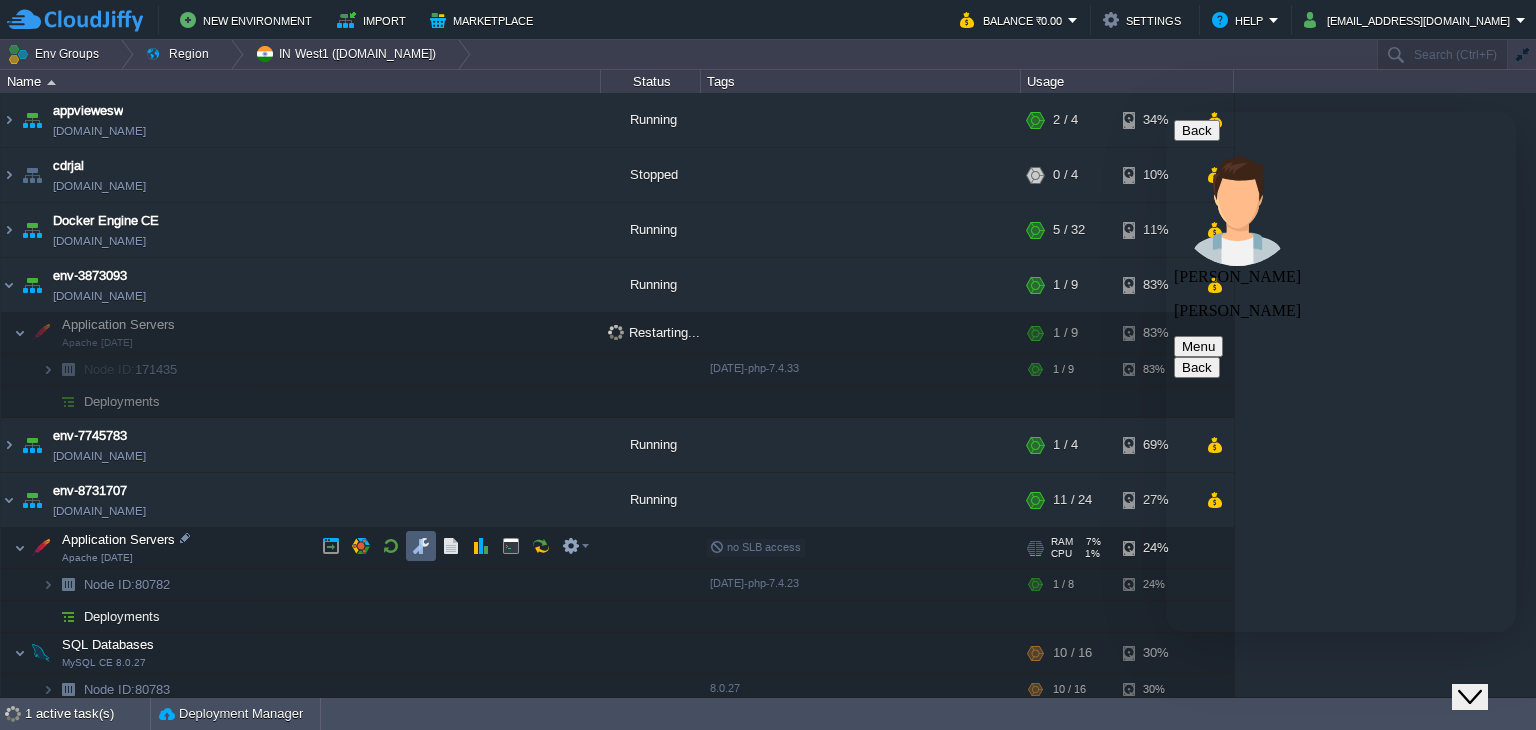 drag, startPoint x: 436, startPoint y: 547, endPoint x: 417, endPoint y: 545, distance: 19.104973 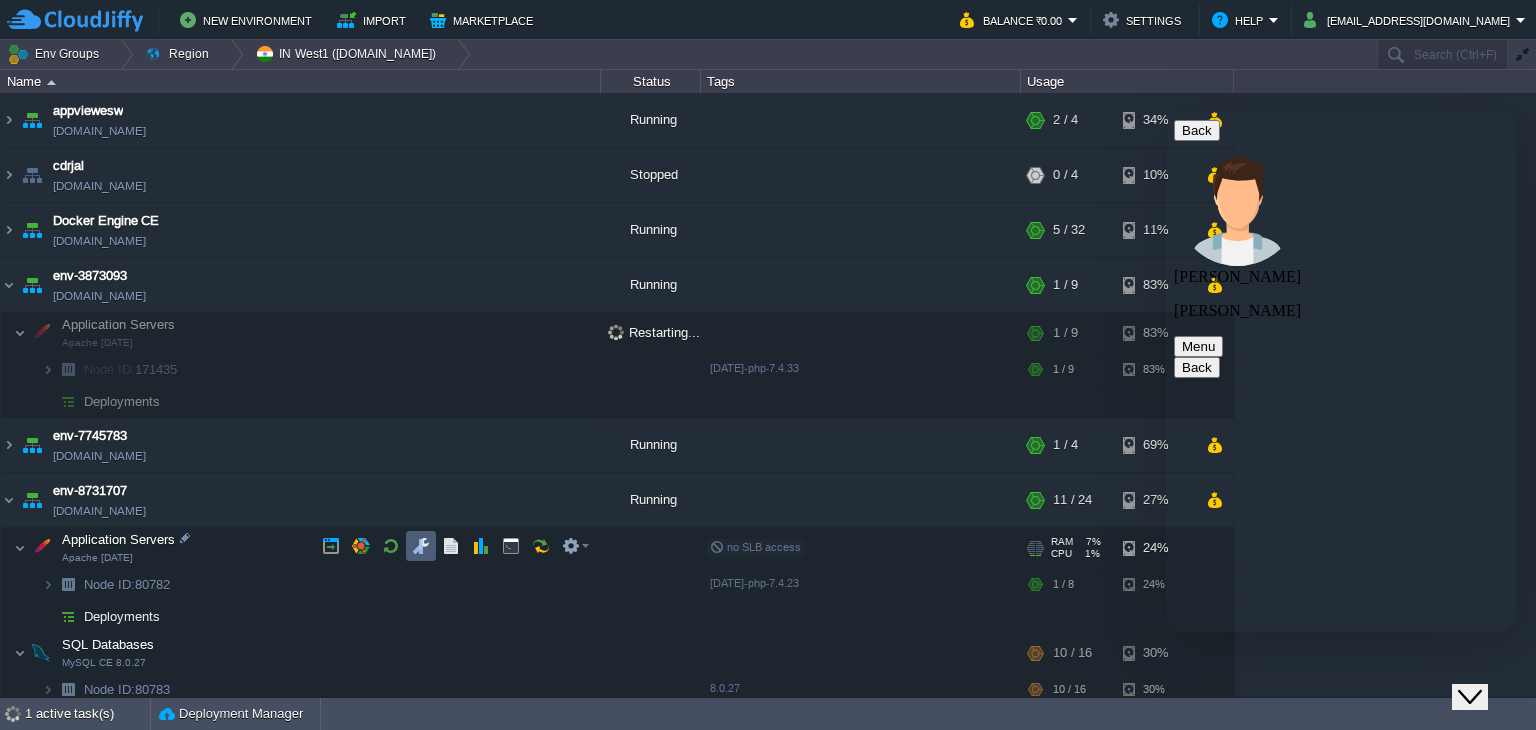 click at bounding box center (455, 546) 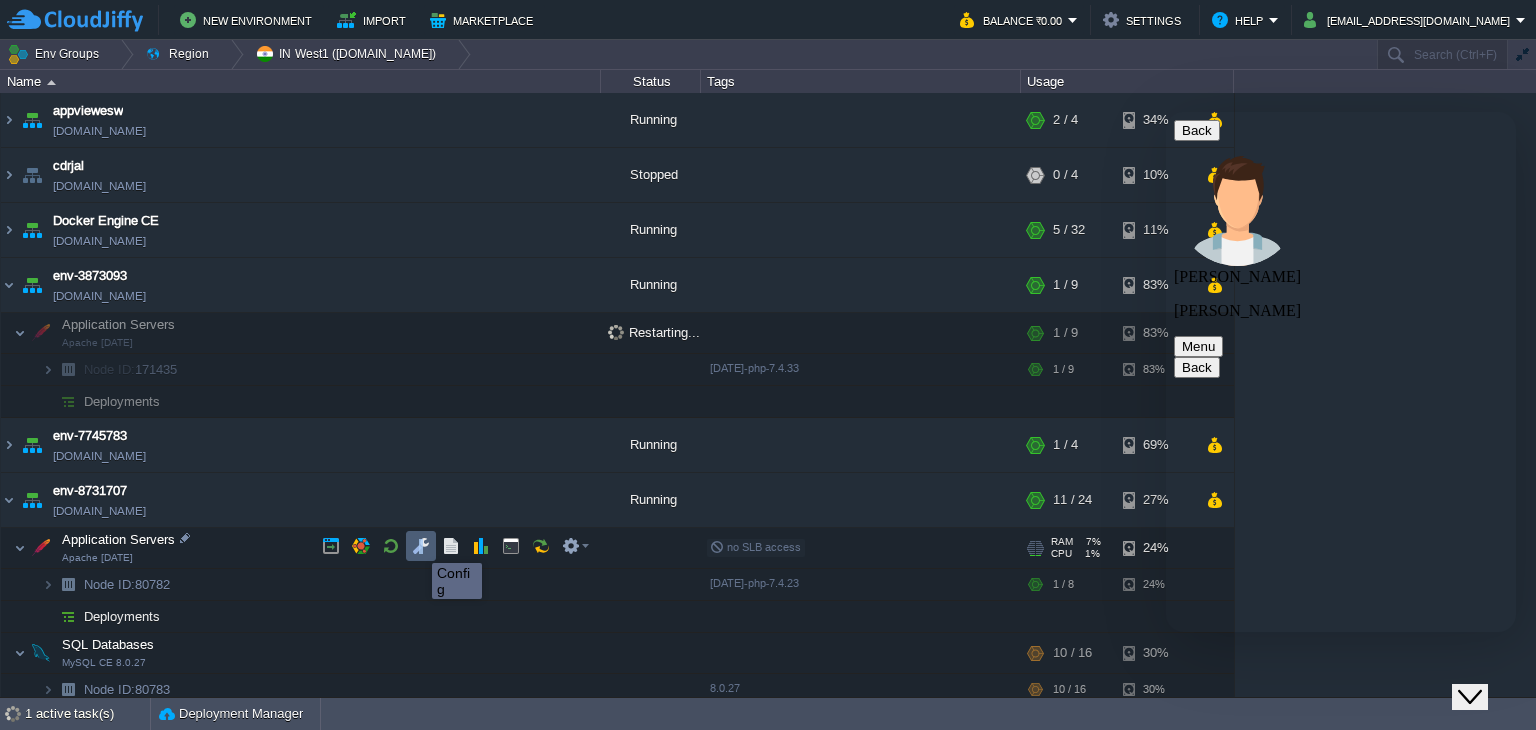 click at bounding box center (421, 546) 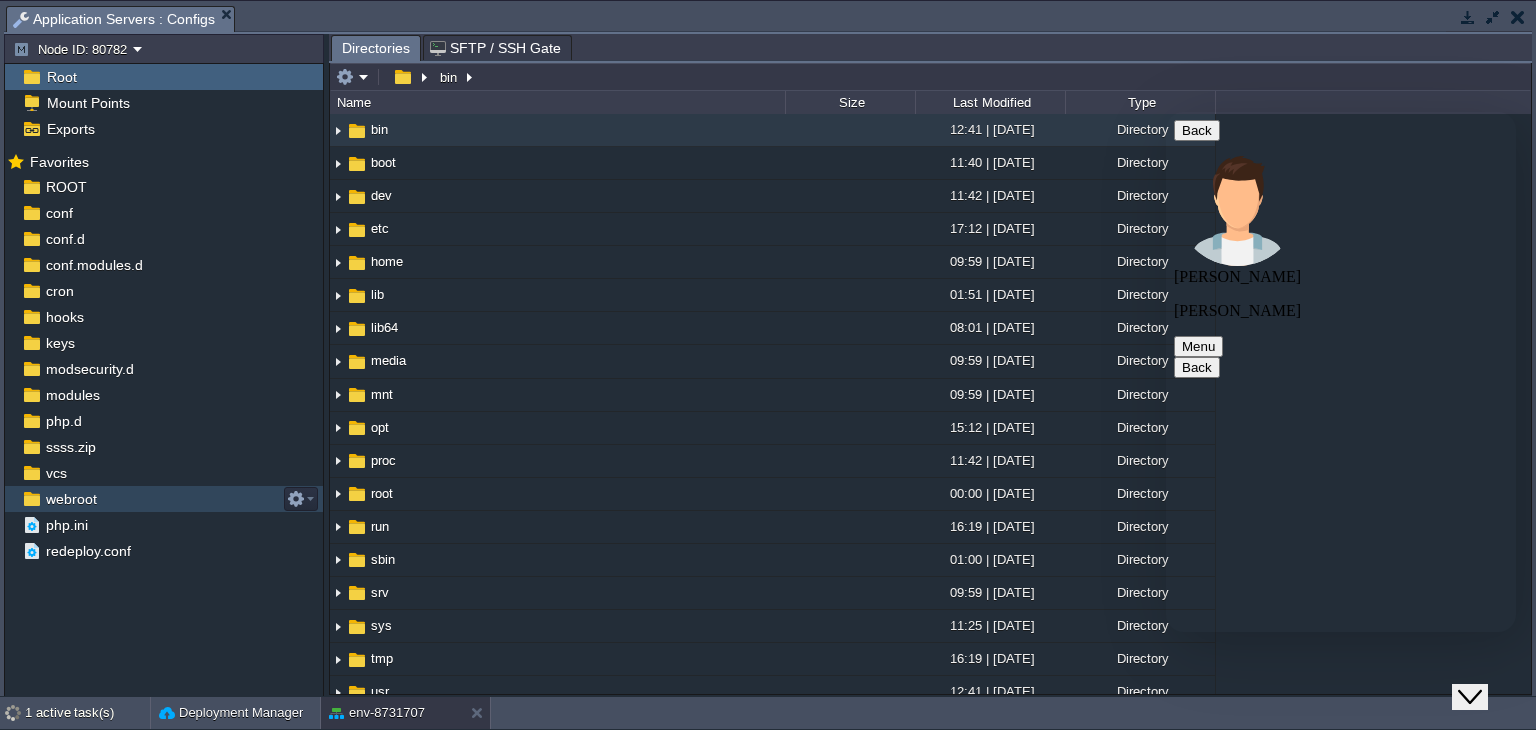 click on "webroot" at bounding box center (164, 499) 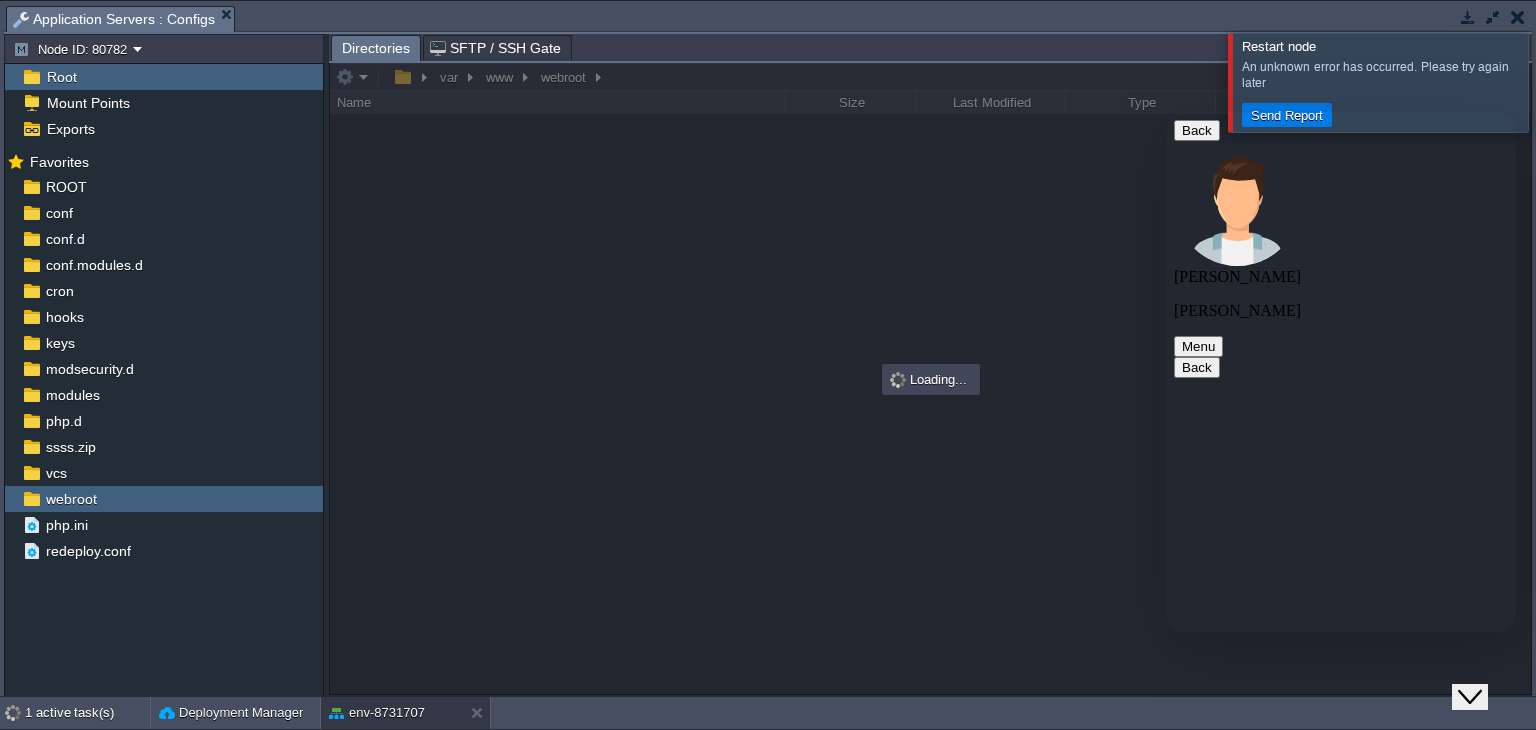 scroll, scrollTop: 341, scrollLeft: 0, axis: vertical 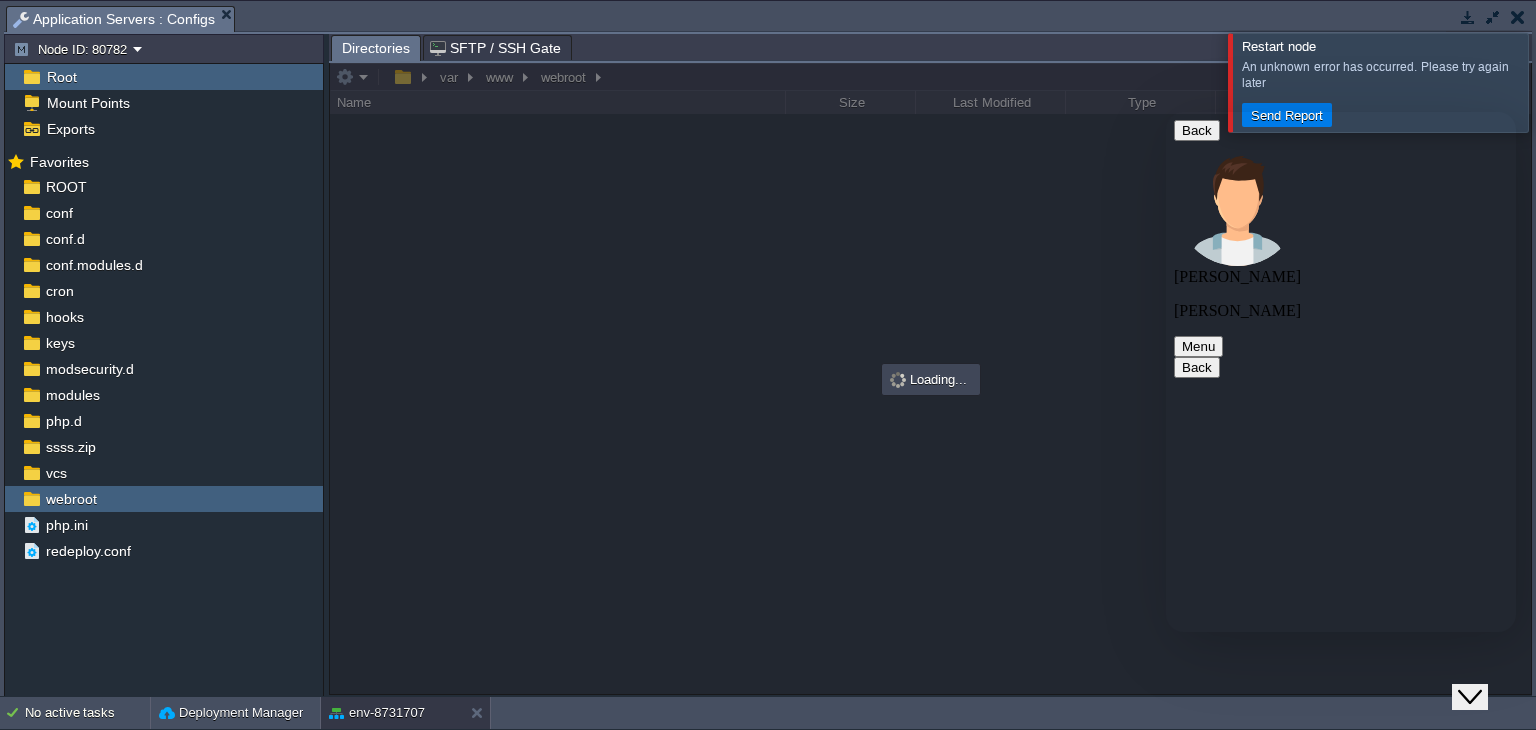 click at bounding box center (1560, 82) 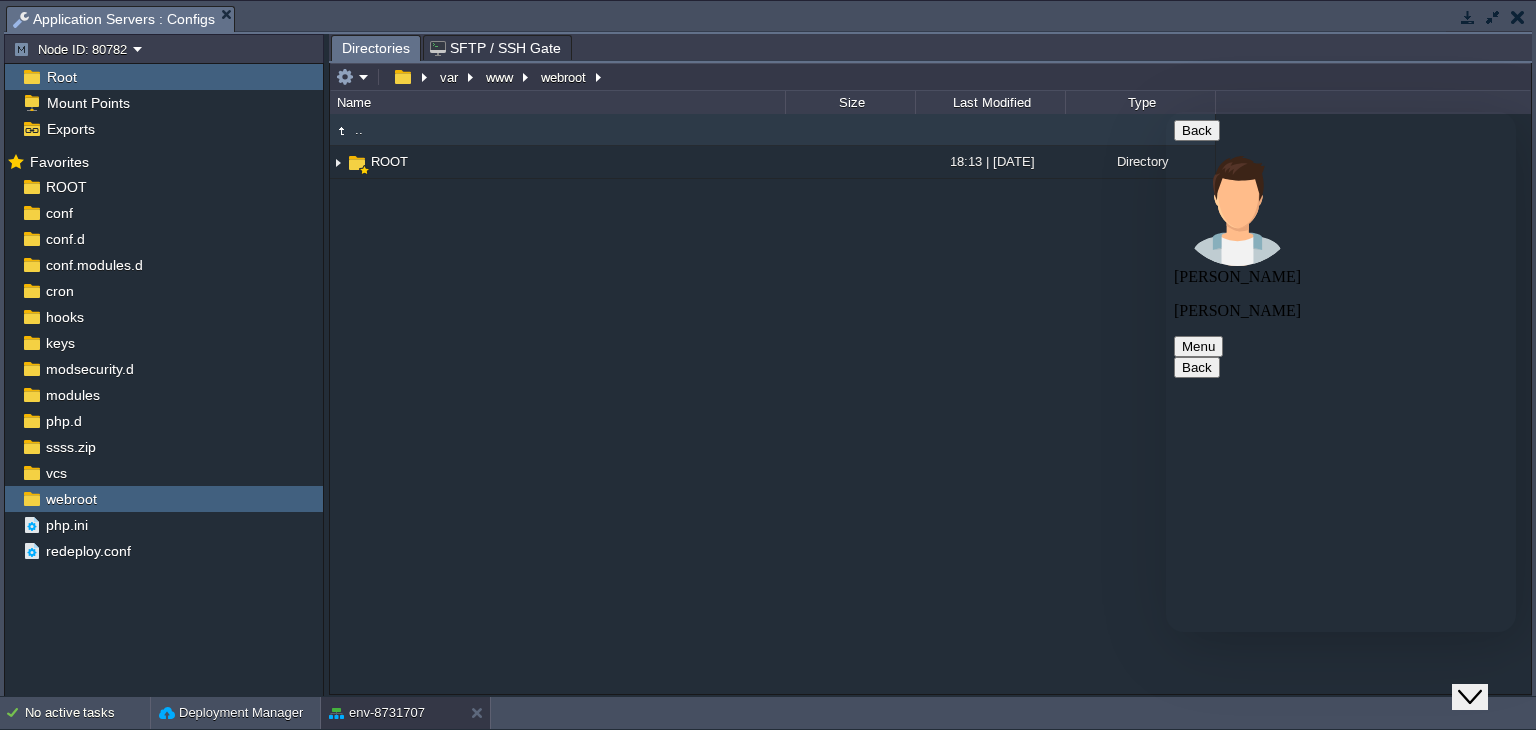 click at bounding box center [1468, 17] 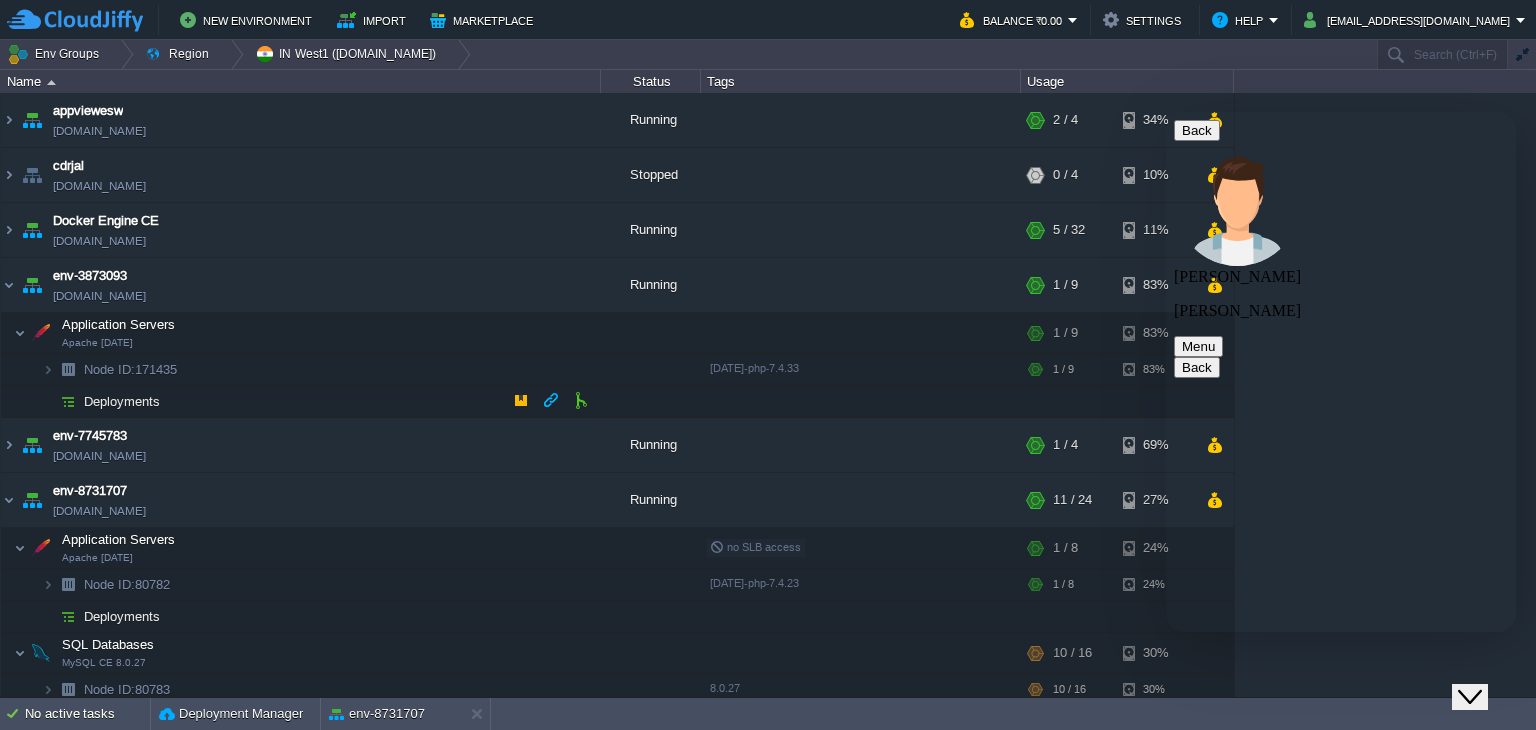 scroll, scrollTop: 381, scrollLeft: 0, axis: vertical 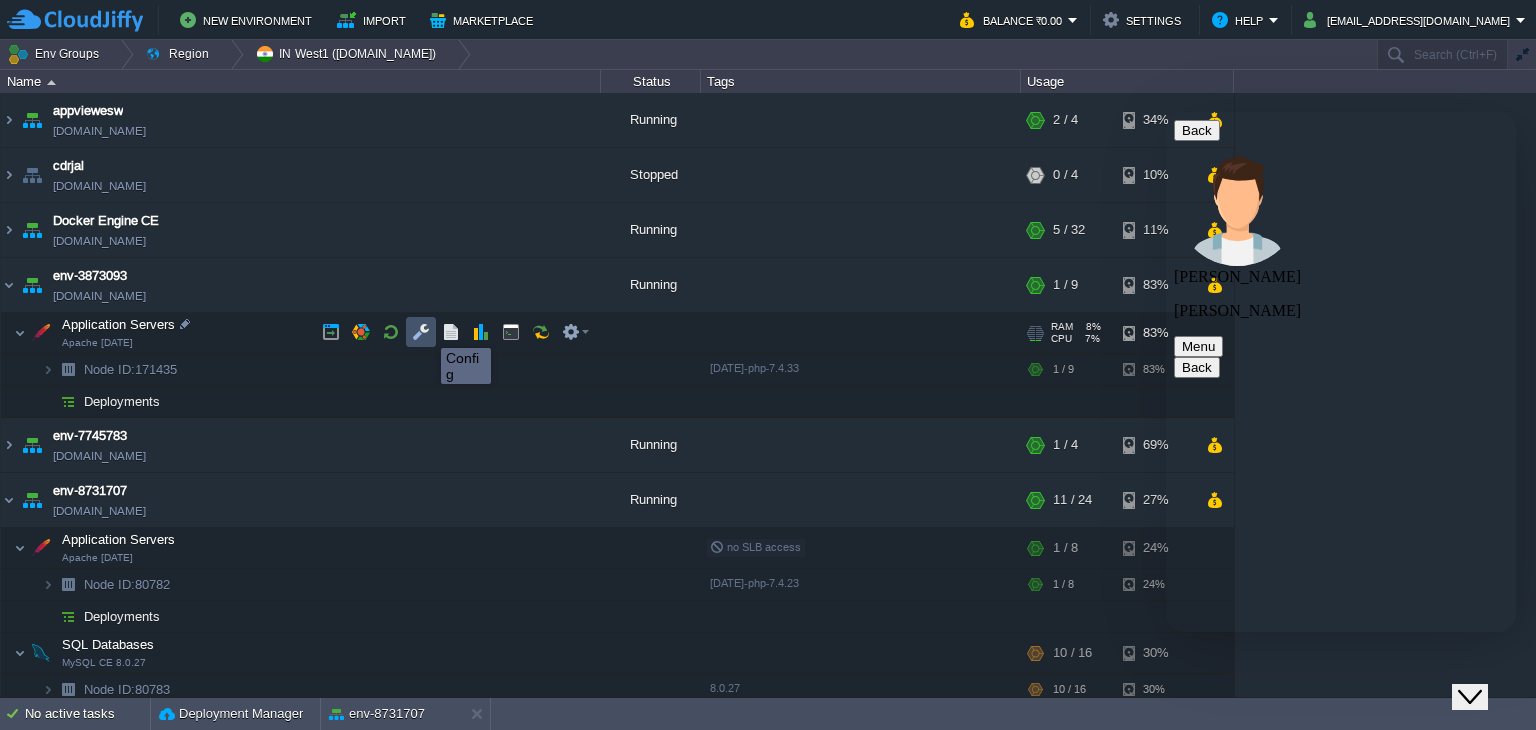 click at bounding box center [421, 332] 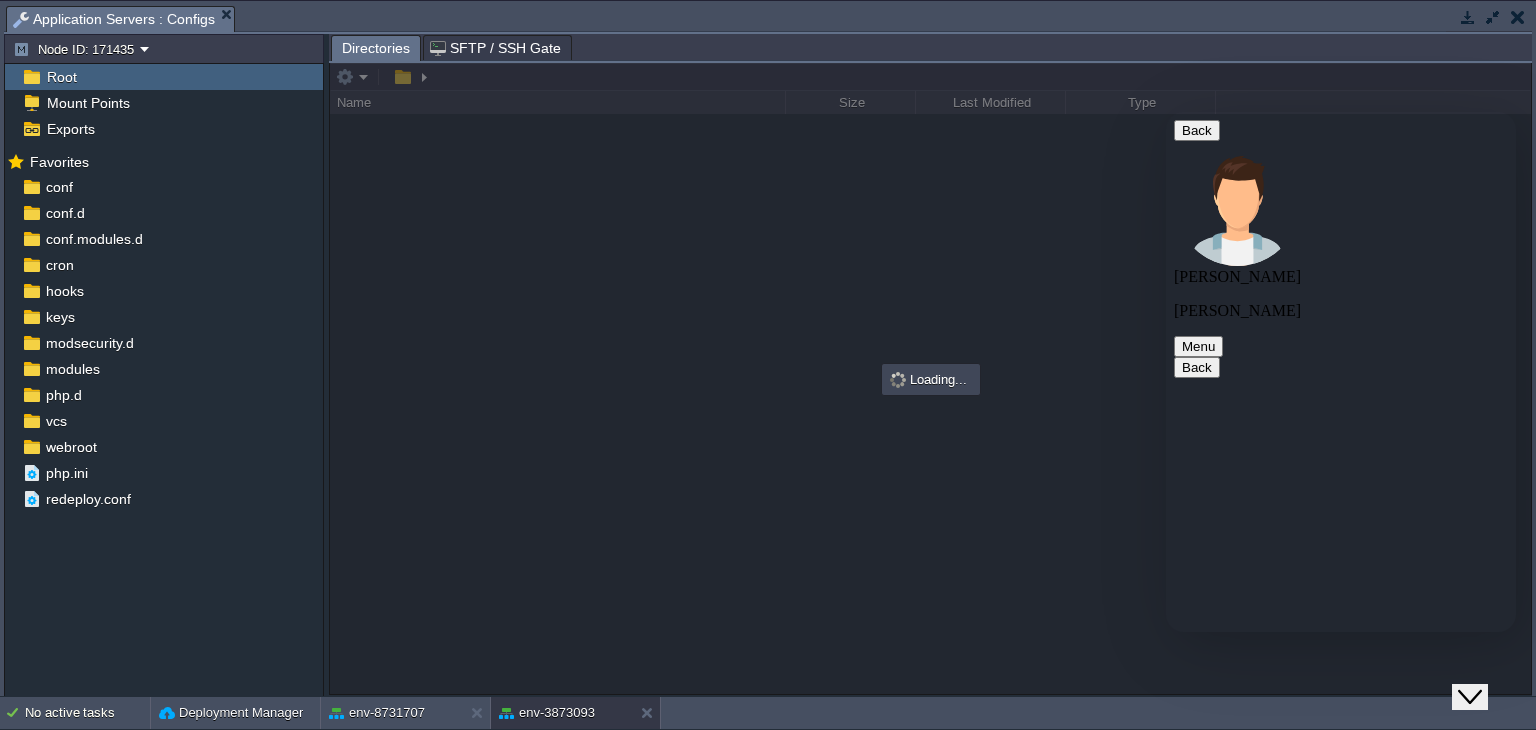click at bounding box center [1166, 112] 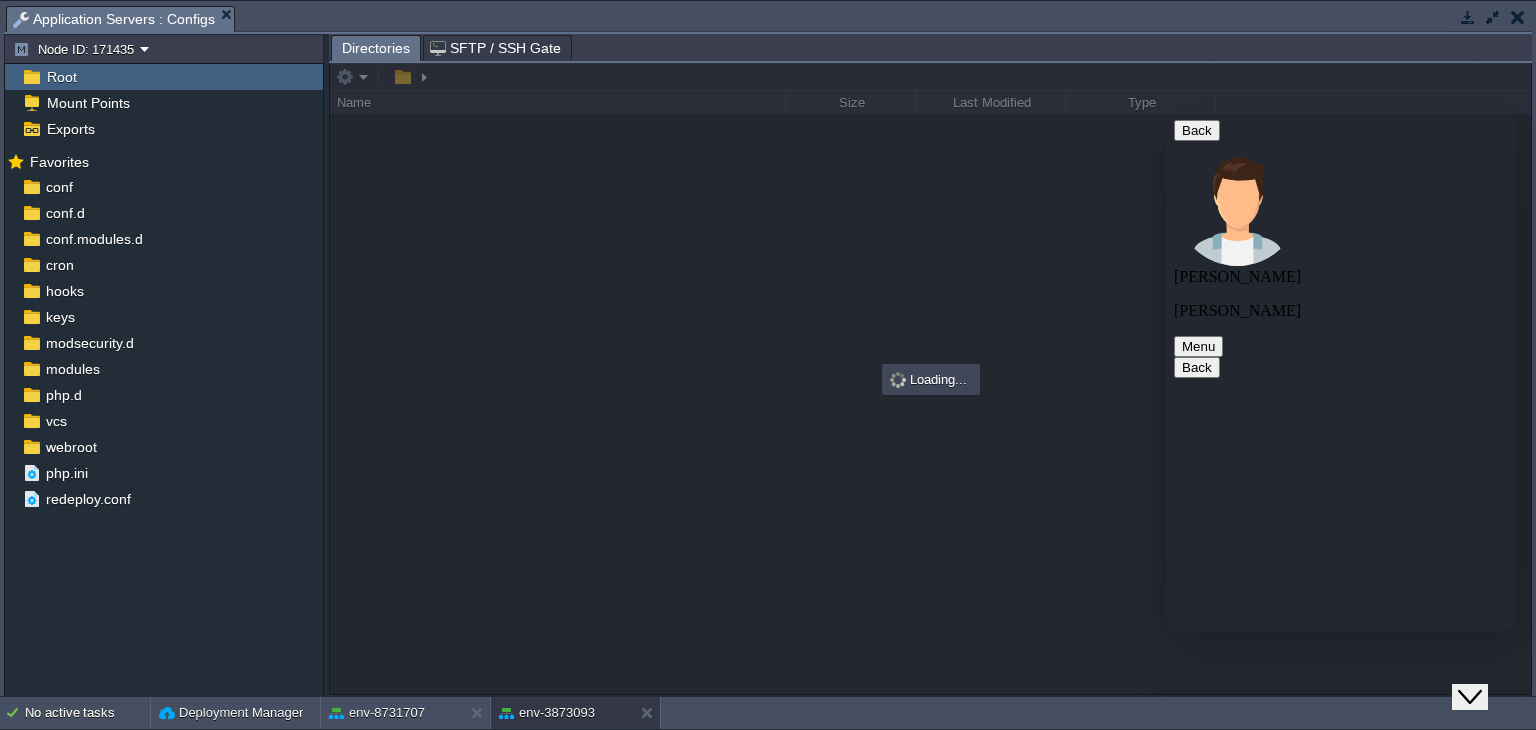 click at bounding box center [1468, 17] 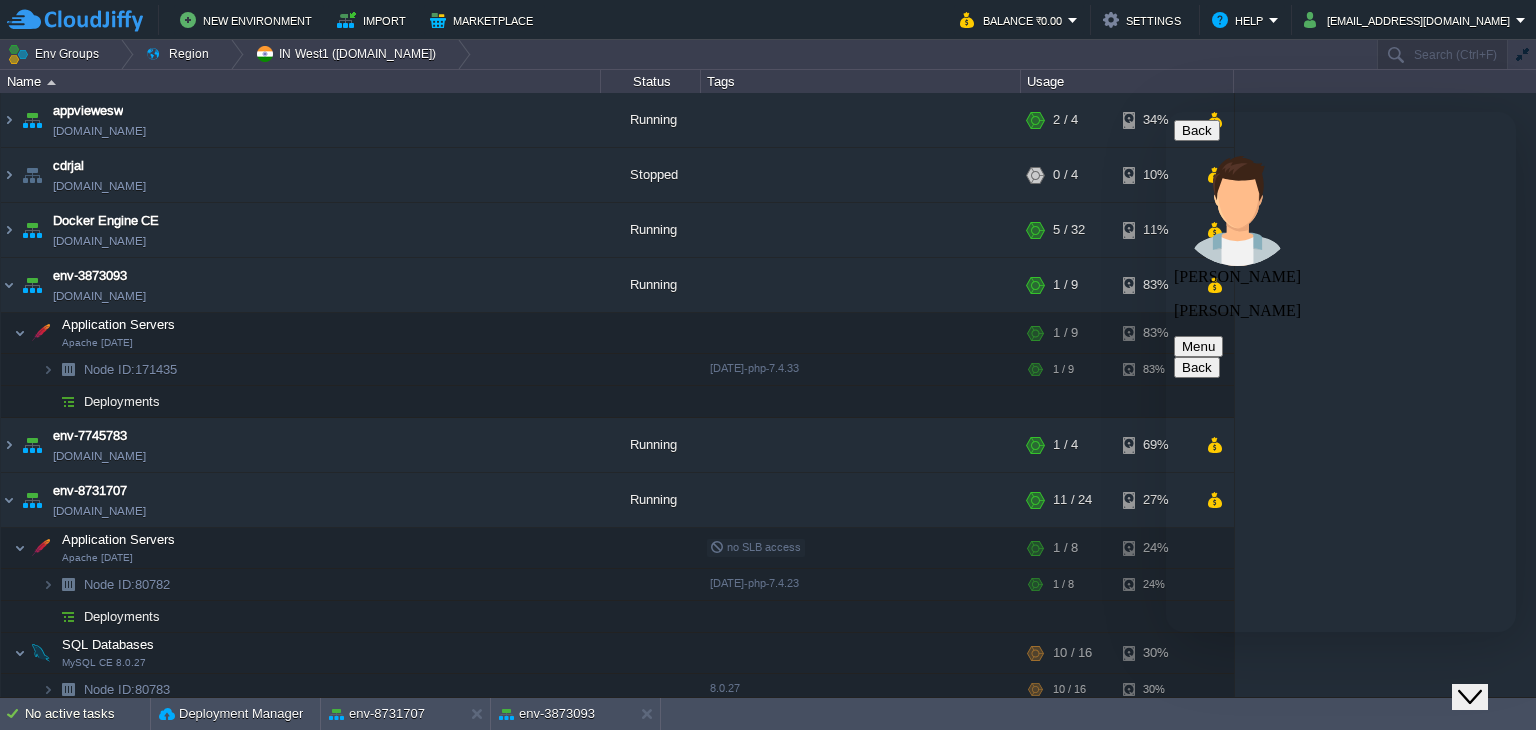 click on "cant view file" at bounding box center (1166, 112) 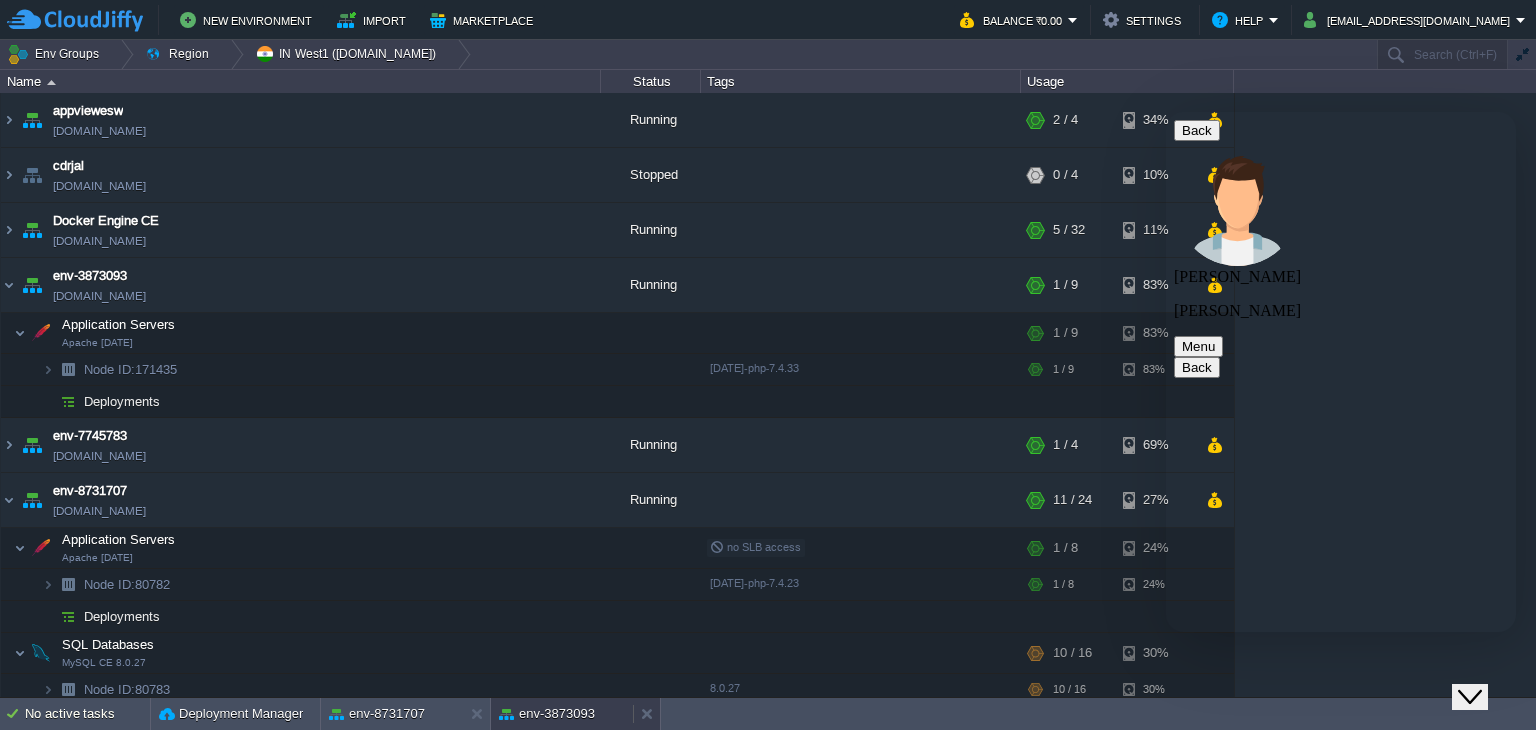 click on "env-3873093" at bounding box center (547, 714) 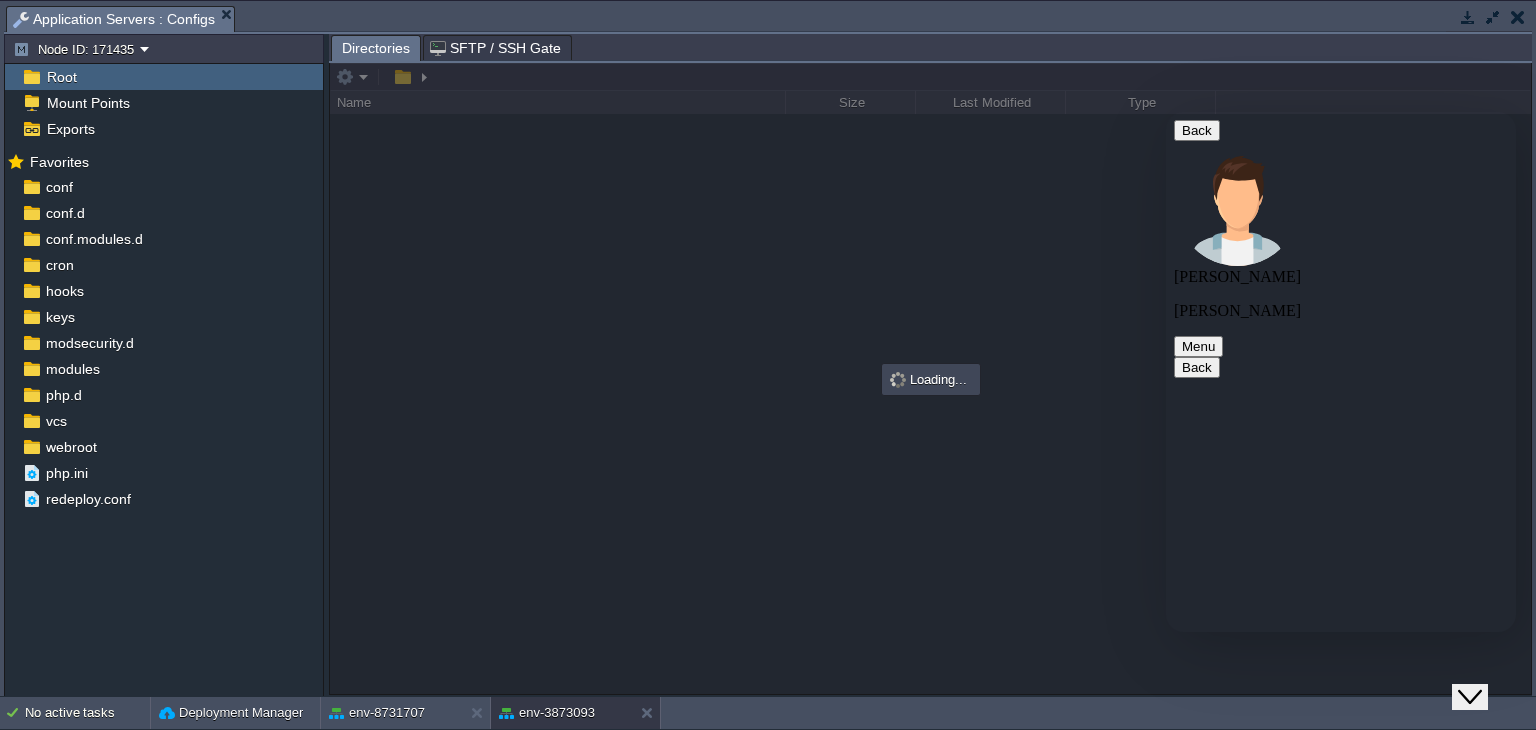 click at bounding box center (1166, 112) 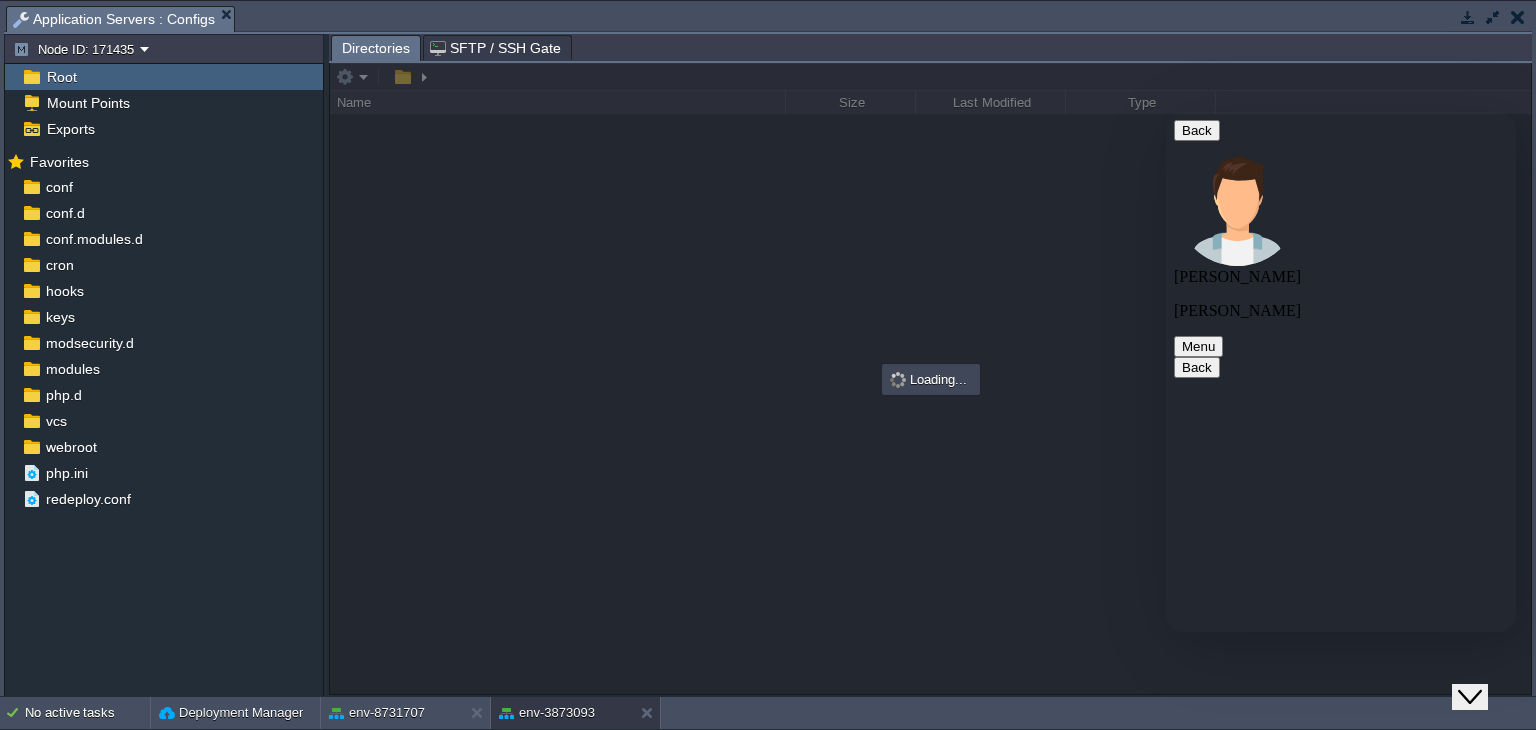 paste on "node" 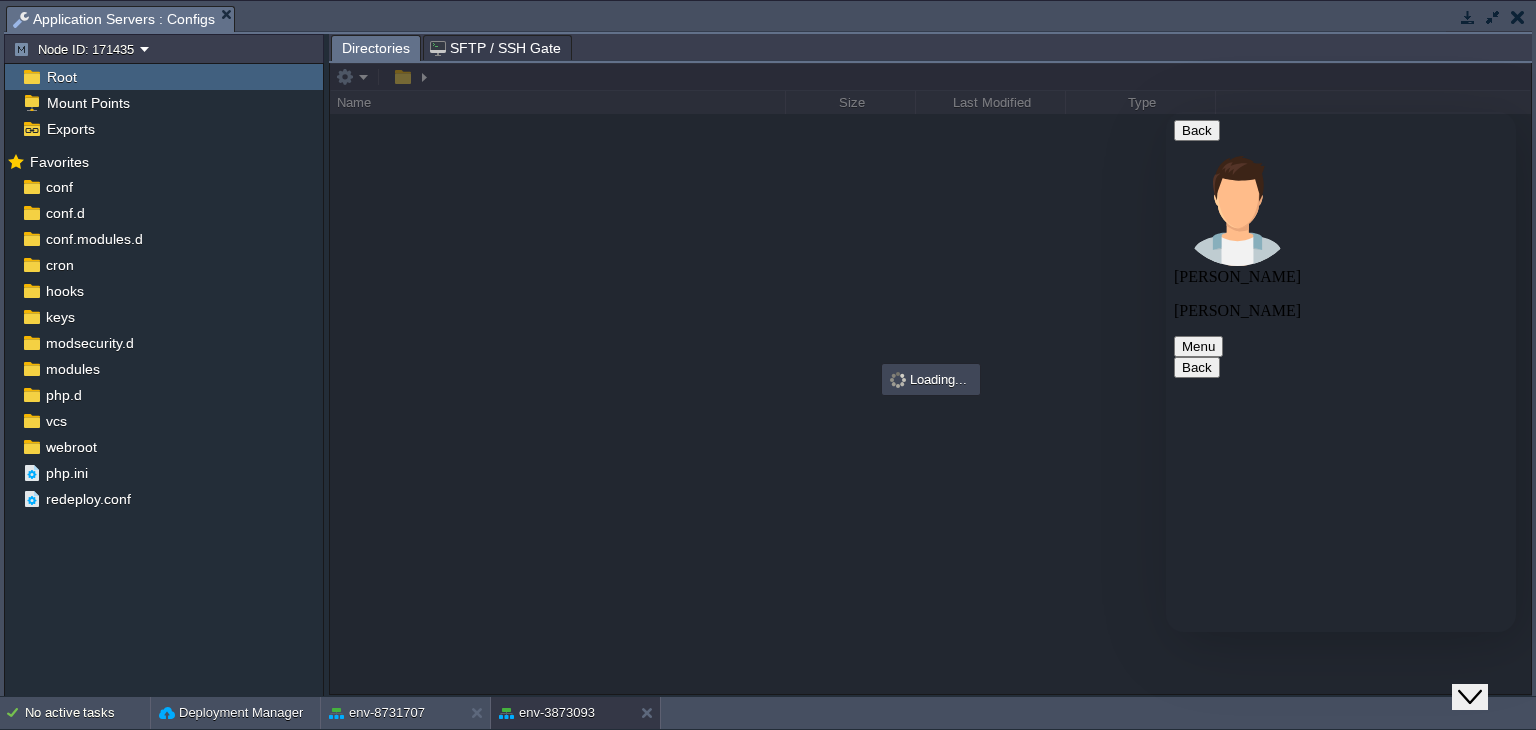 type on "n" 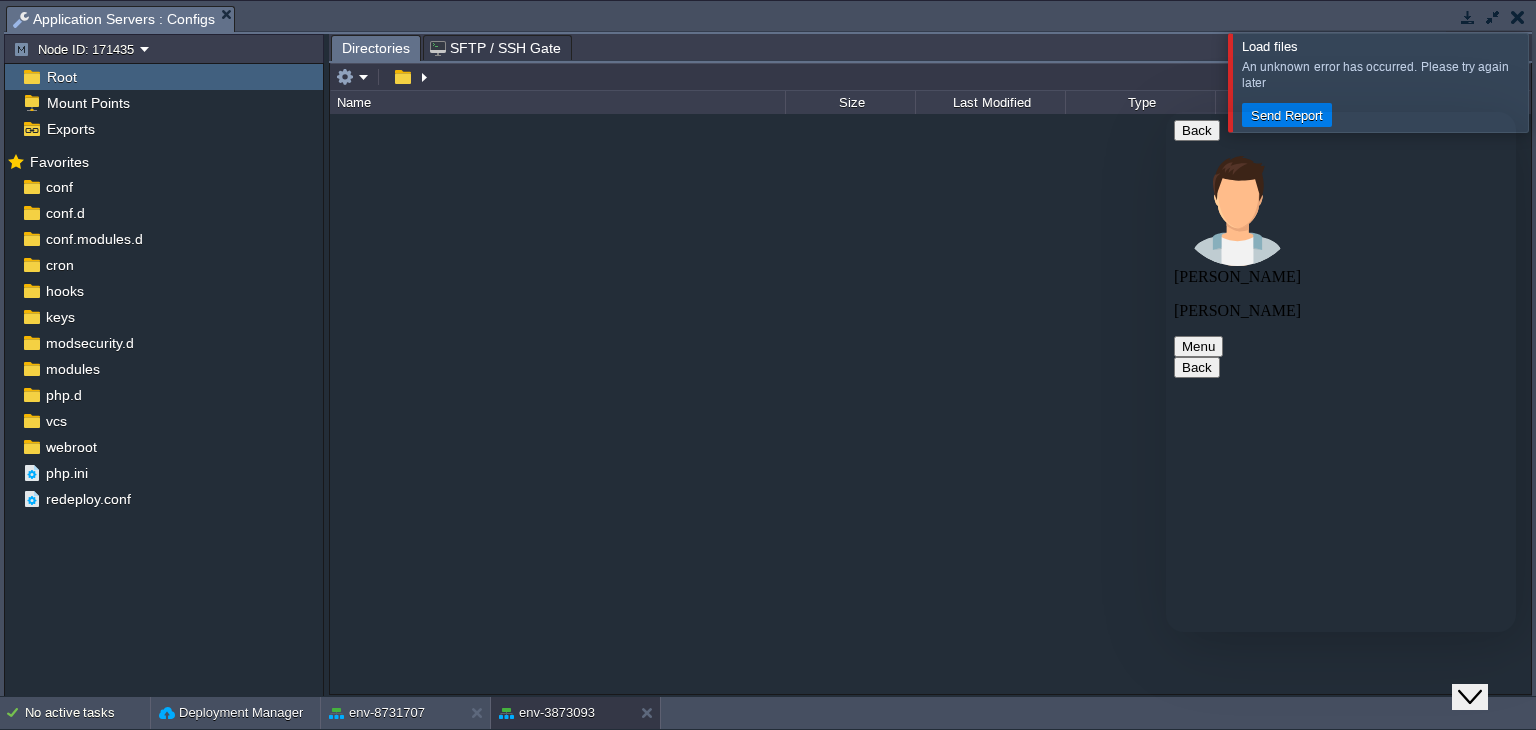 paste on "[URL][DOMAIN_NAME]" 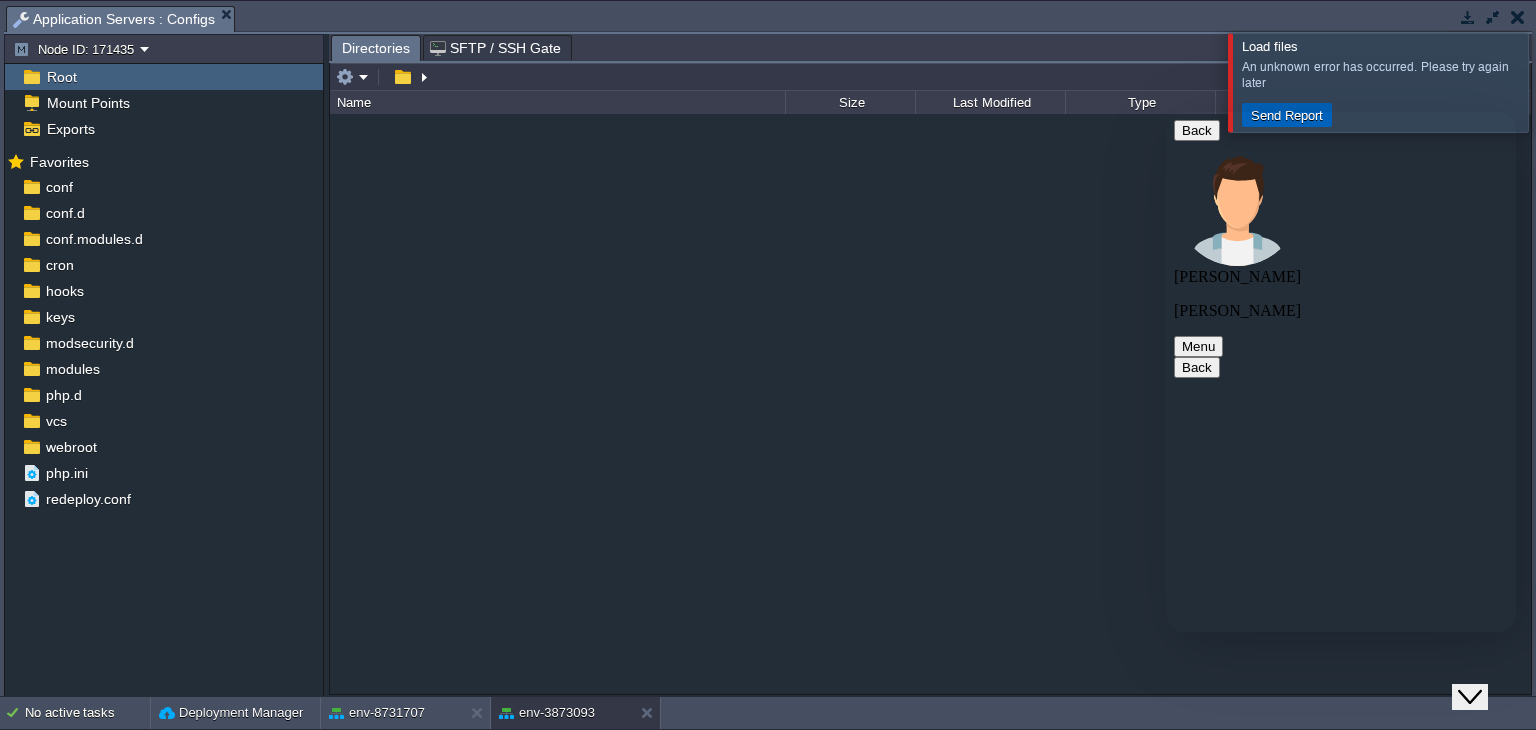 click on "Send Report" at bounding box center [1287, 115] 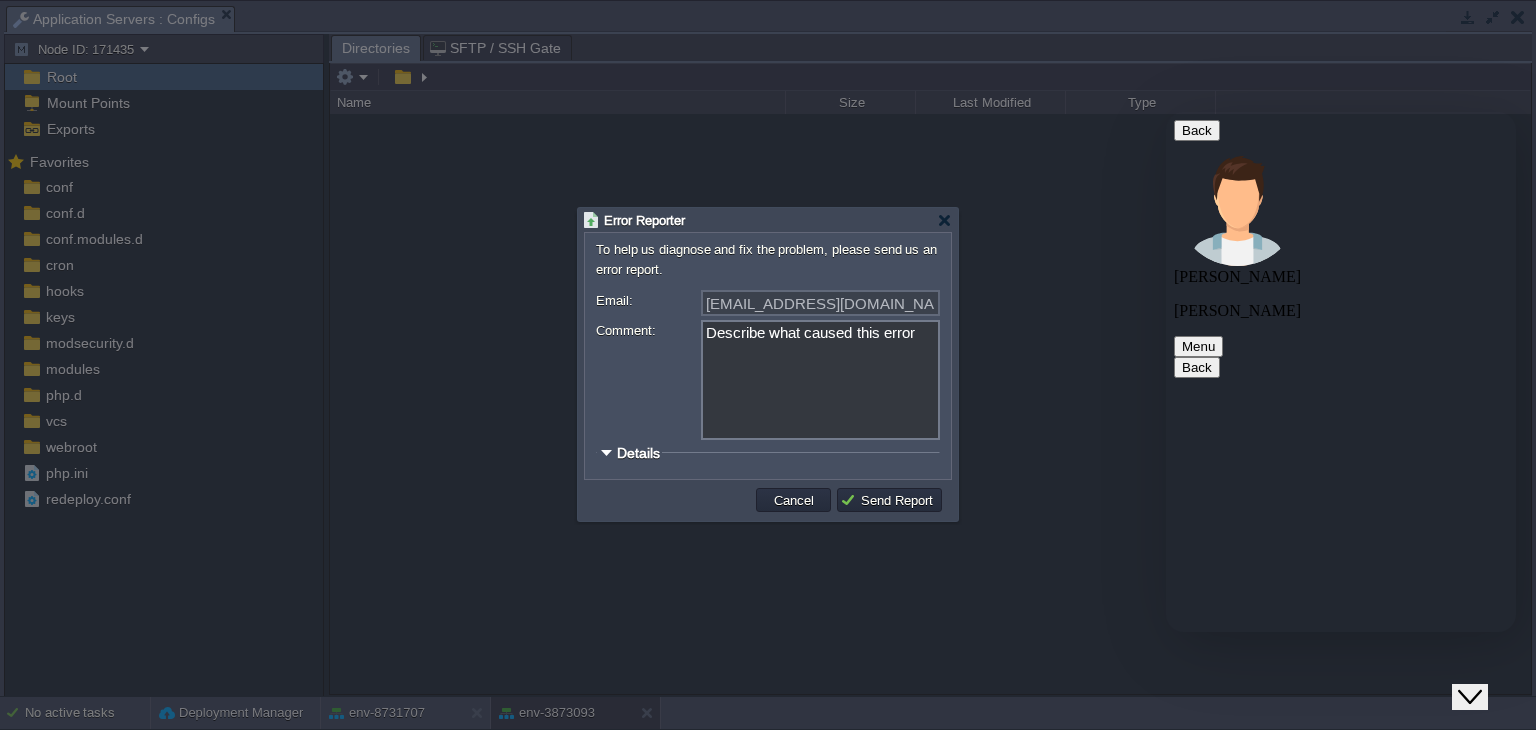 click on "Details" at bounding box center [638, 453] 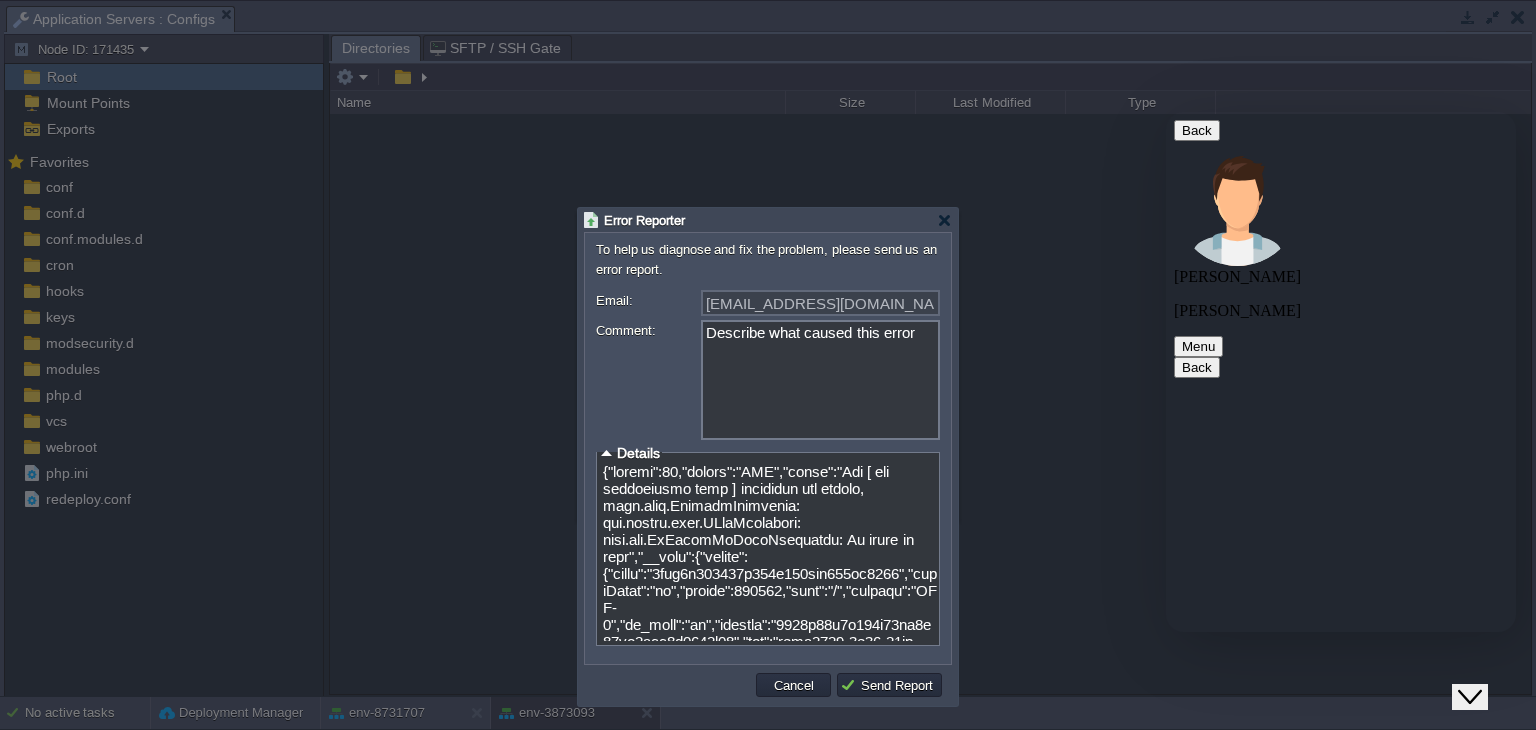 click at bounding box center [771, 551] 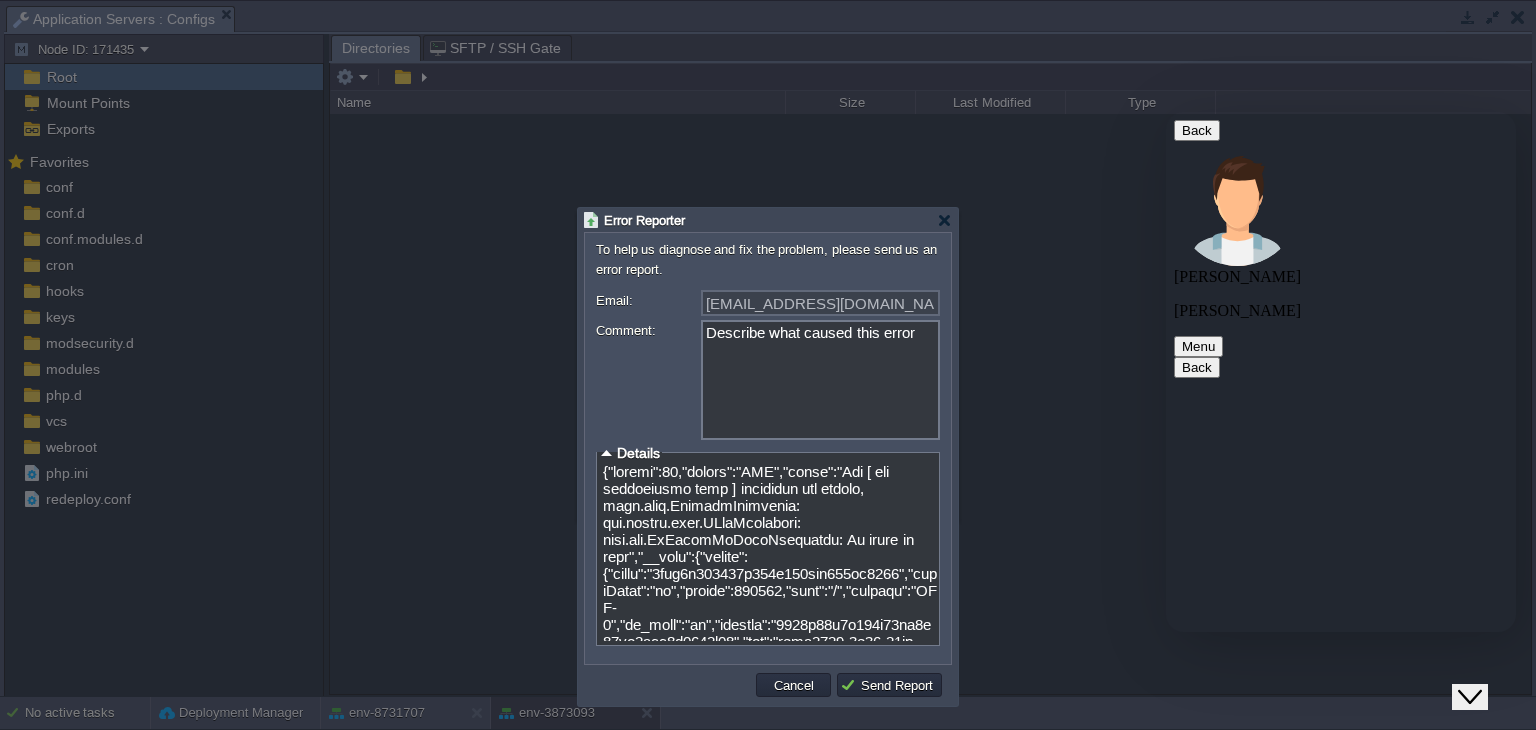 scroll, scrollTop: 0, scrollLeft: 0, axis: both 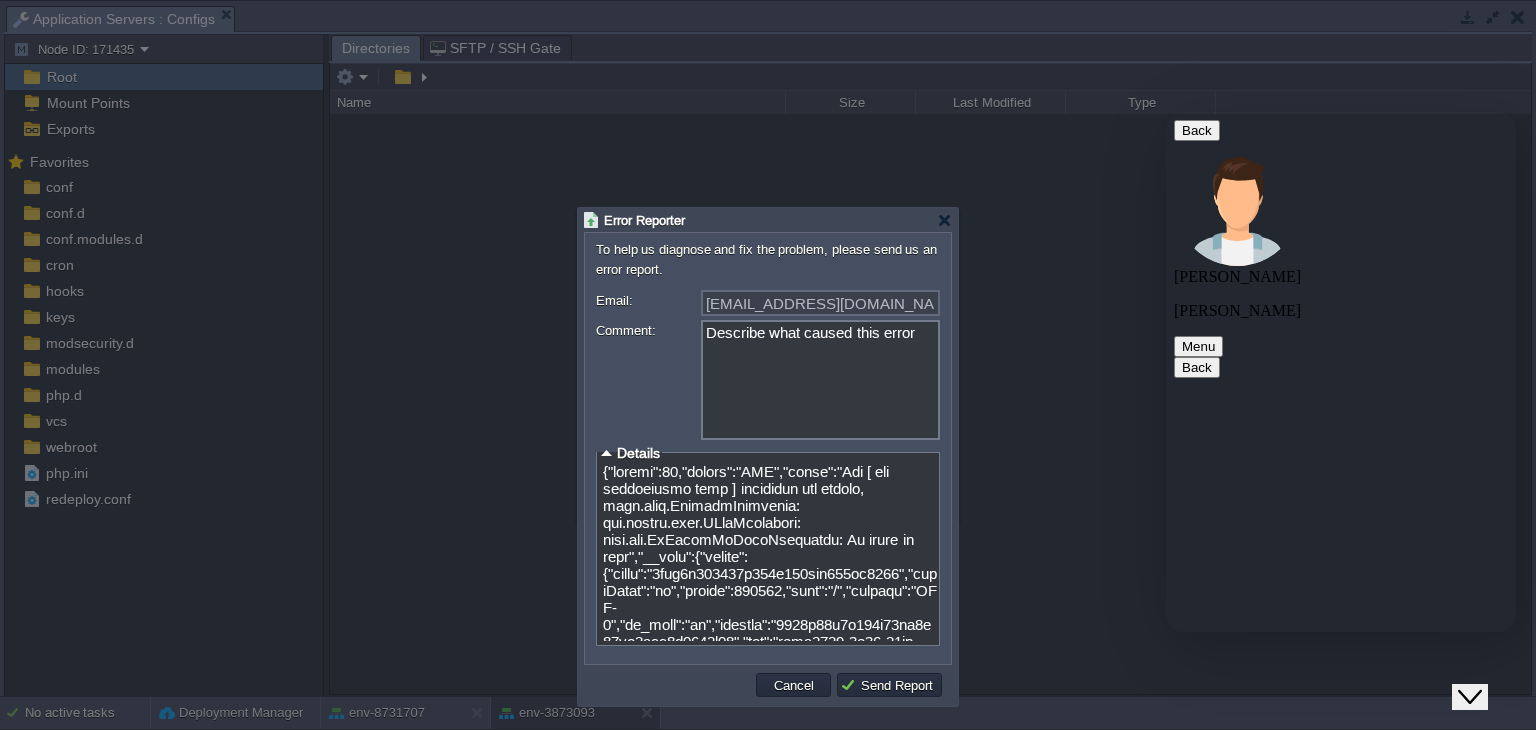 click on "Describe what caused this error" at bounding box center (768, 380) 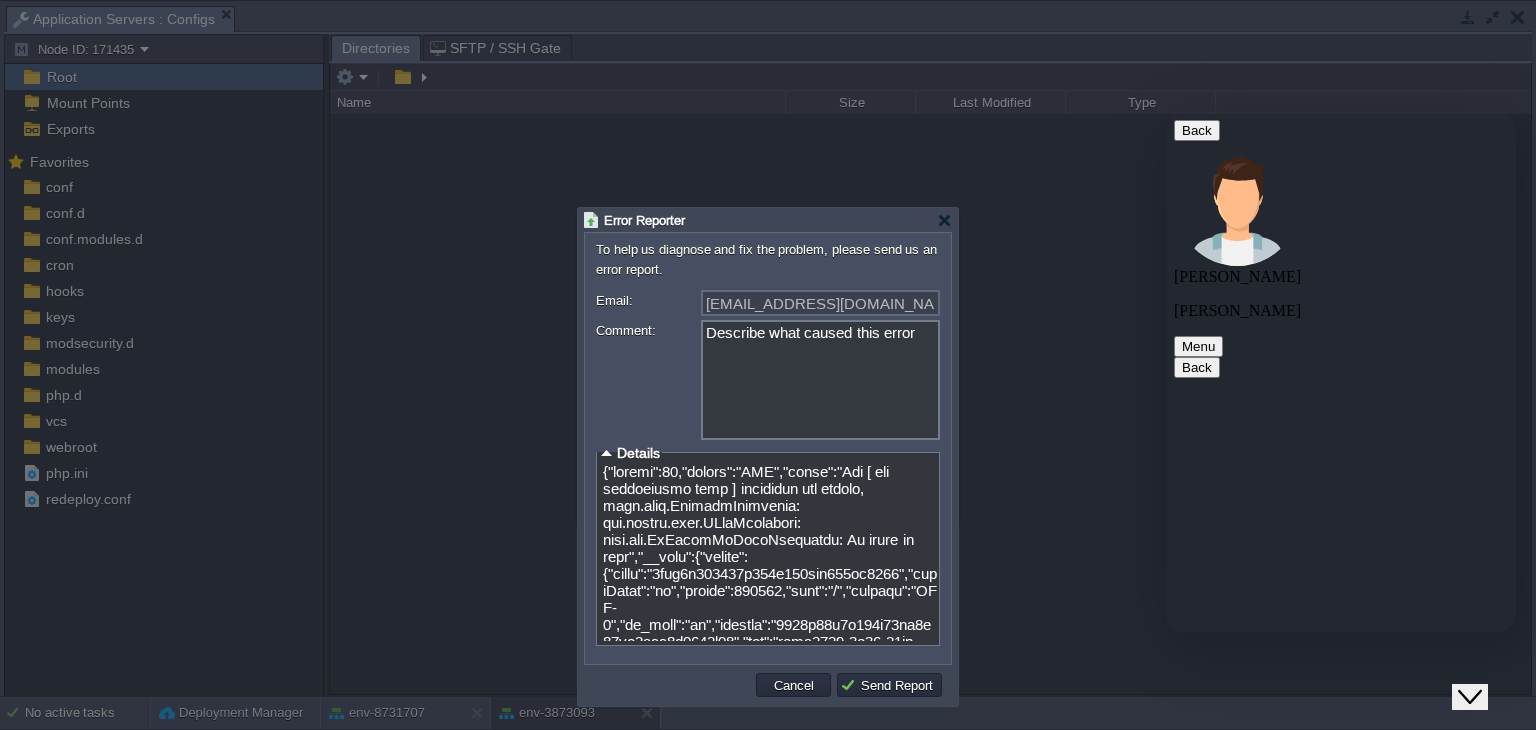 scroll, scrollTop: 3916, scrollLeft: 0, axis: vertical 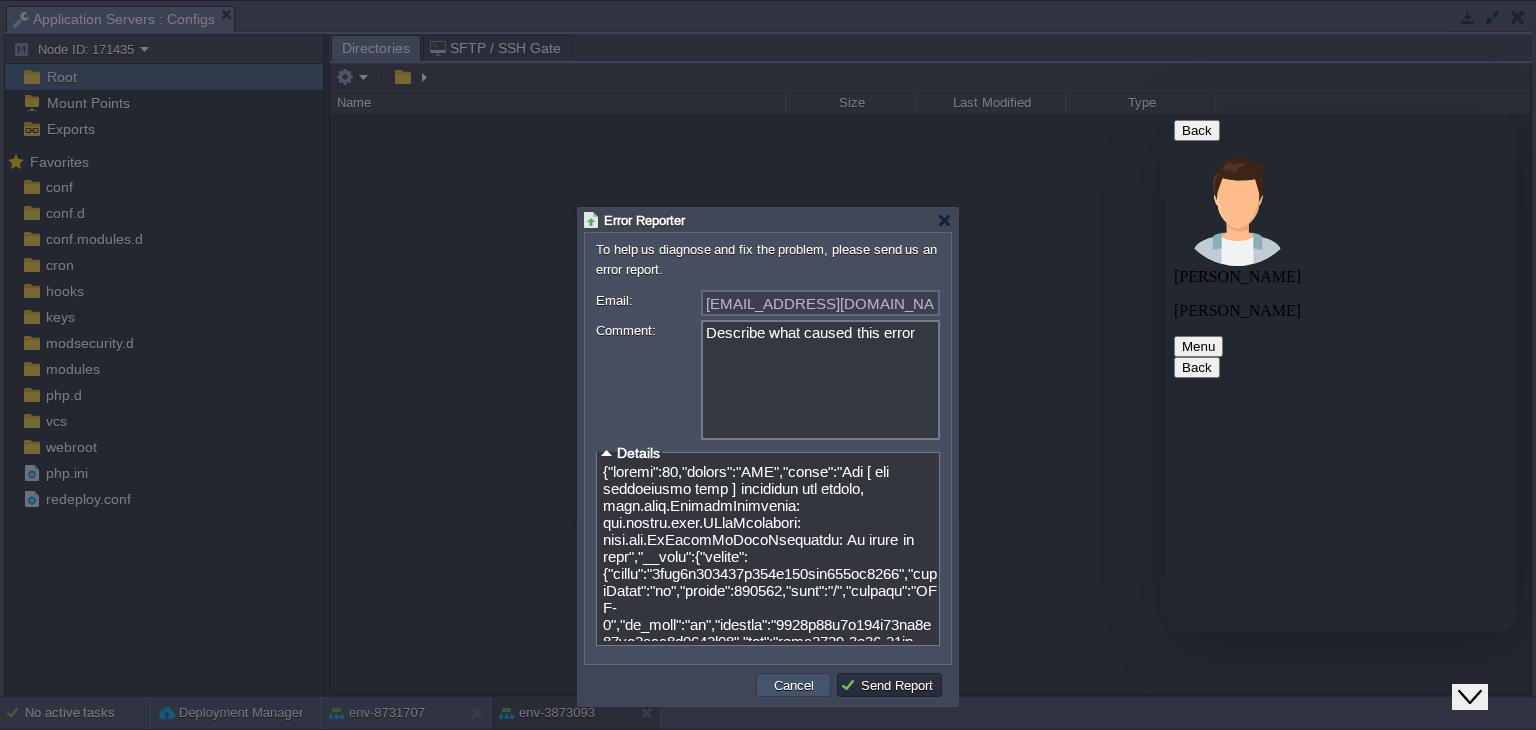 click on "Cancel" at bounding box center (794, 685) 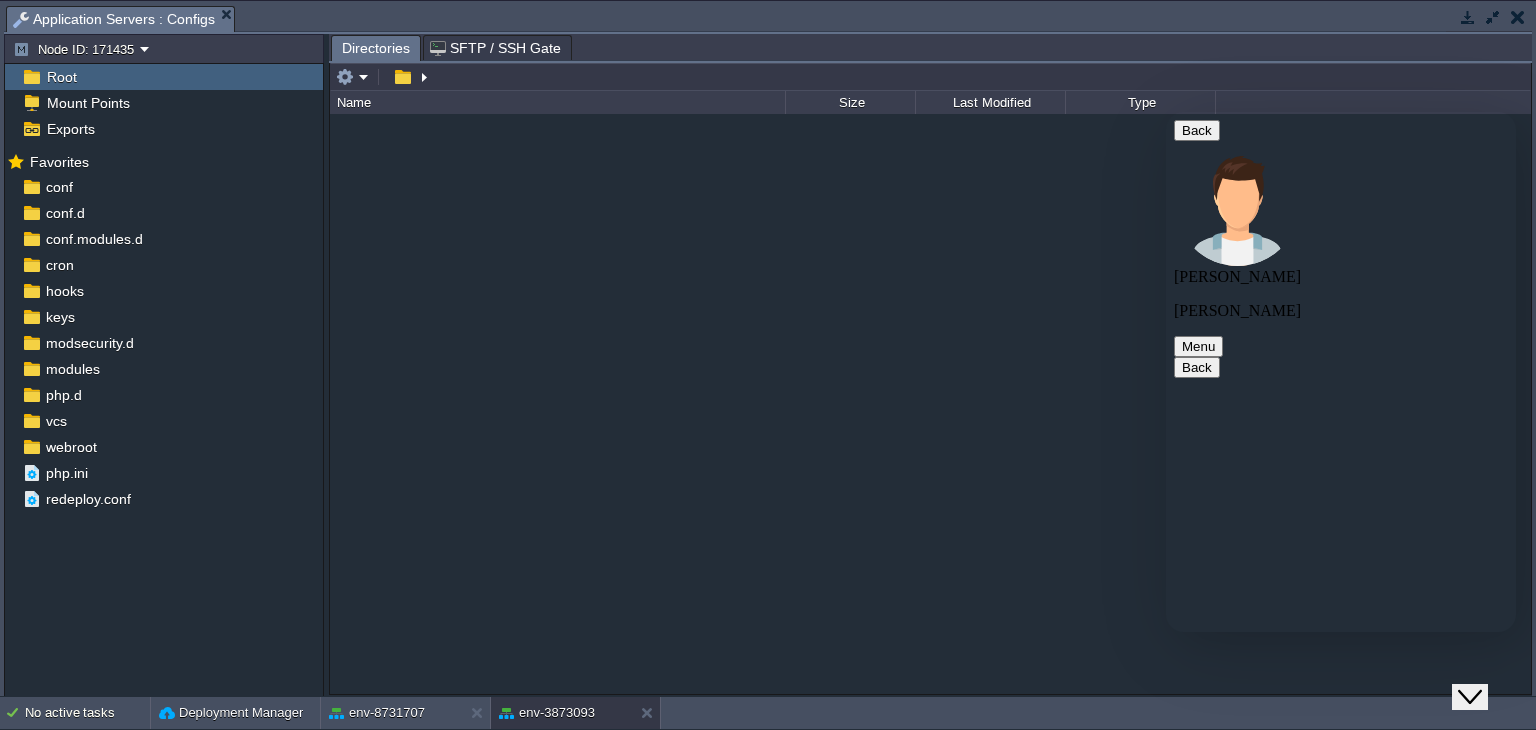 scroll, scrollTop: 3951, scrollLeft: 0, axis: vertical 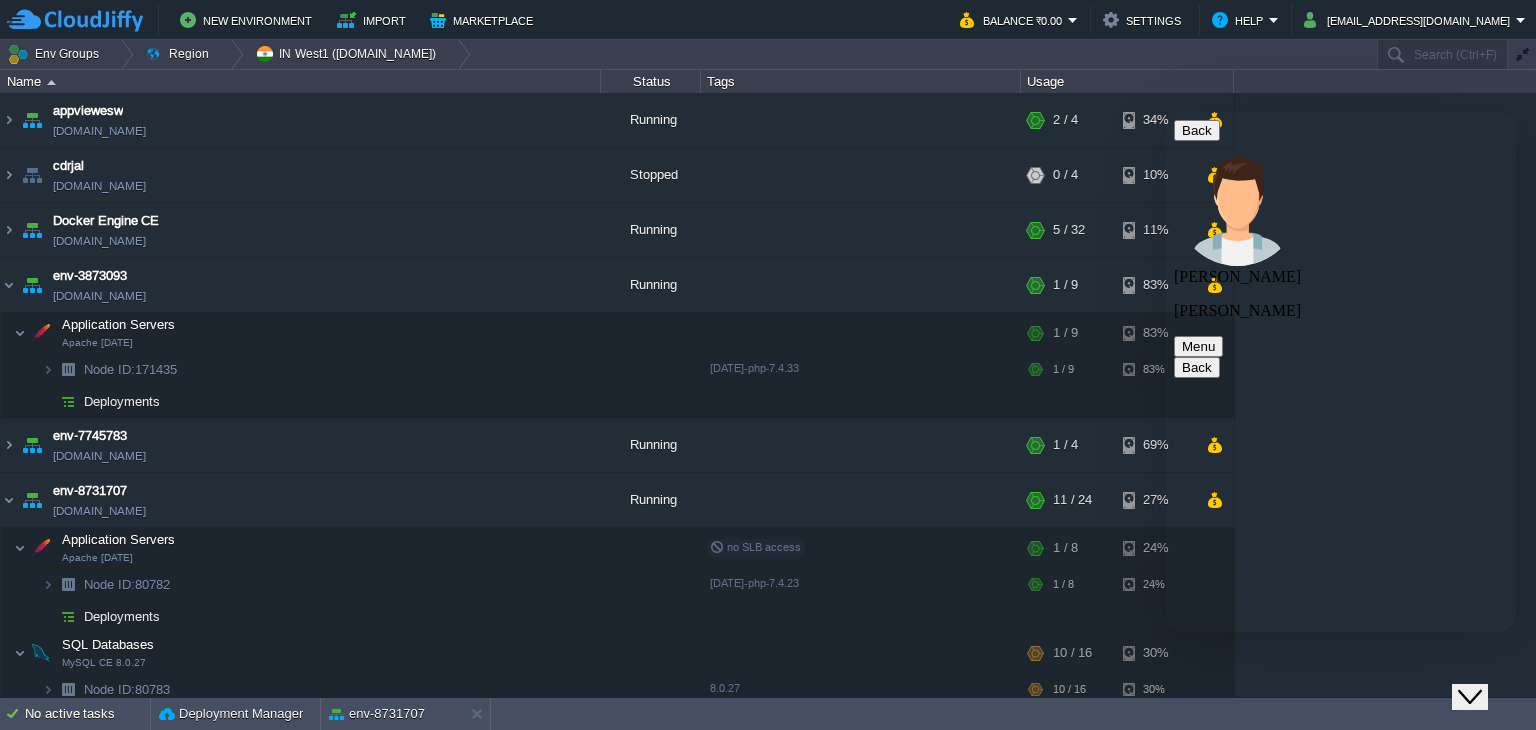 click at bounding box center [1166, 112] 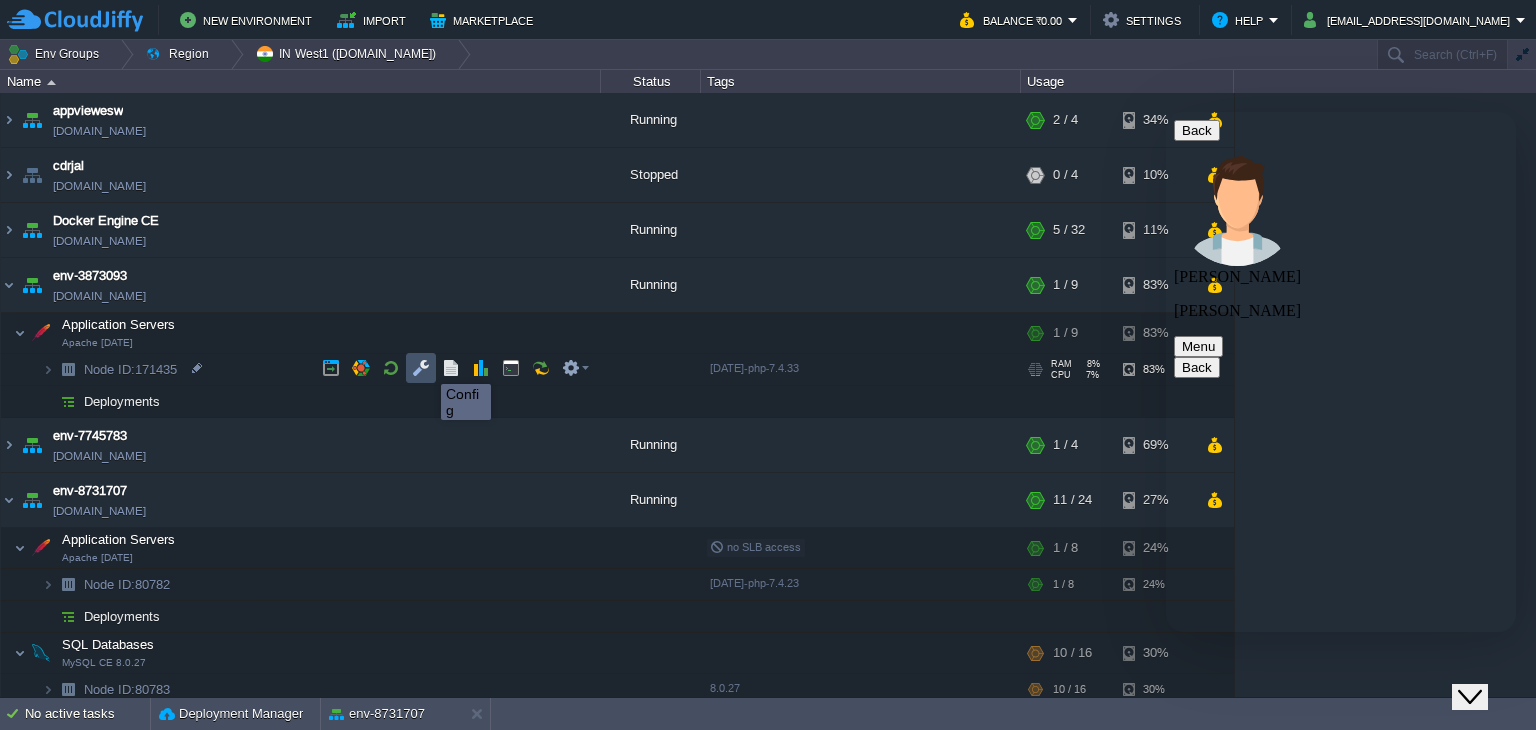 click at bounding box center (421, 368) 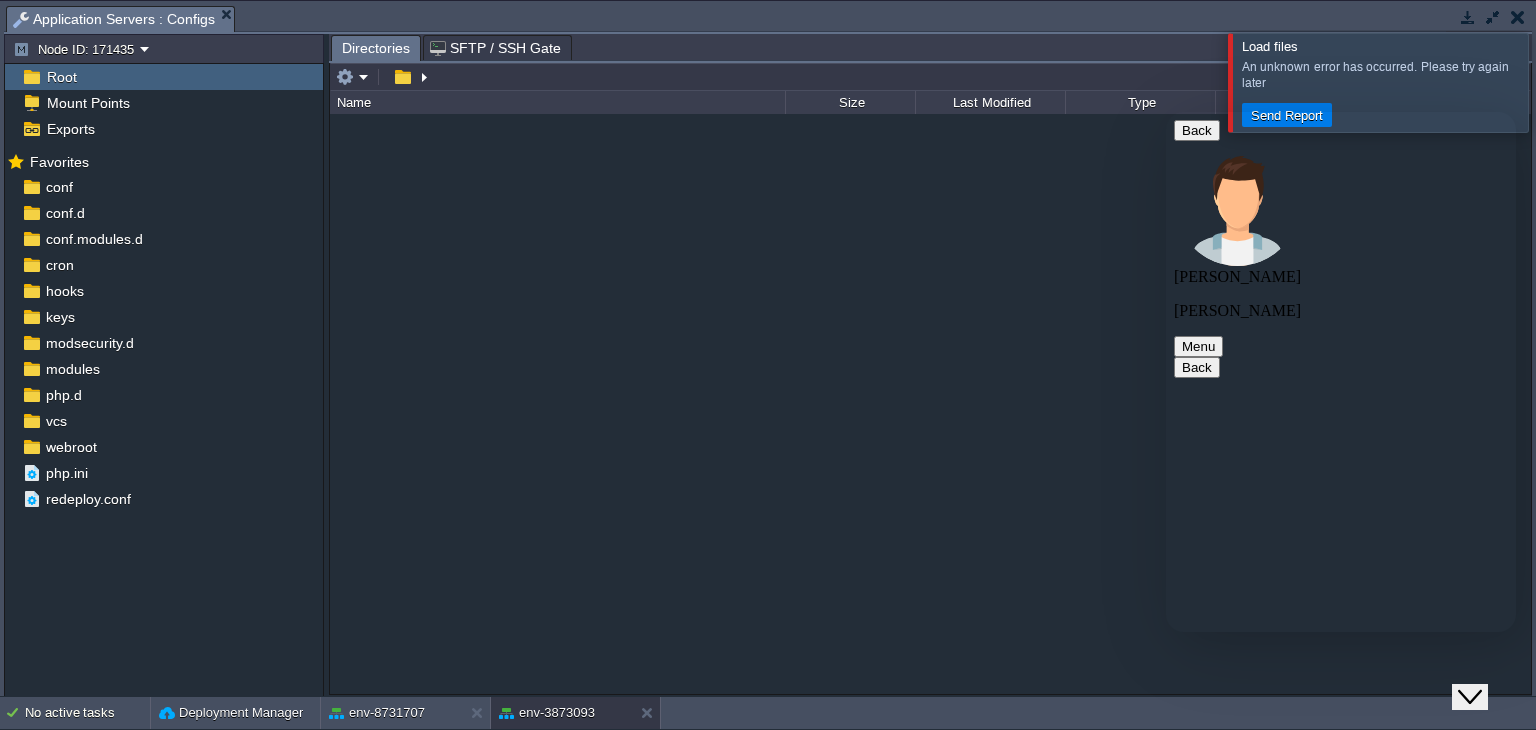 click at bounding box center (1166, 112) 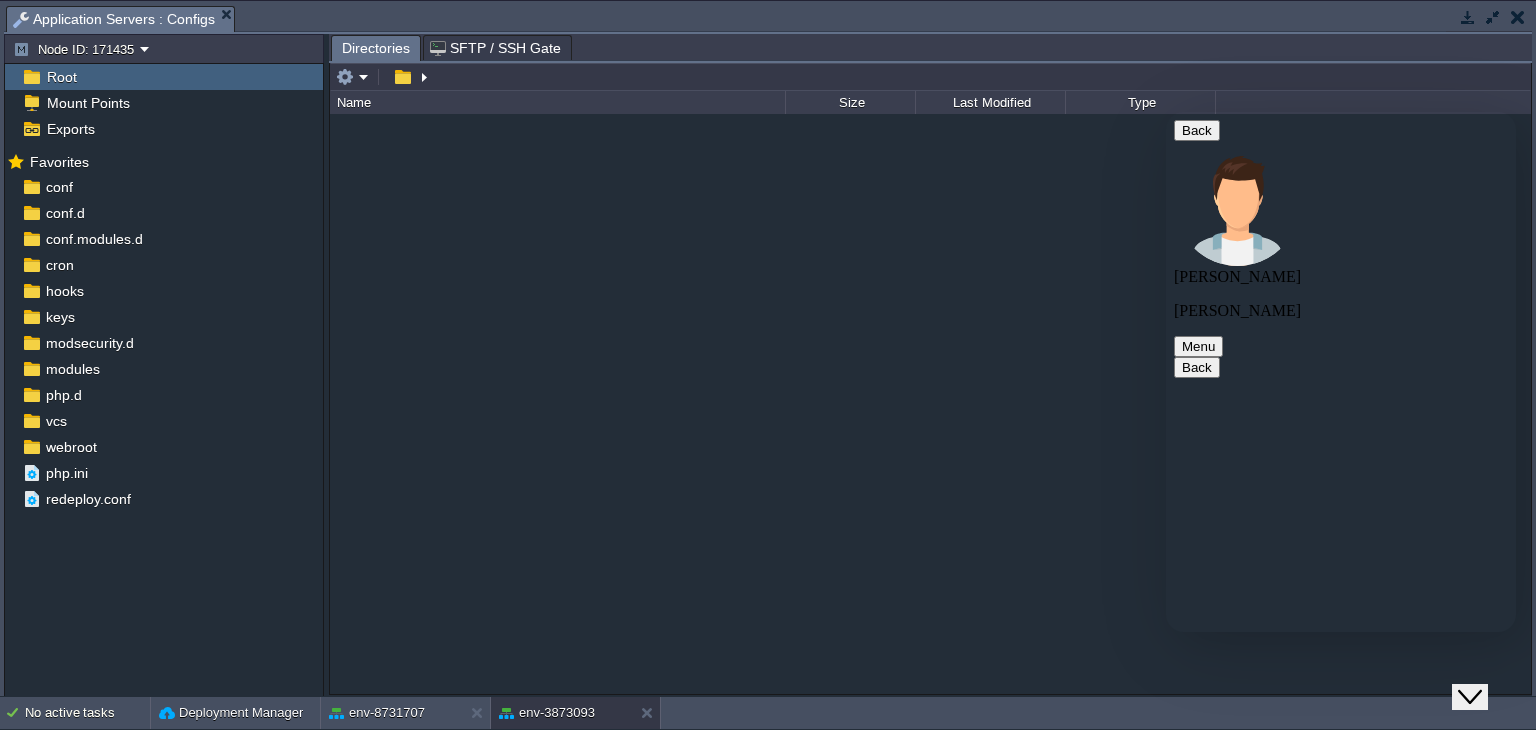 click on "Directories SFTP / SSH Gate" at bounding box center (2829, 47) 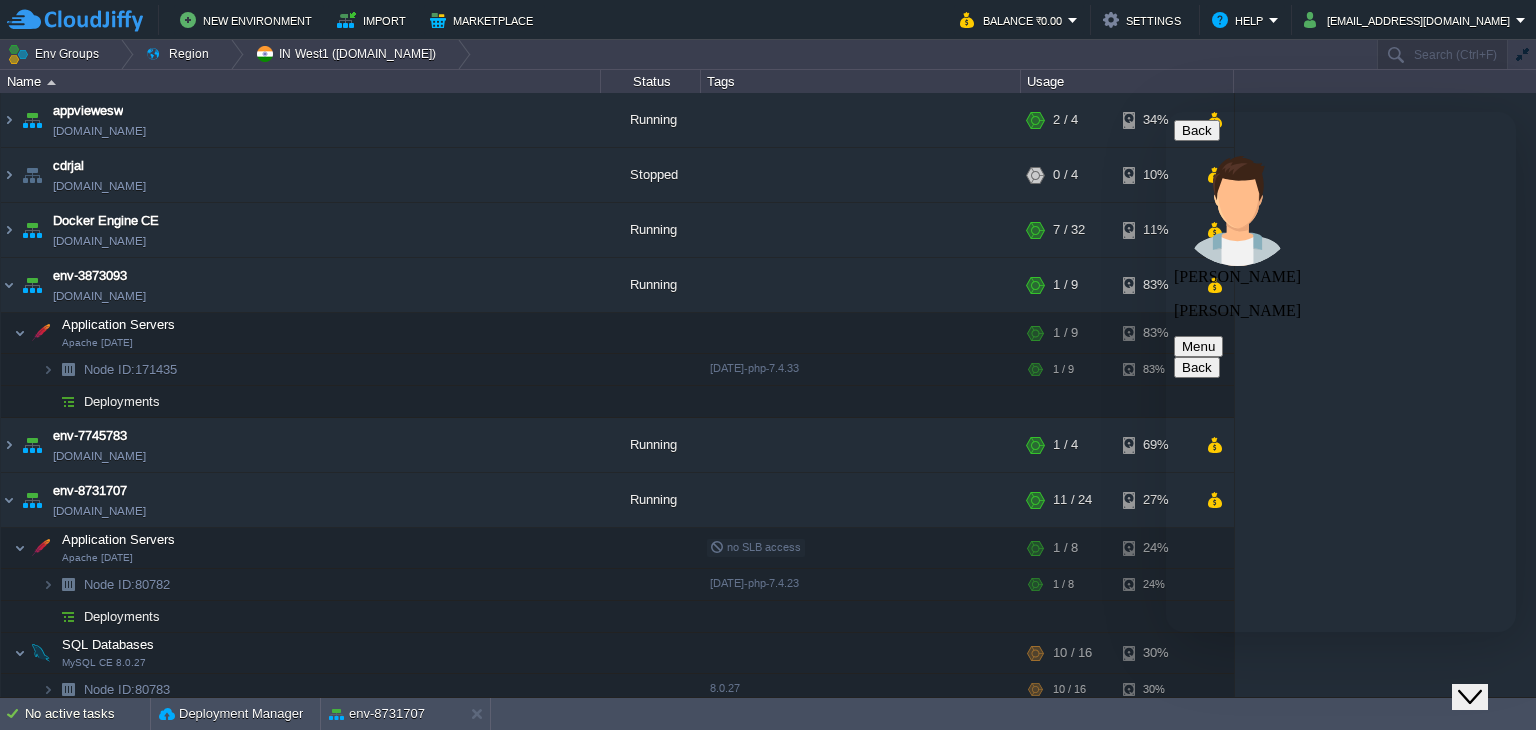 click at bounding box center [1166, 112] 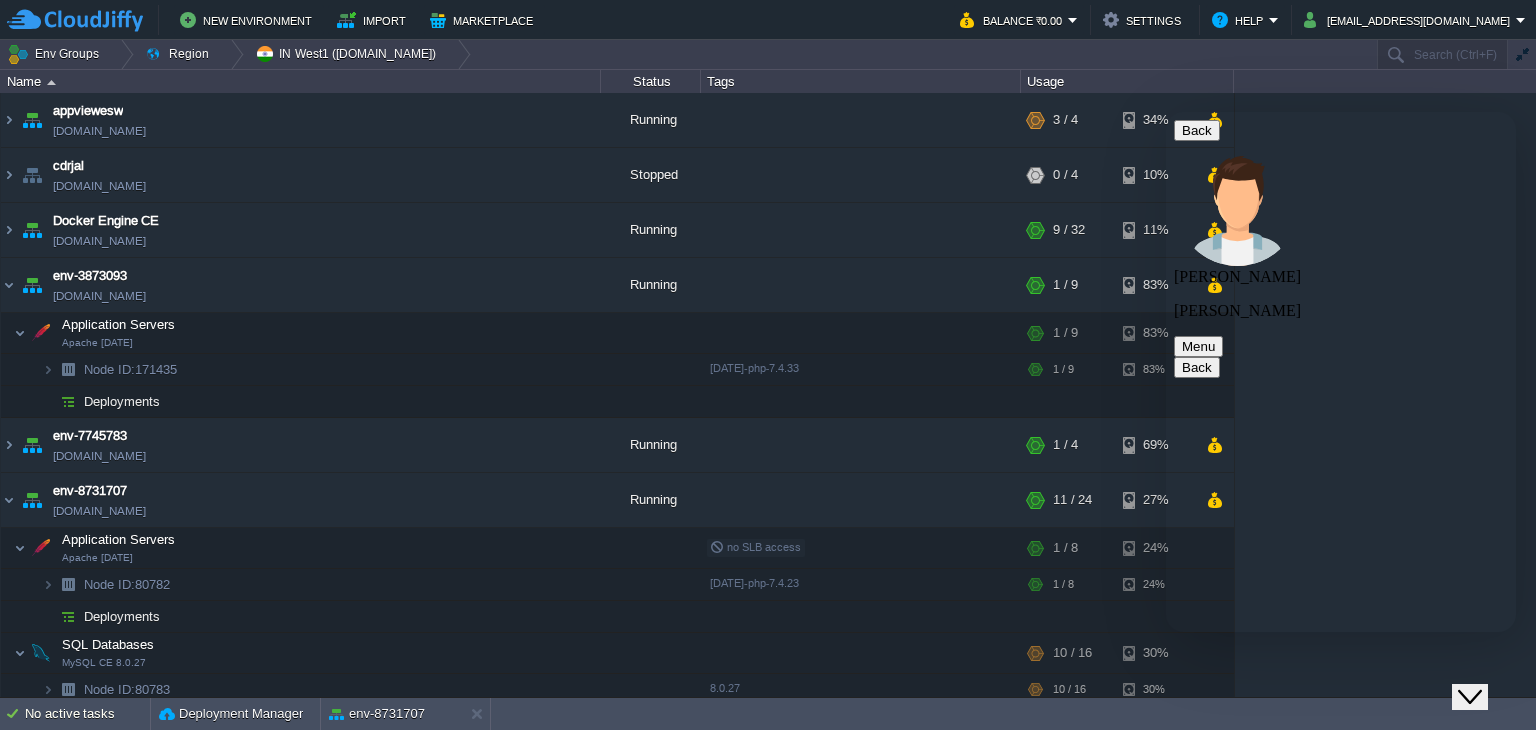 type on "ok my staff will contact you" 